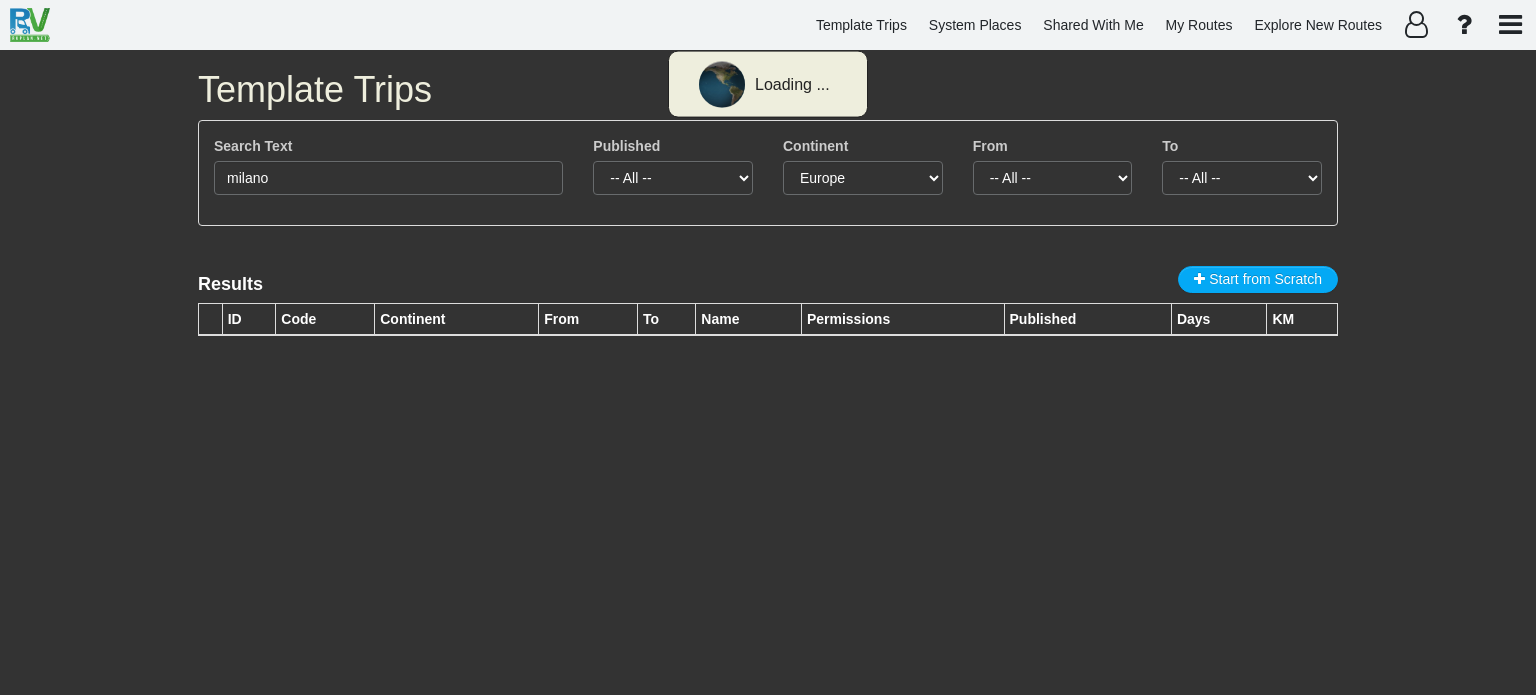 select on "number:1" 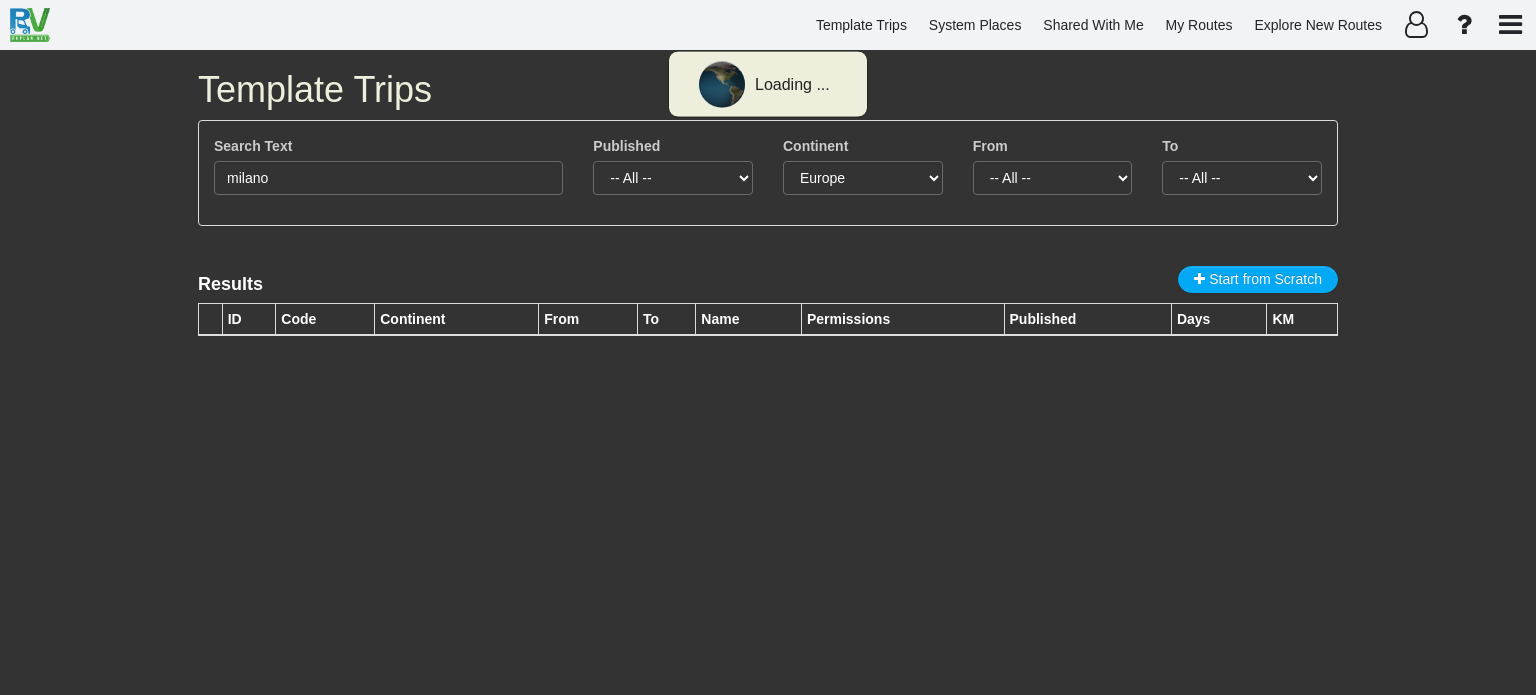 scroll, scrollTop: 0, scrollLeft: 0, axis: both 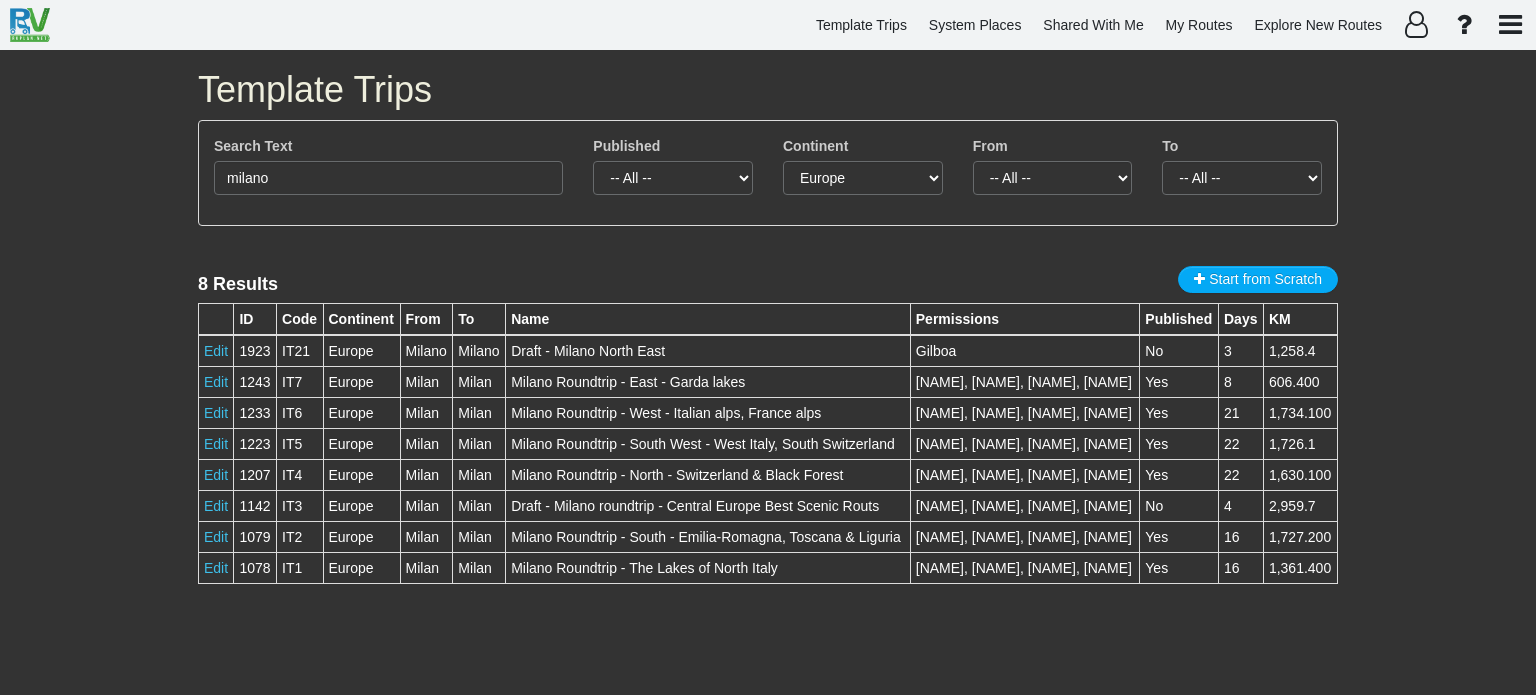 click on "Milan ([NUMBER]) Milano ([NUMBER])" at bounding box center [768, 372] 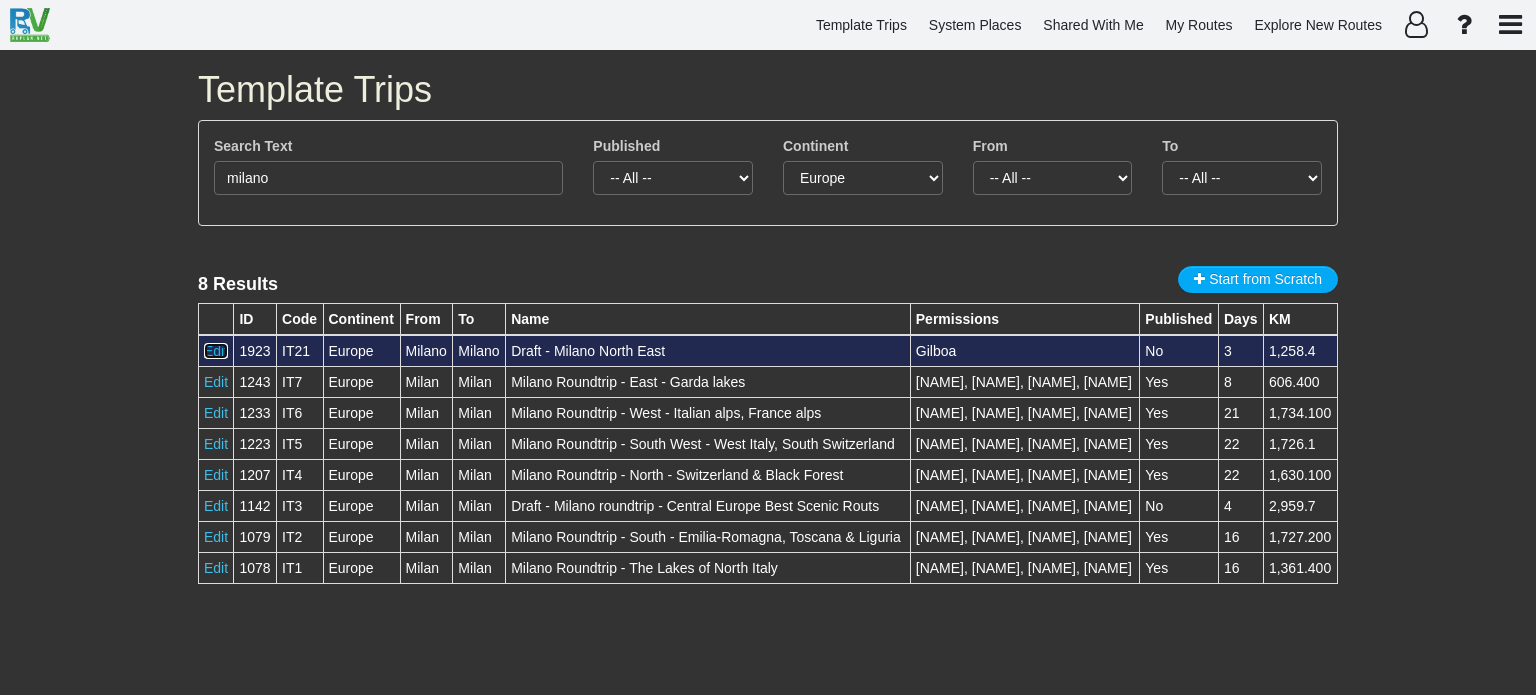 click on "Edit" at bounding box center (216, 351) 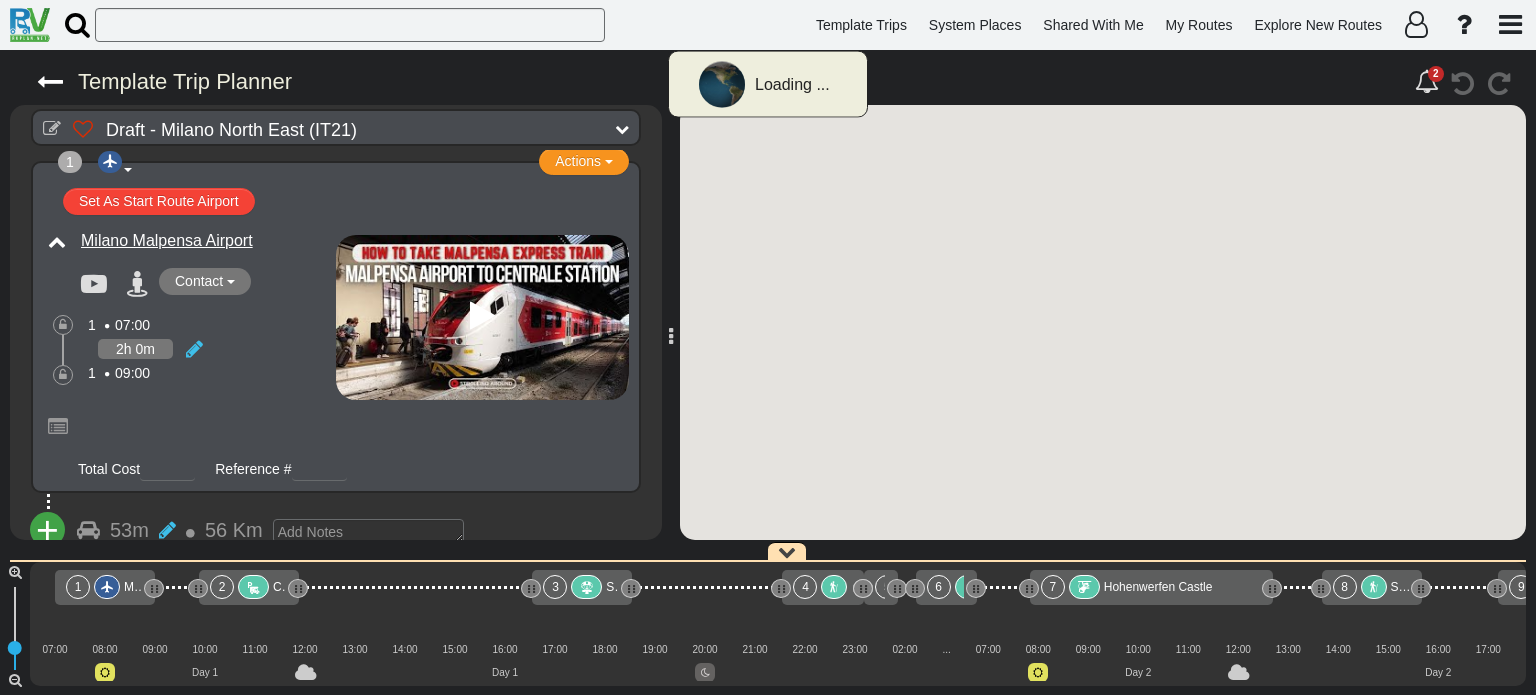 scroll, scrollTop: 0, scrollLeft: 0, axis: both 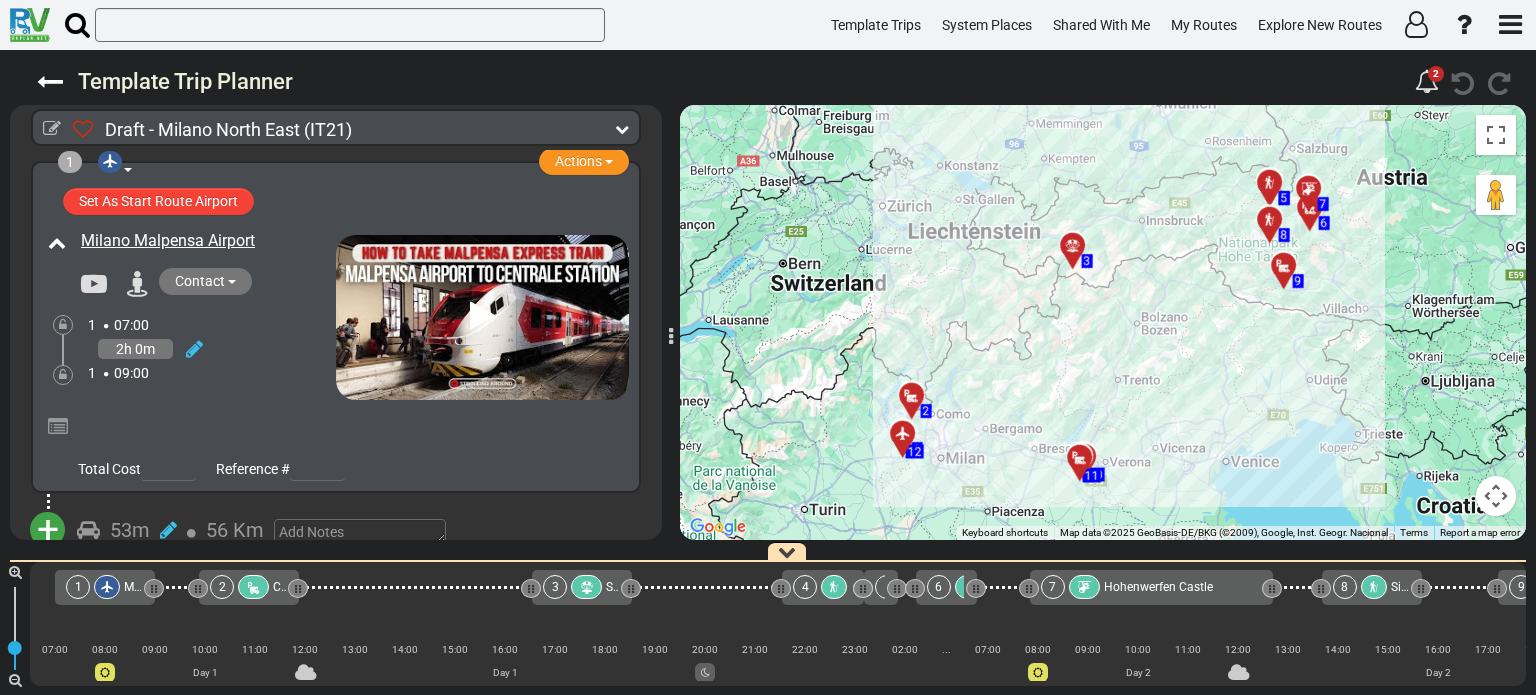 click at bounding box center [1079, 253] 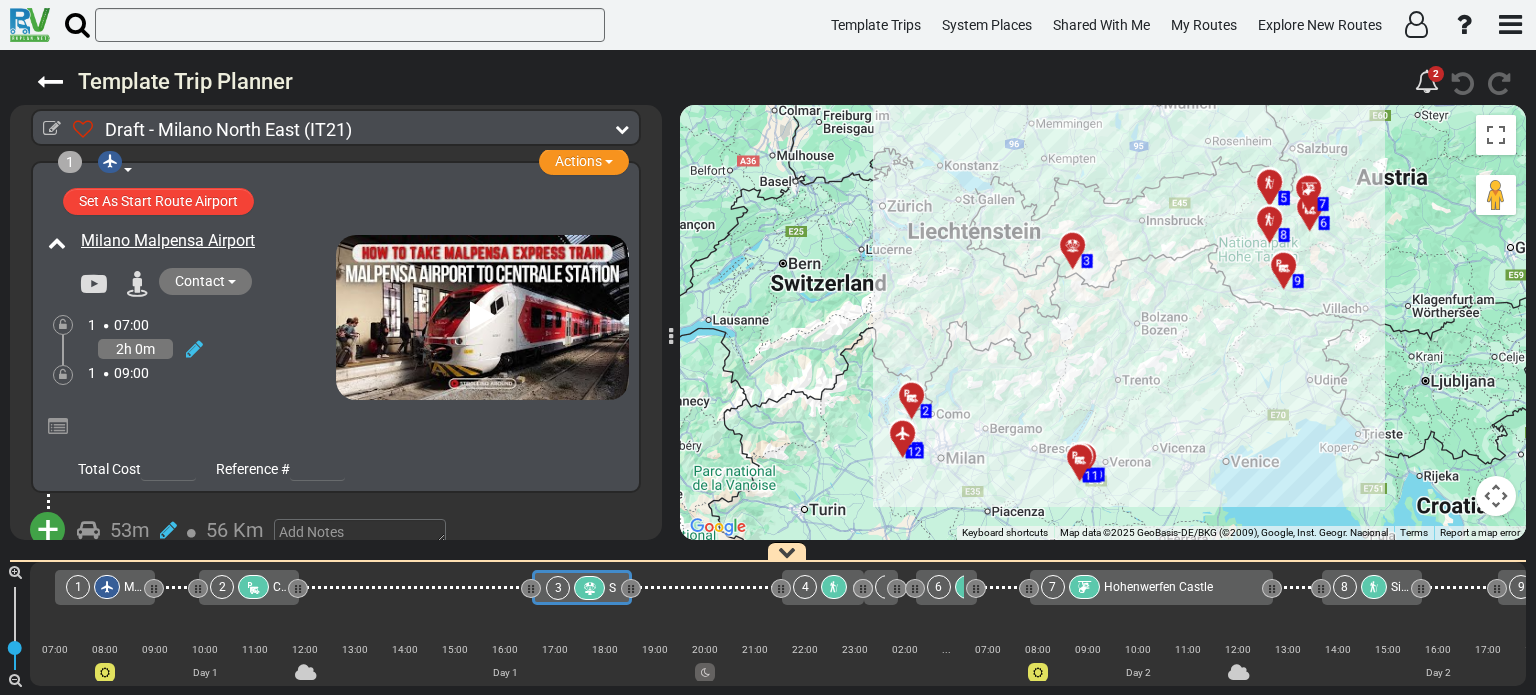 scroll, scrollTop: 96, scrollLeft: 0, axis: vertical 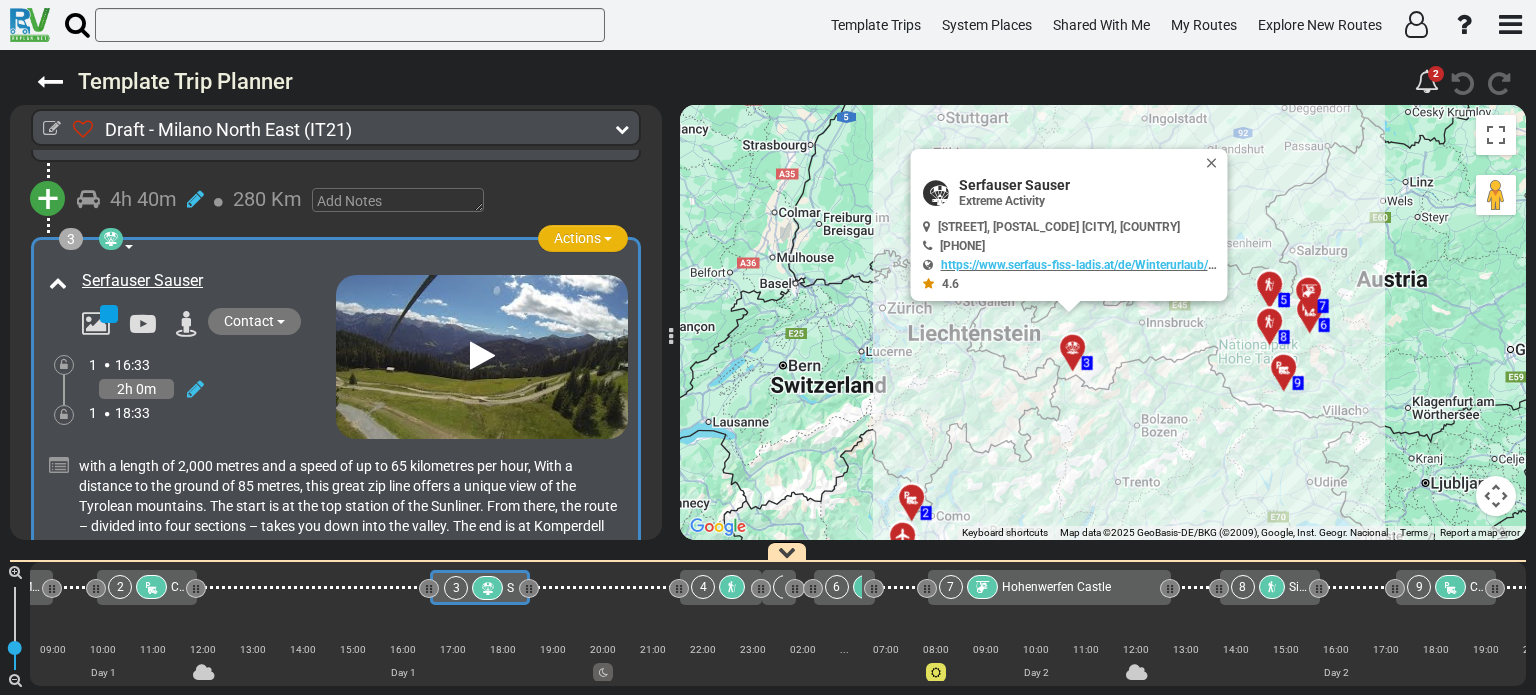 click at bounding box center [608, 239] 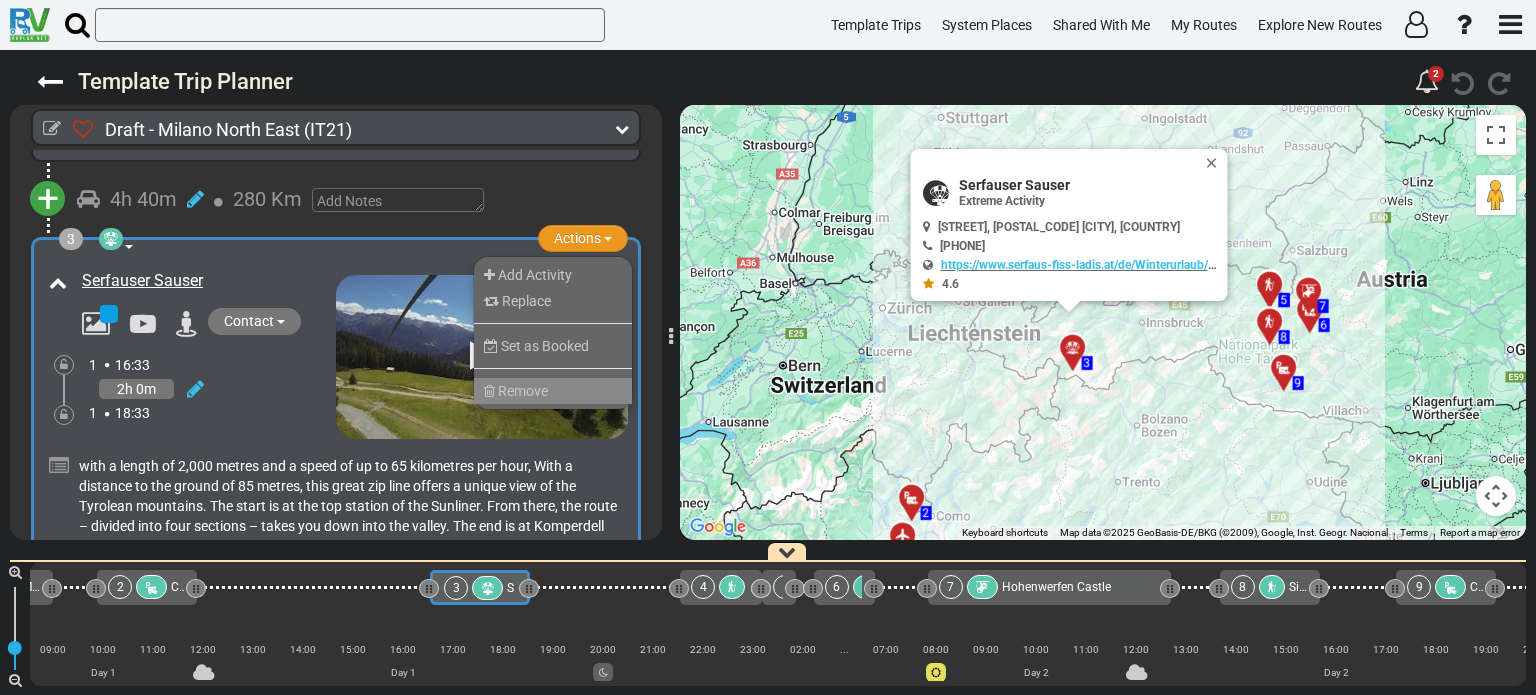 click on "Remove" at bounding box center (553, 391) 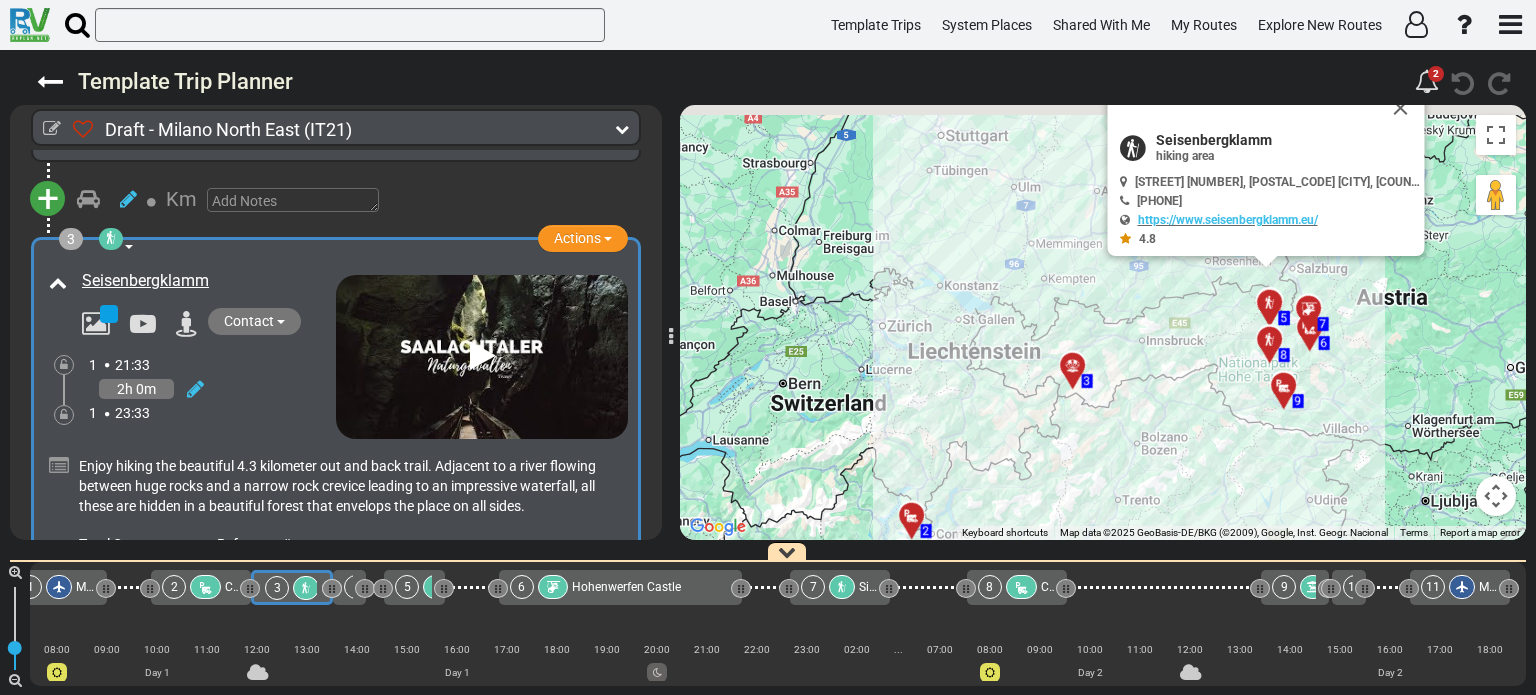 scroll, scrollTop: 0, scrollLeft: 0, axis: both 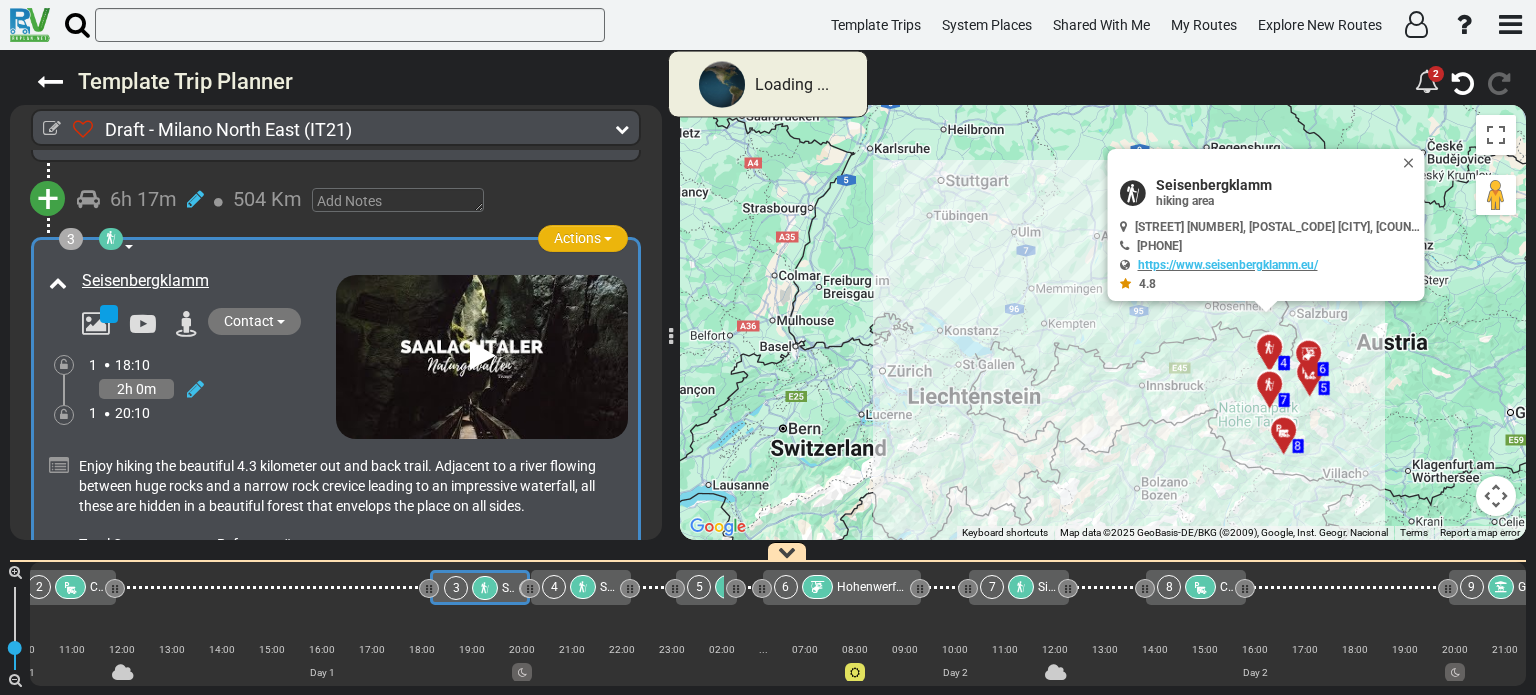 click on "Actions" at bounding box center (583, 238) 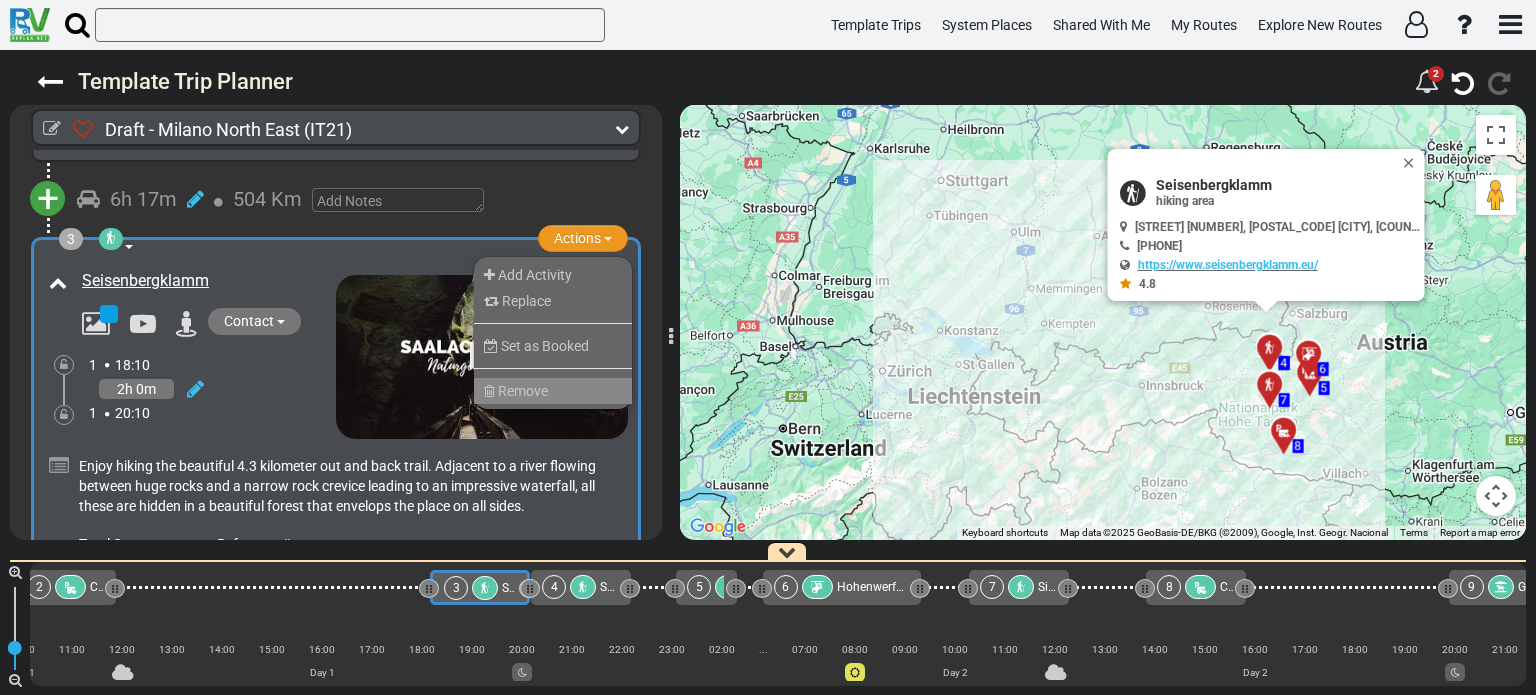 click on "Remove" at bounding box center [553, 391] 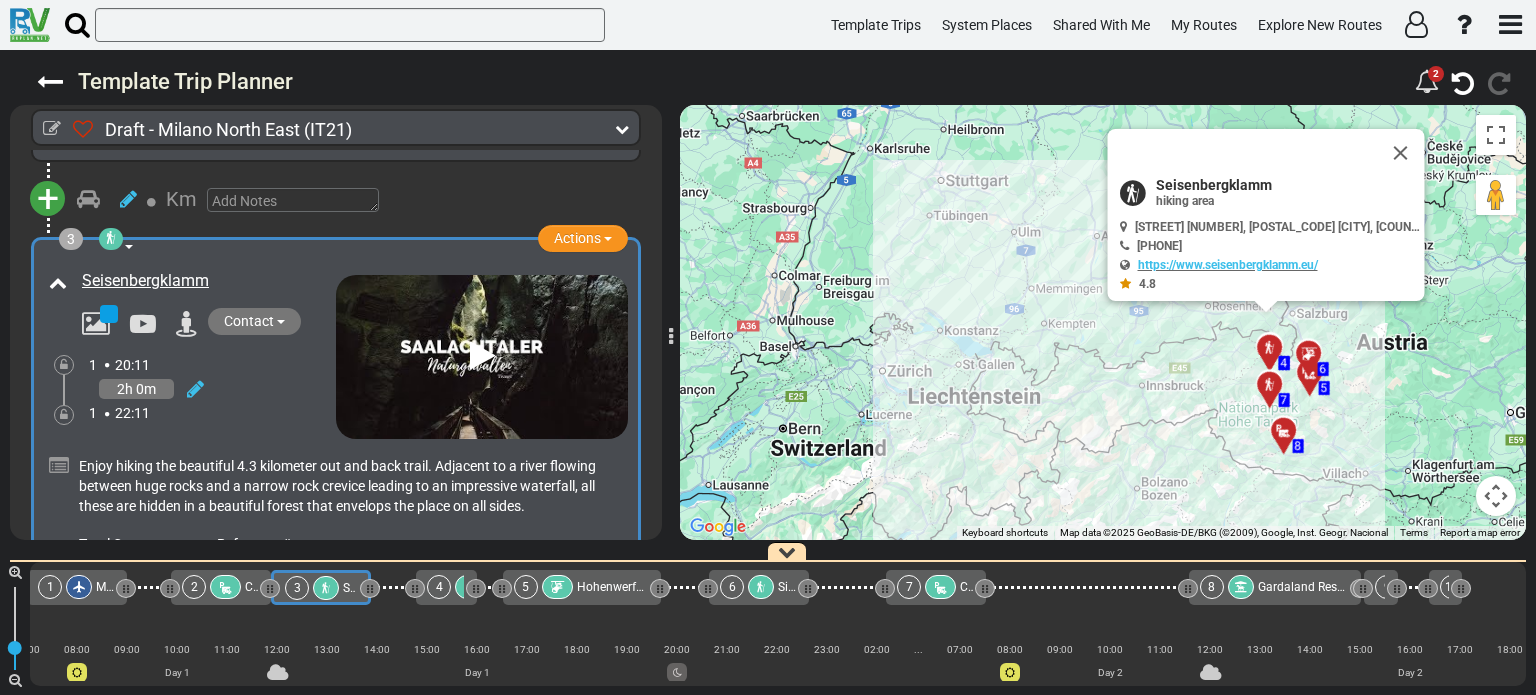 scroll, scrollTop: 0, scrollLeft: 0, axis: both 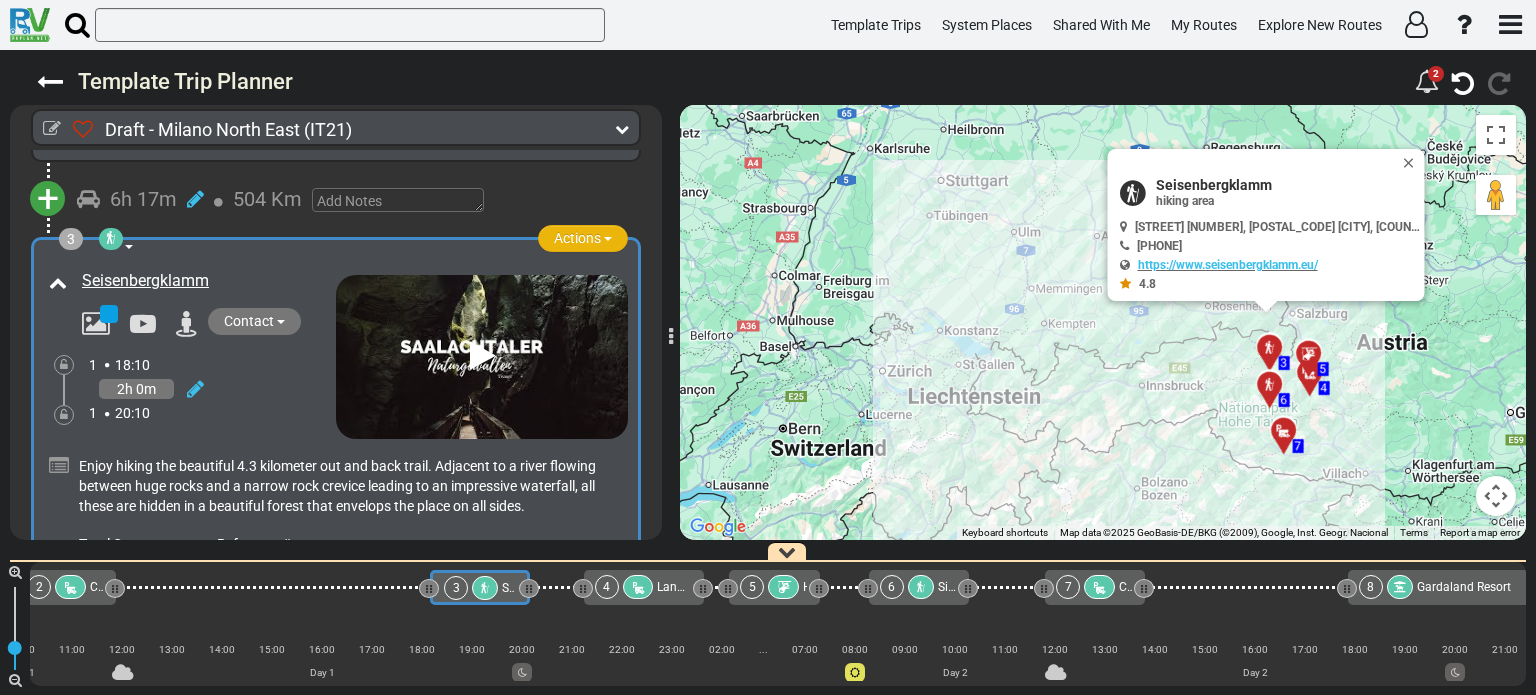 click at bounding box center [608, 239] 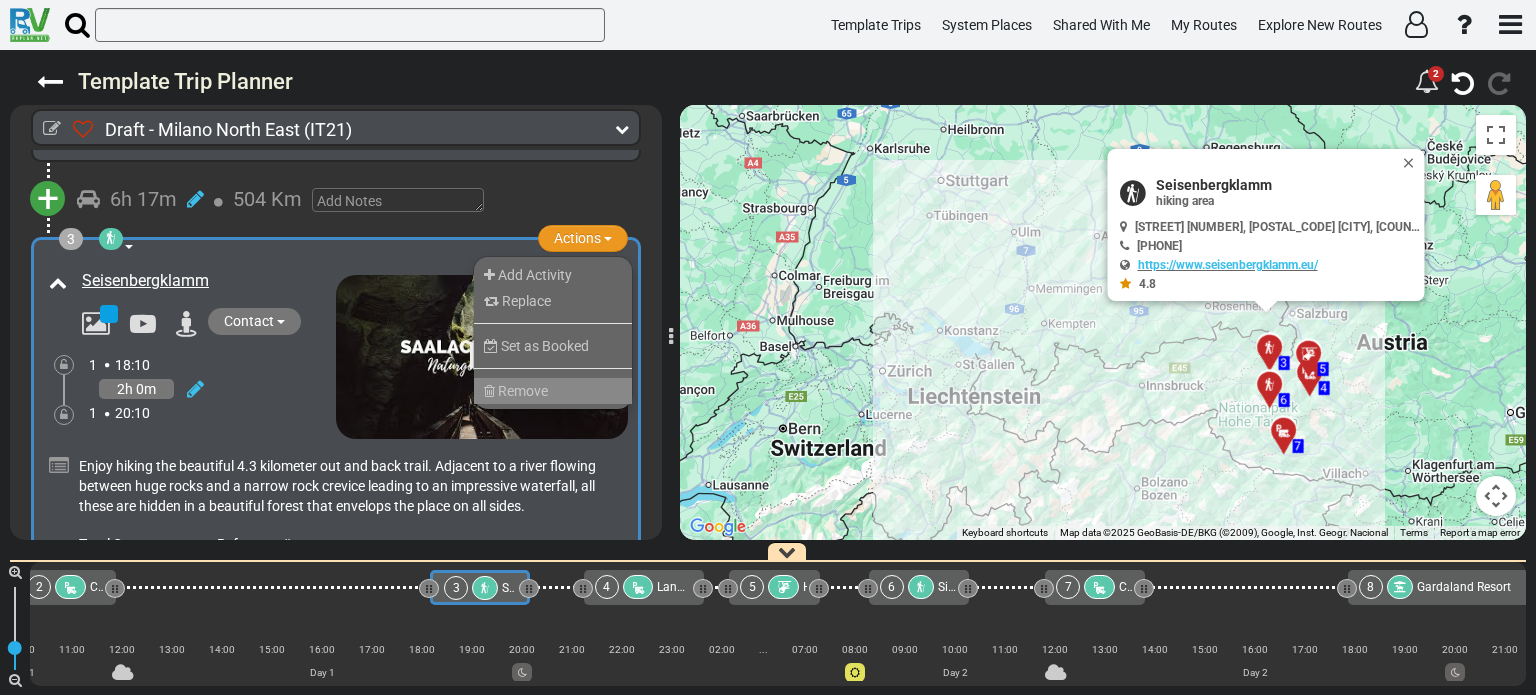 click on "Remove" at bounding box center (553, 391) 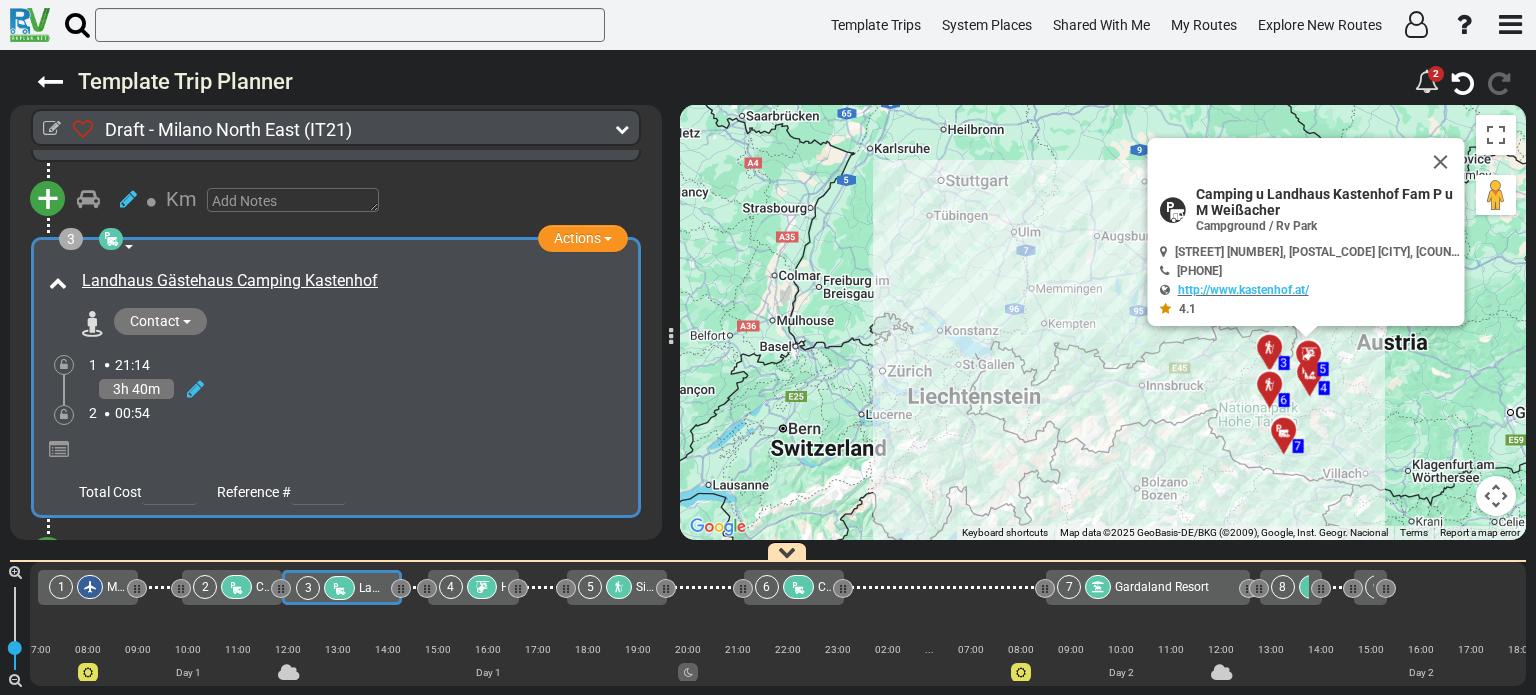scroll, scrollTop: 0, scrollLeft: 0, axis: both 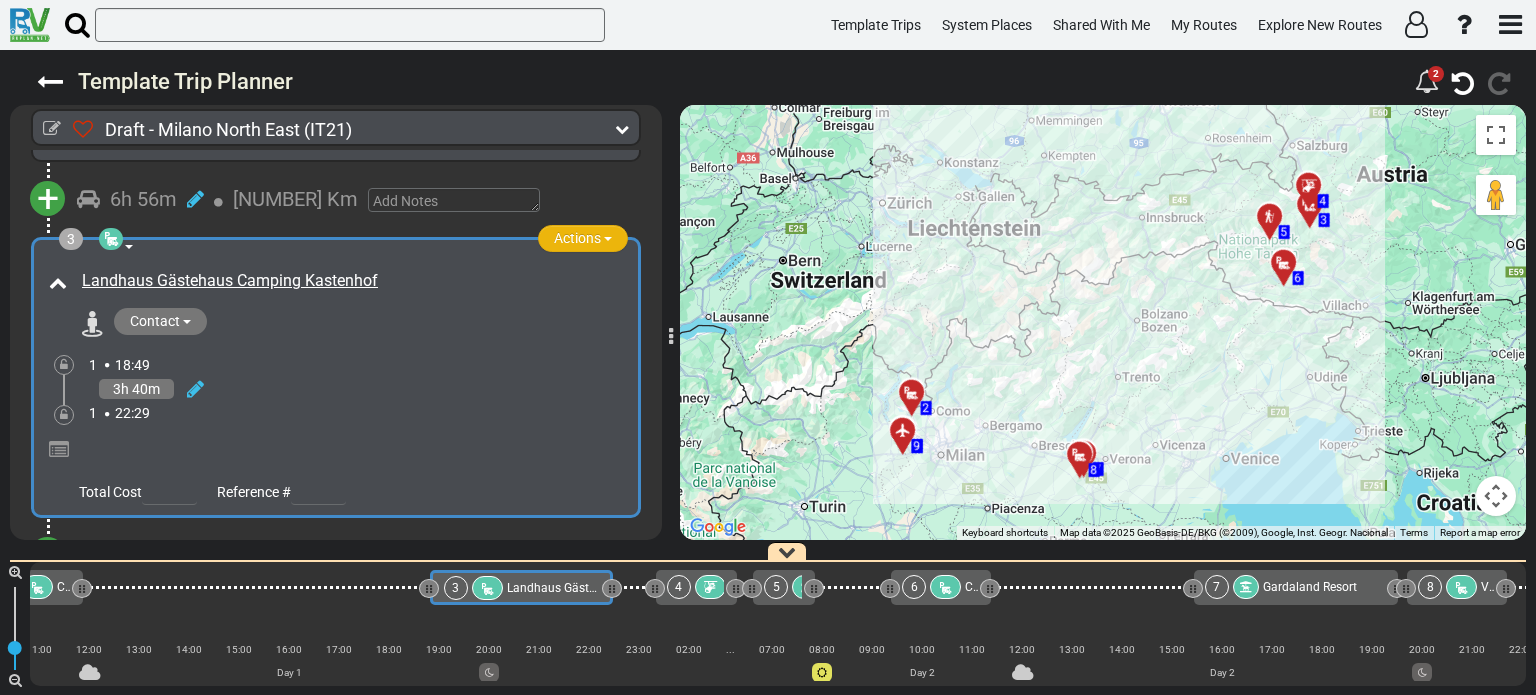 click at bounding box center [608, 239] 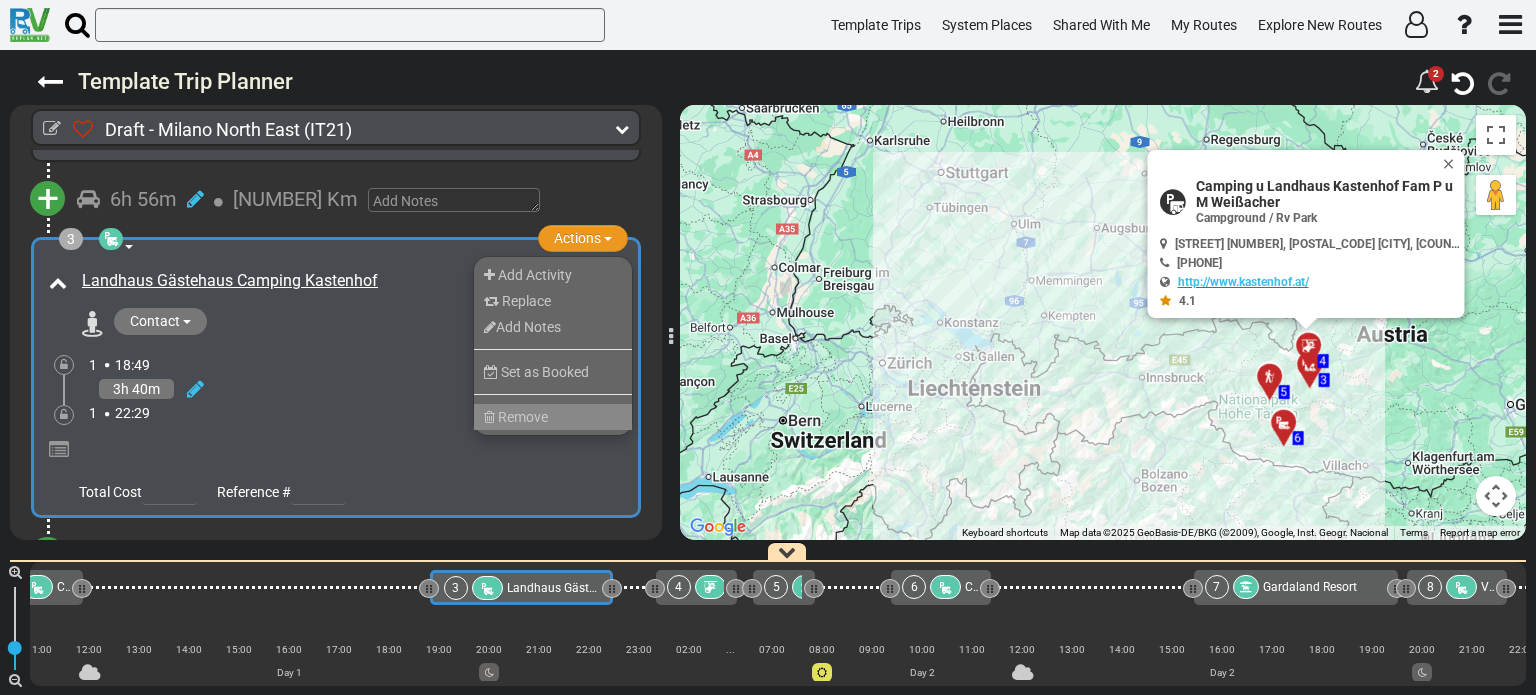 click on "Remove" at bounding box center [553, 417] 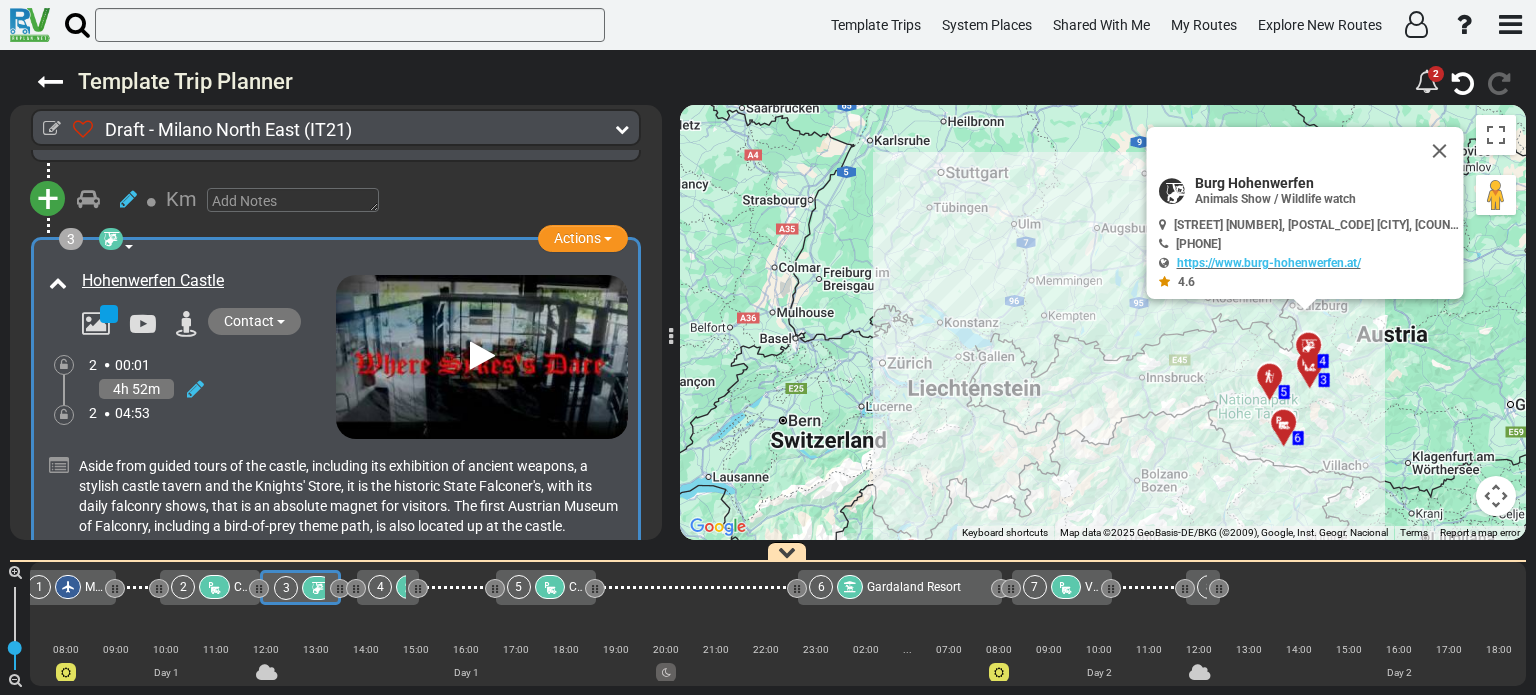 scroll, scrollTop: 0, scrollLeft: 0, axis: both 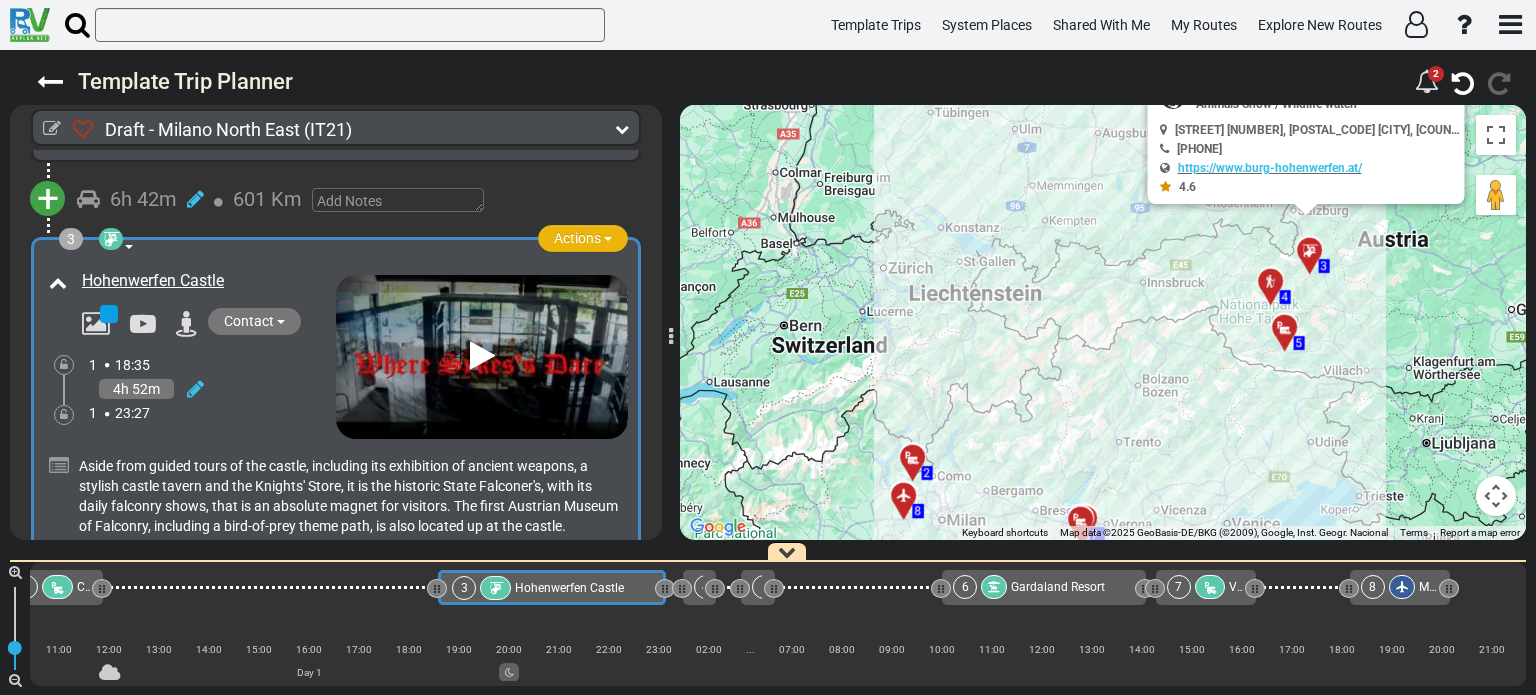 click on "Actions" at bounding box center [583, 238] 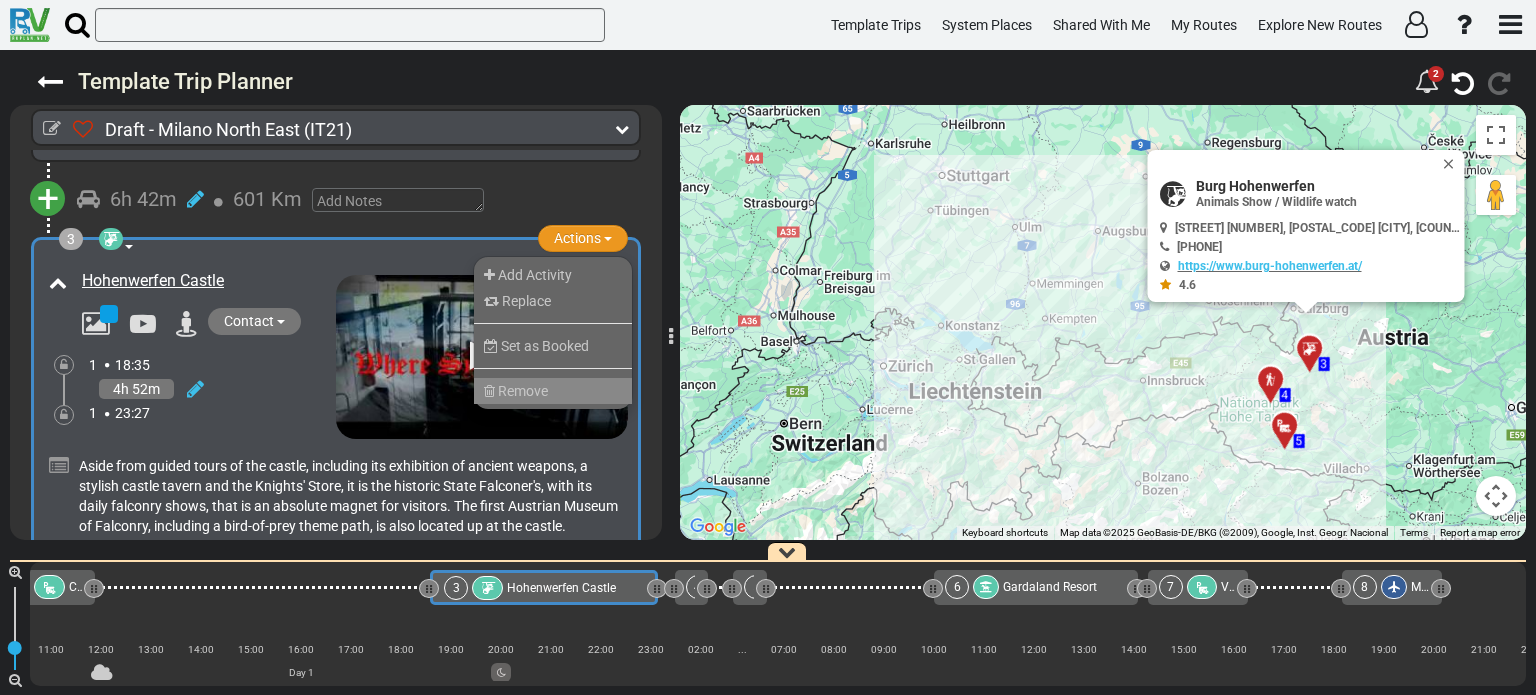click on "Remove" at bounding box center (553, 391) 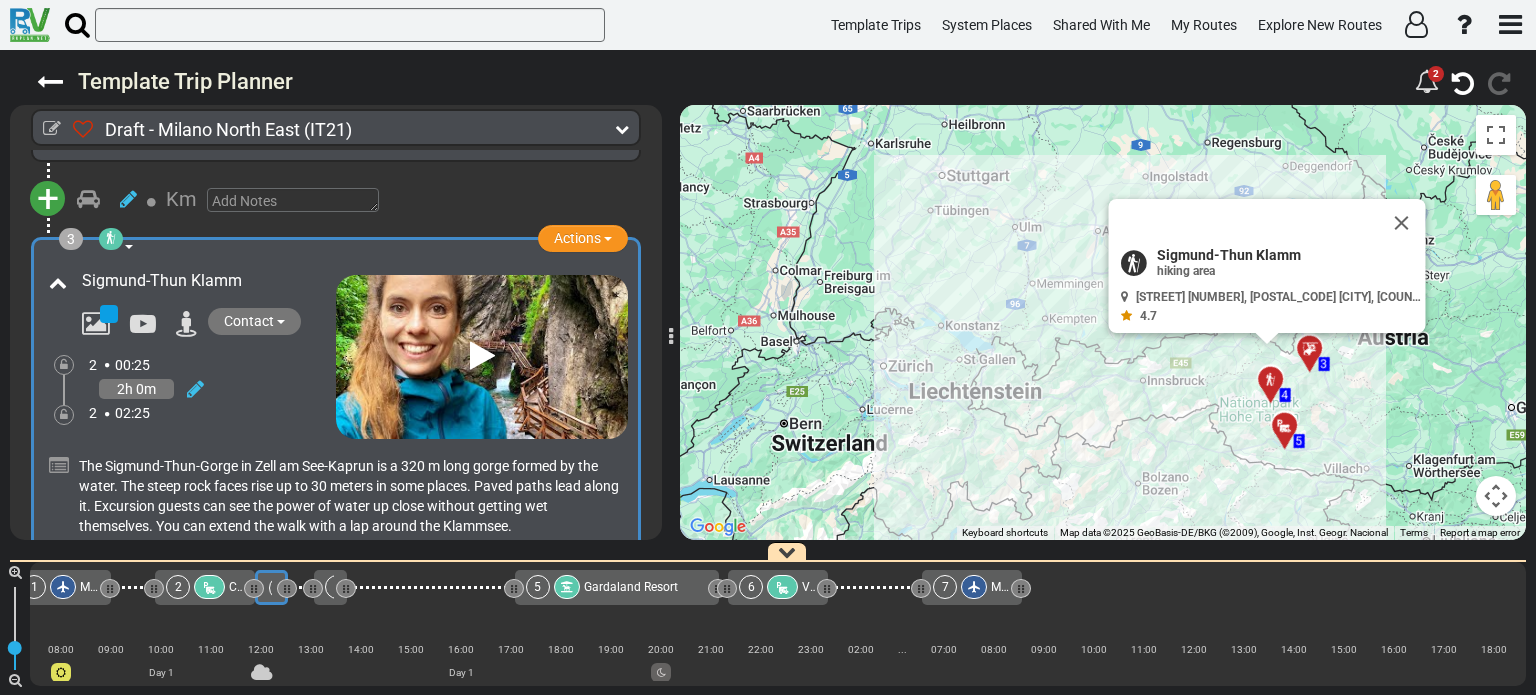 scroll, scrollTop: 0, scrollLeft: 0, axis: both 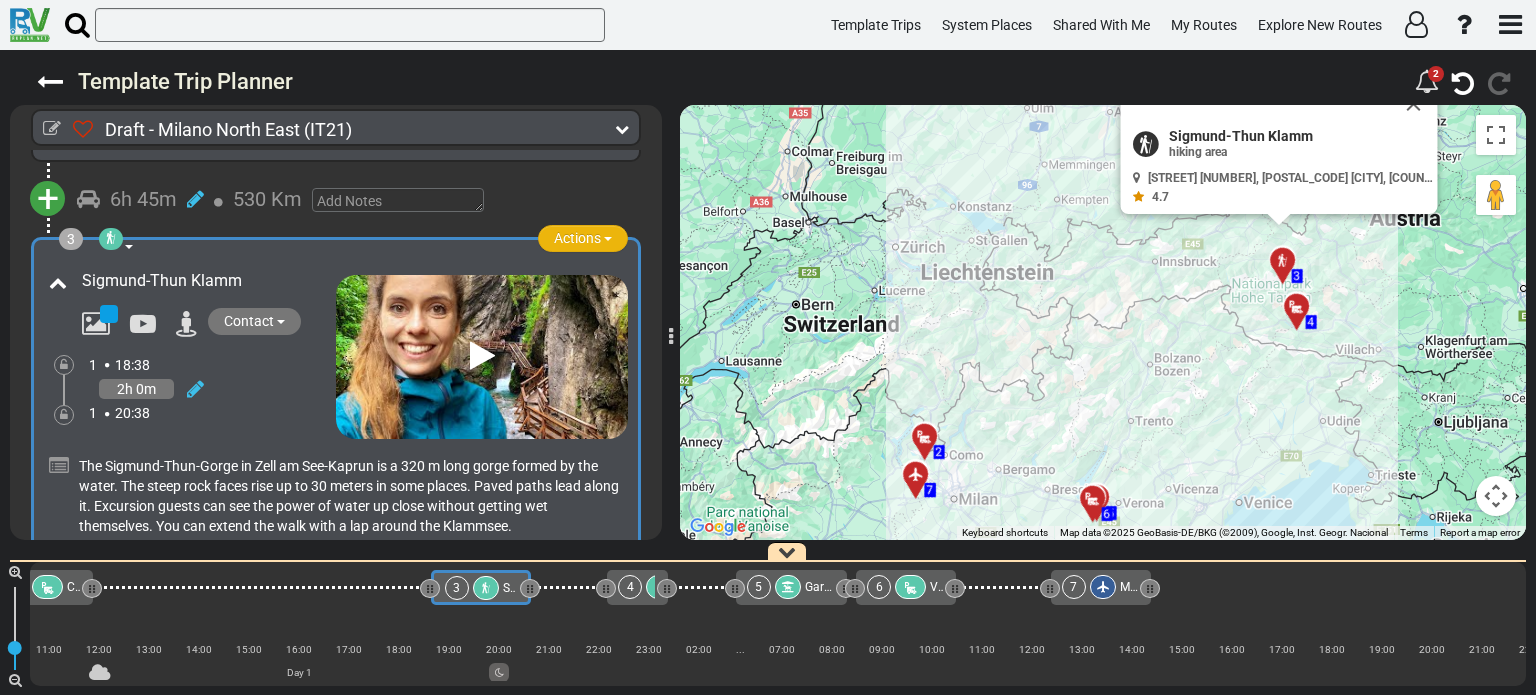 click on "Actions" at bounding box center [583, 238] 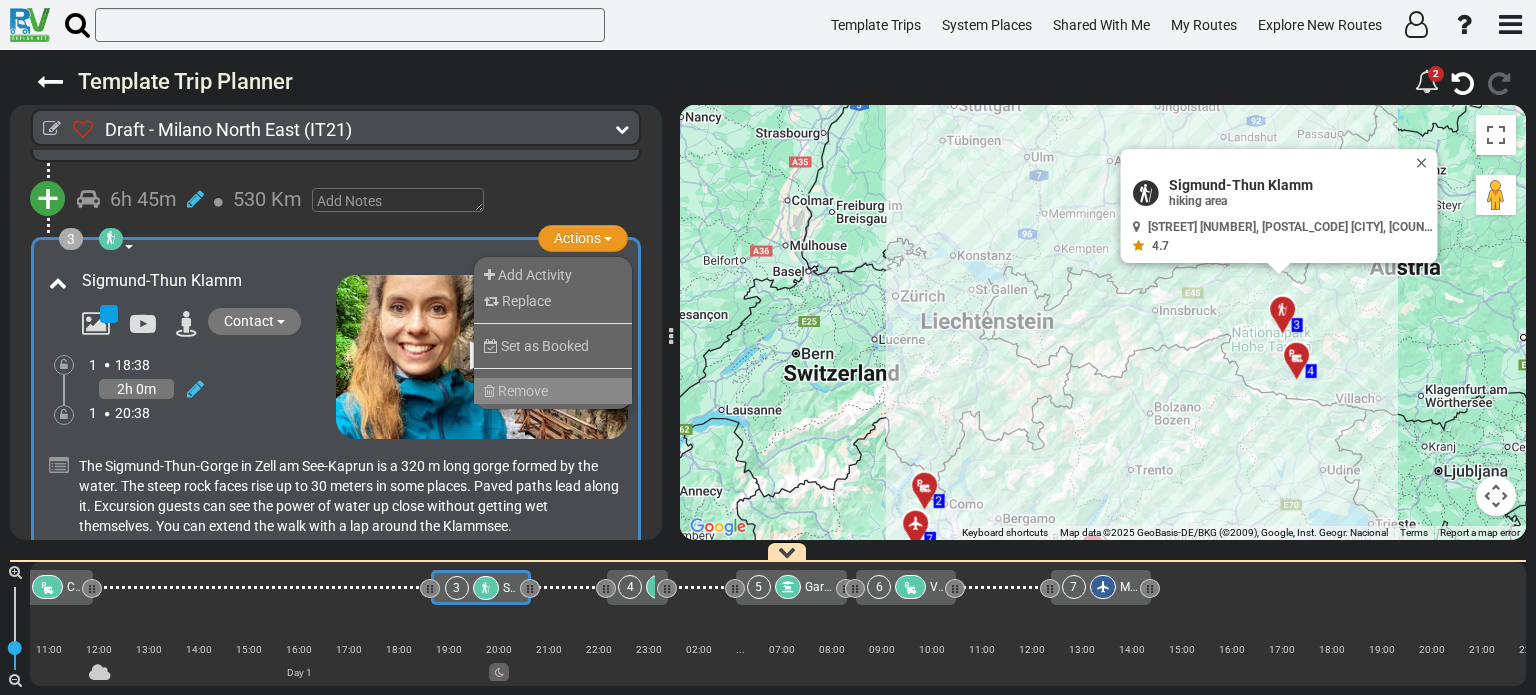 click on "Remove" at bounding box center (553, 391) 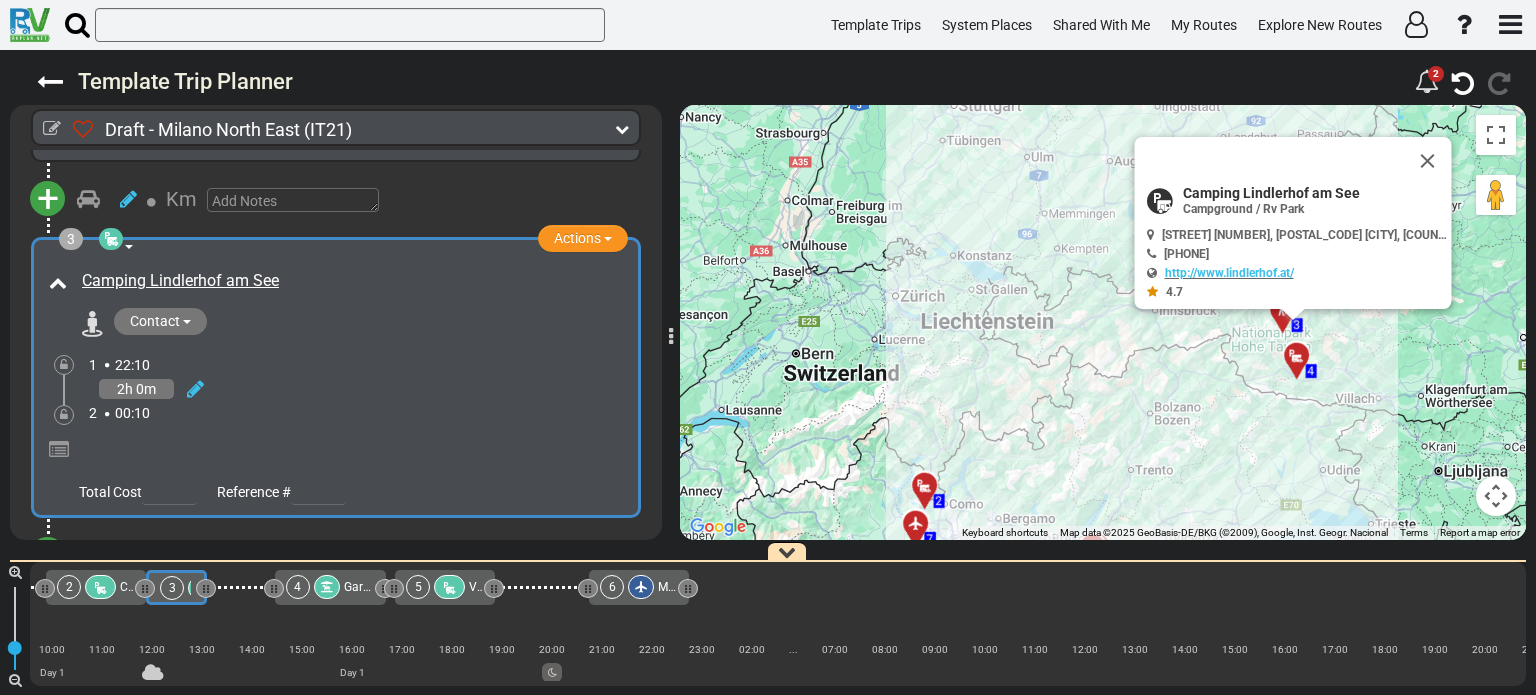 scroll, scrollTop: 0, scrollLeft: 56, axis: horizontal 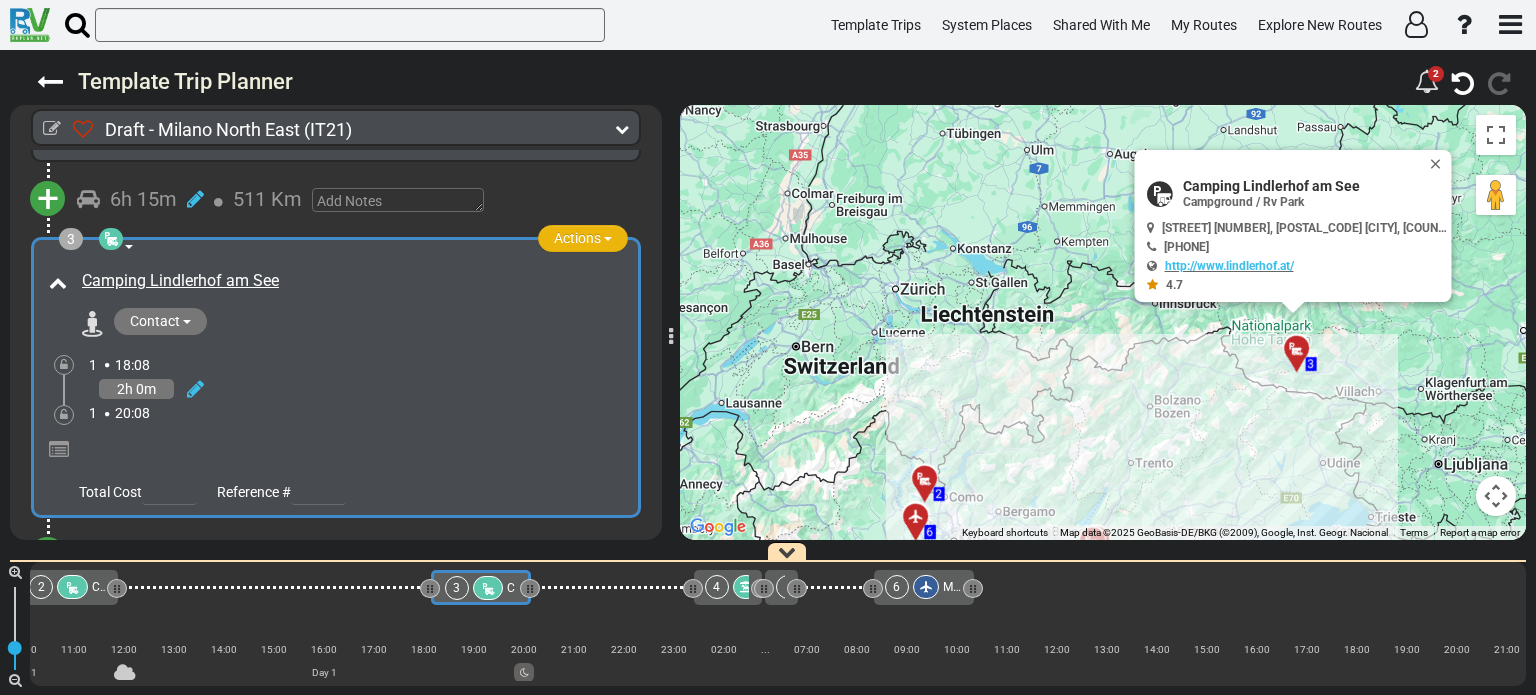 click on "Actions" at bounding box center [583, 238] 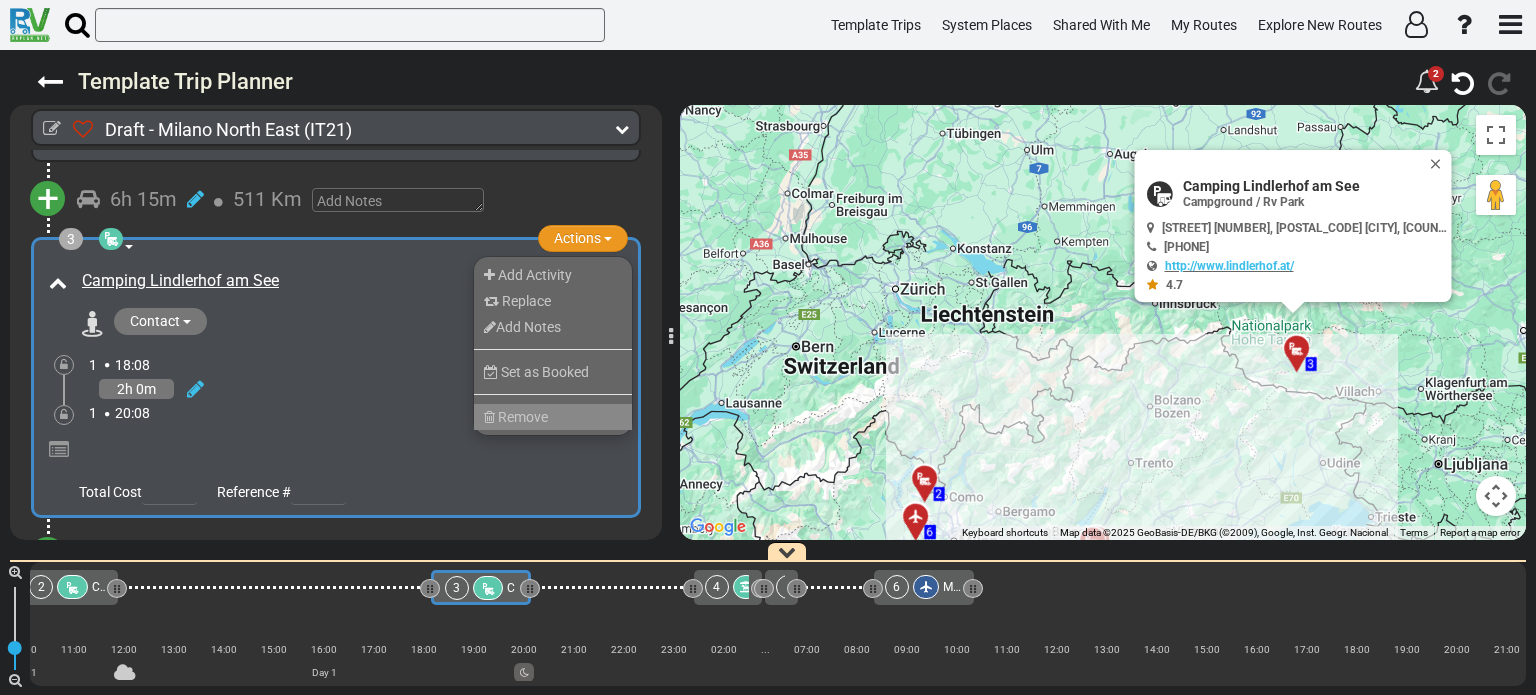 click on "Remove" at bounding box center (523, 417) 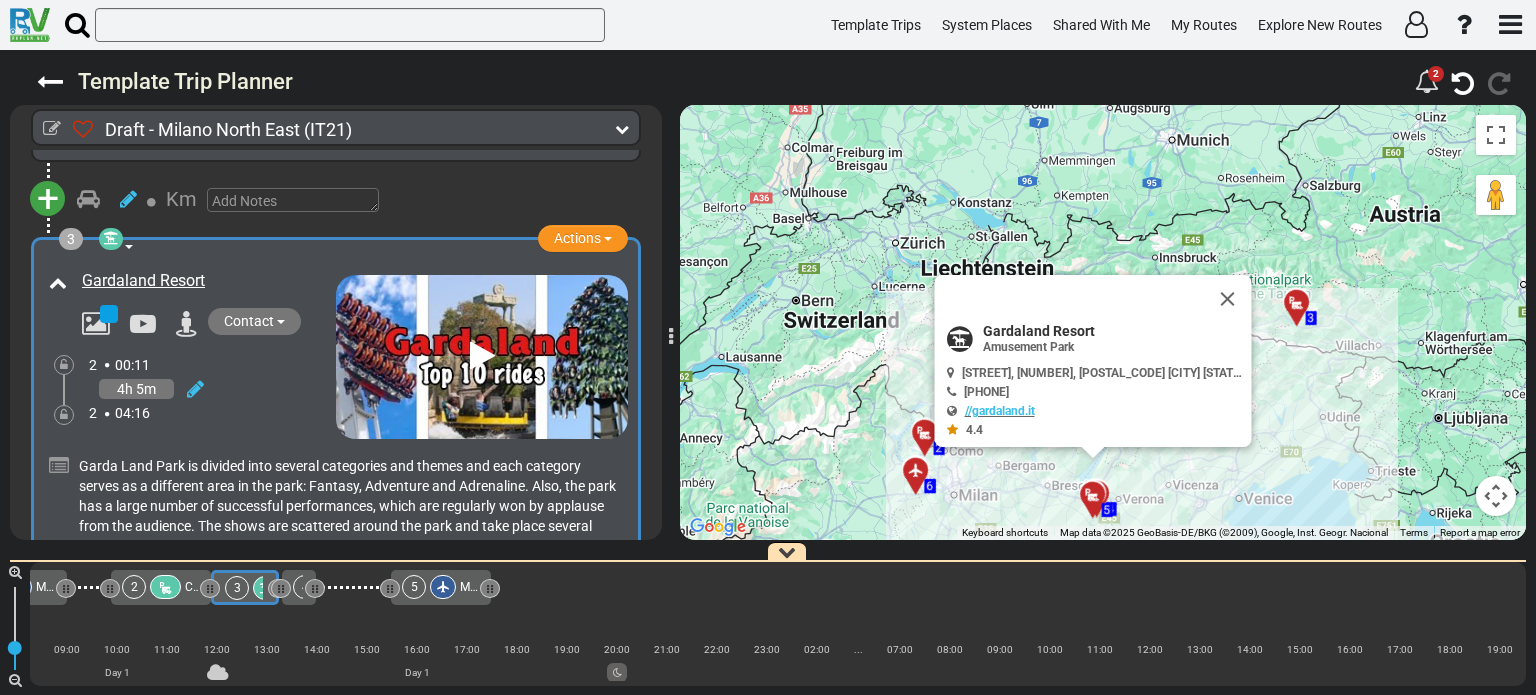 scroll, scrollTop: 0, scrollLeft: 0, axis: both 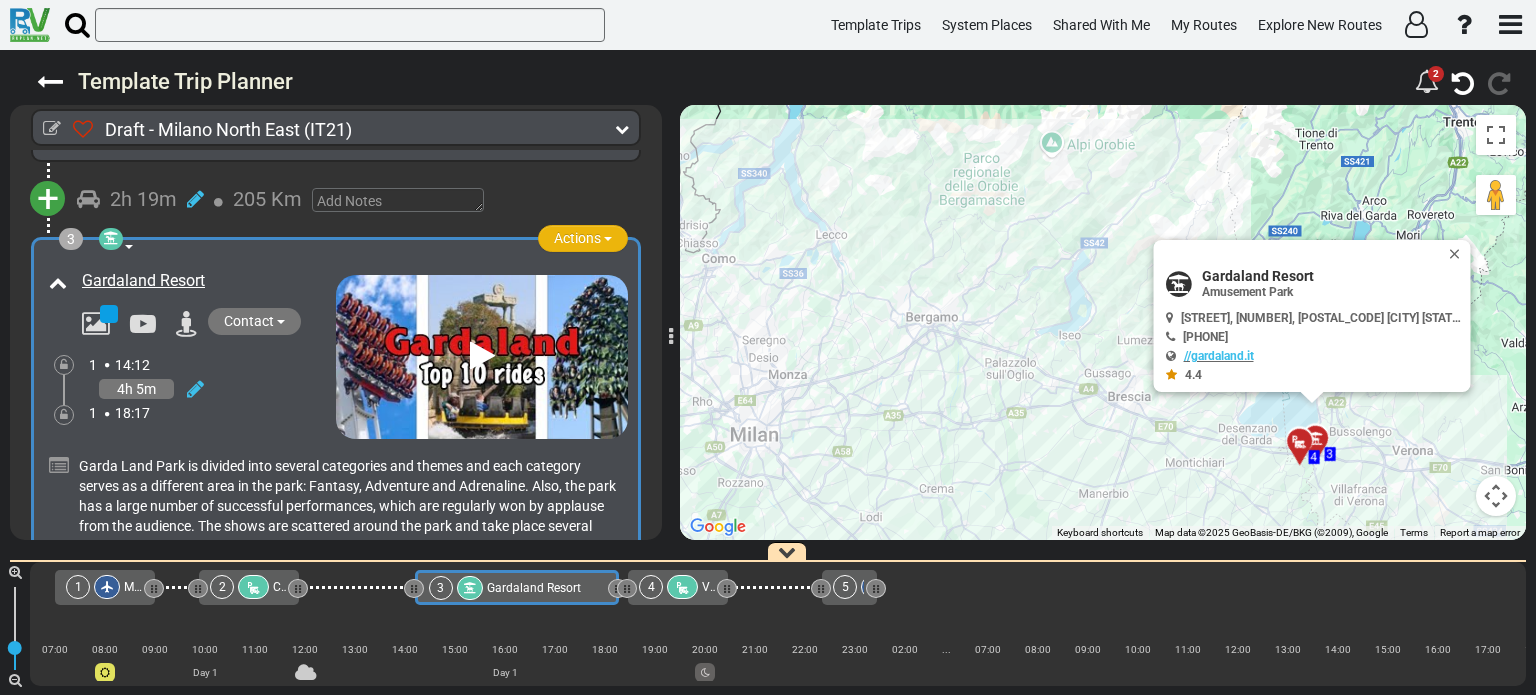 click on "Actions" at bounding box center [583, 238] 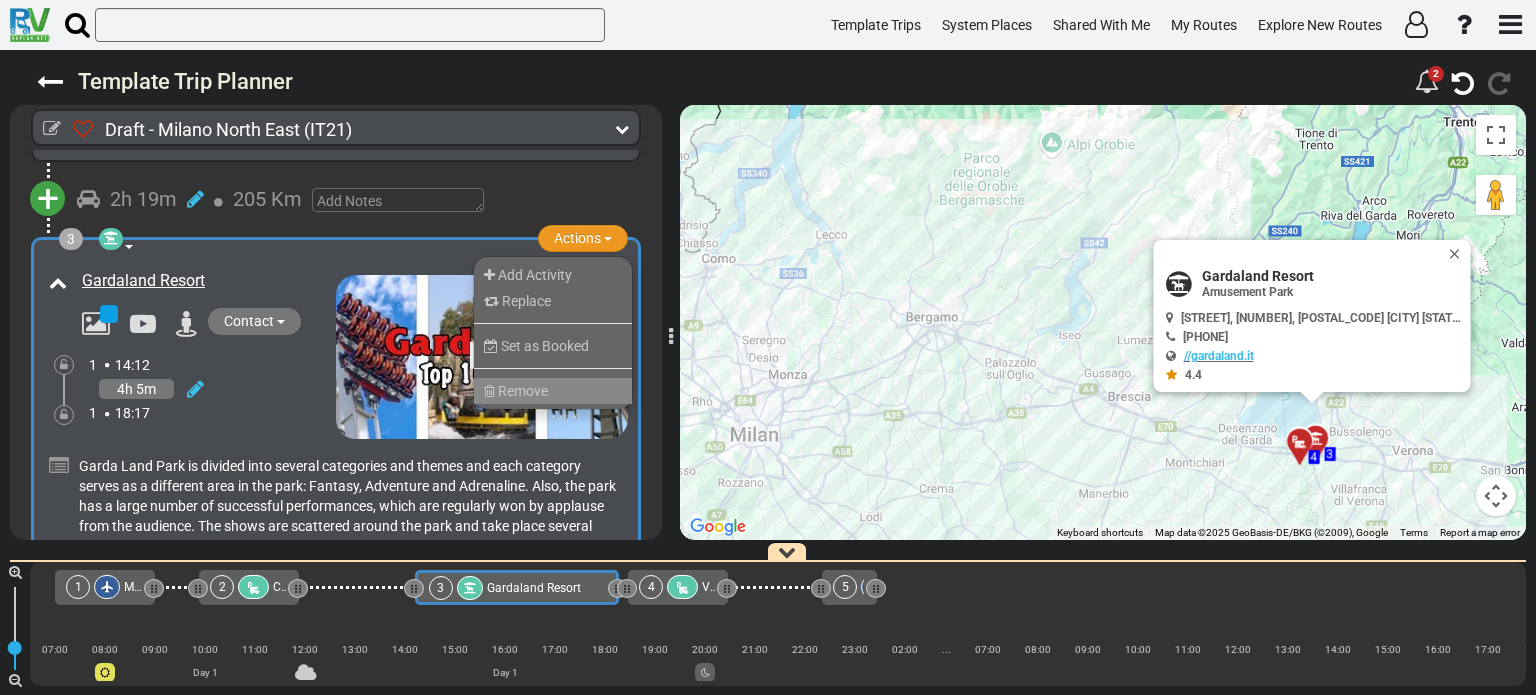 click on "Remove" at bounding box center (553, 391) 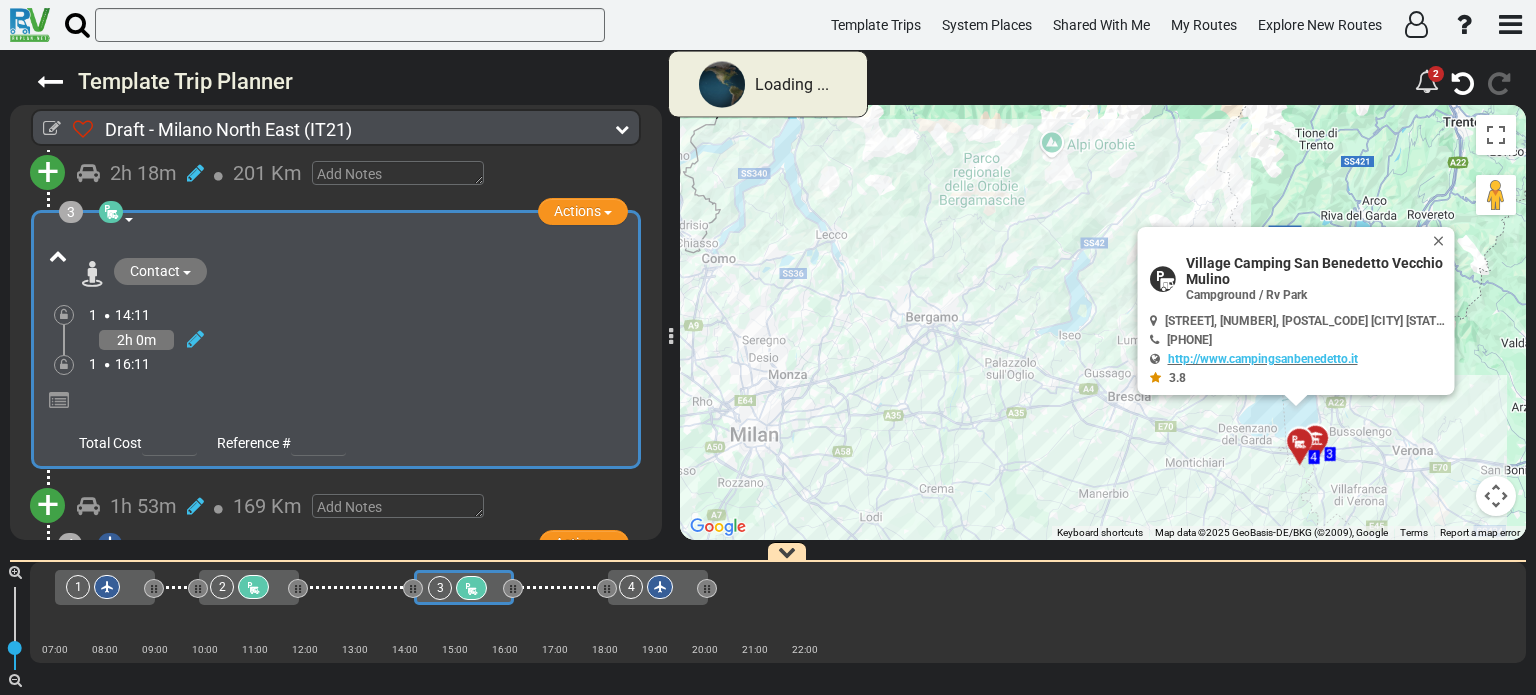 scroll, scrollTop: 687, scrollLeft: 0, axis: vertical 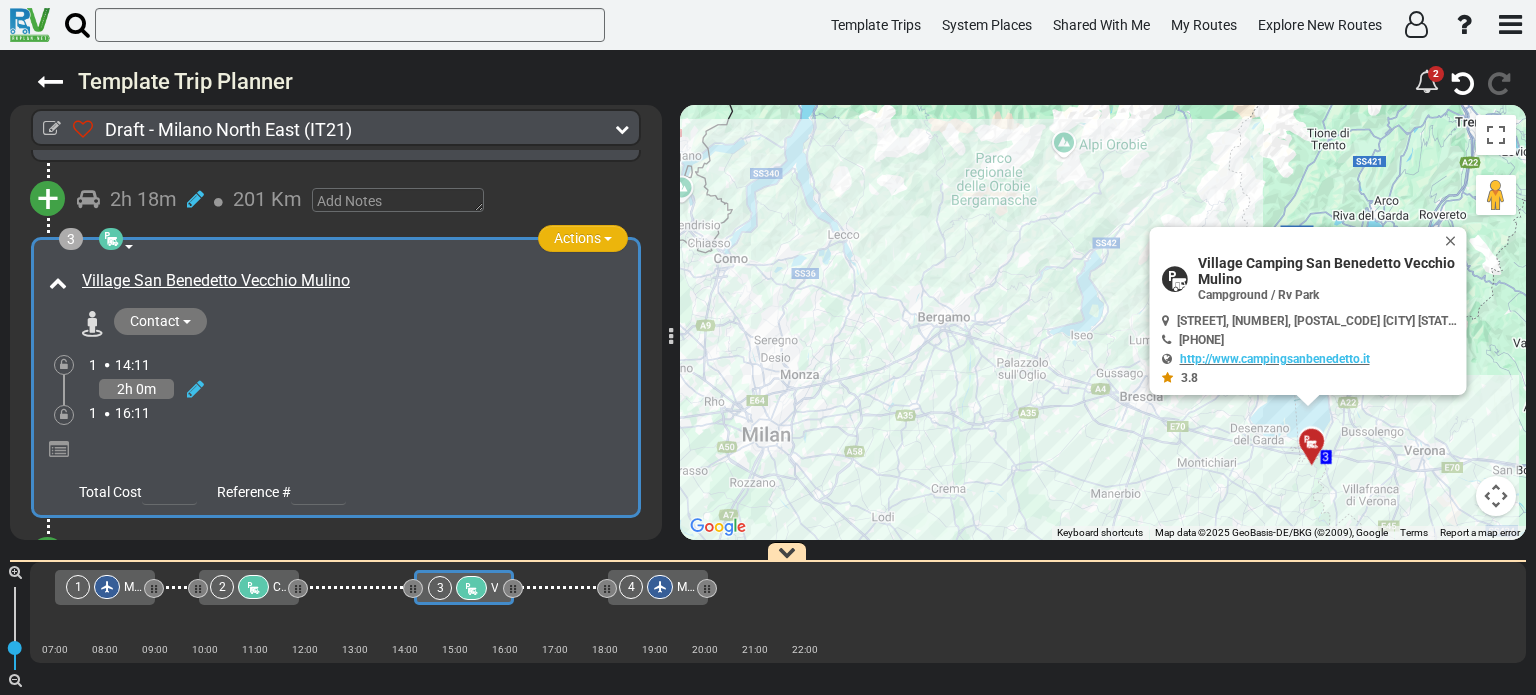 click on "Actions" at bounding box center [583, 238] 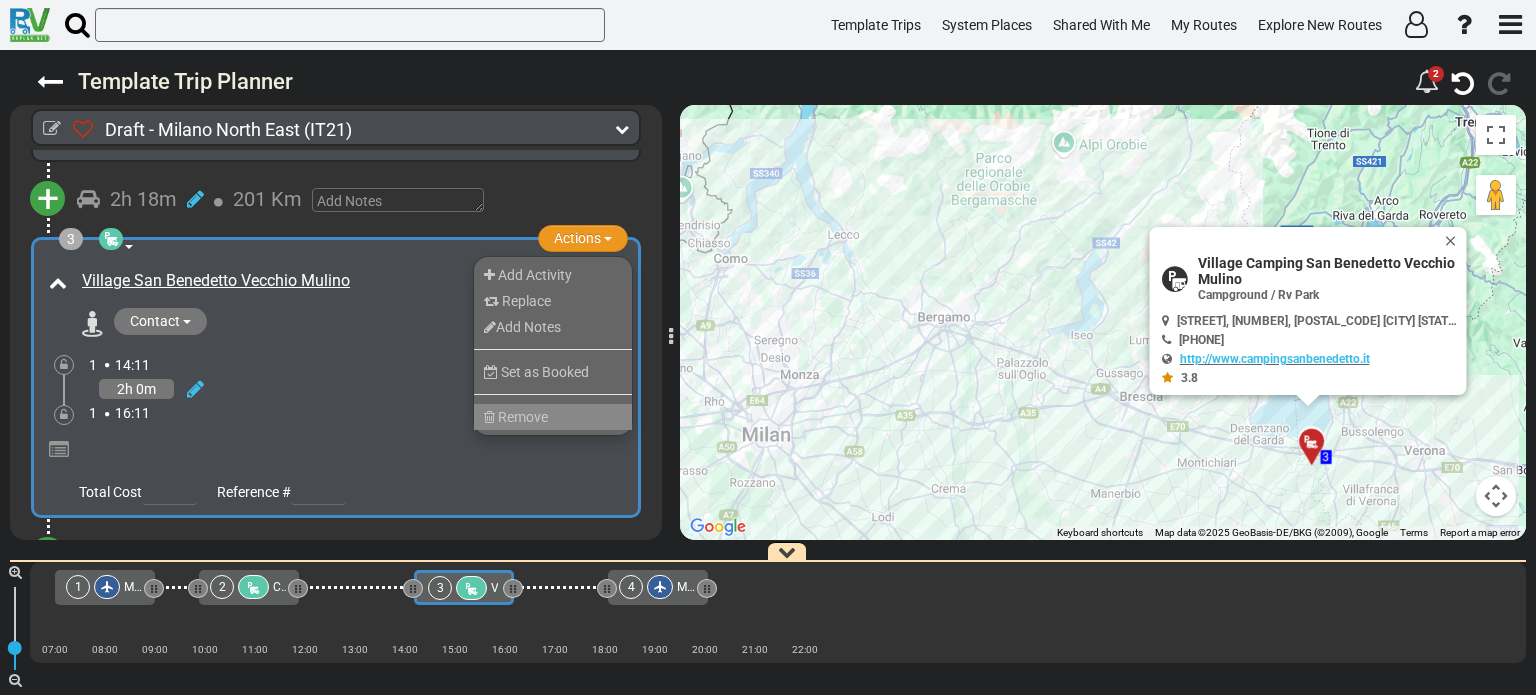 click on "Remove" at bounding box center [523, 417] 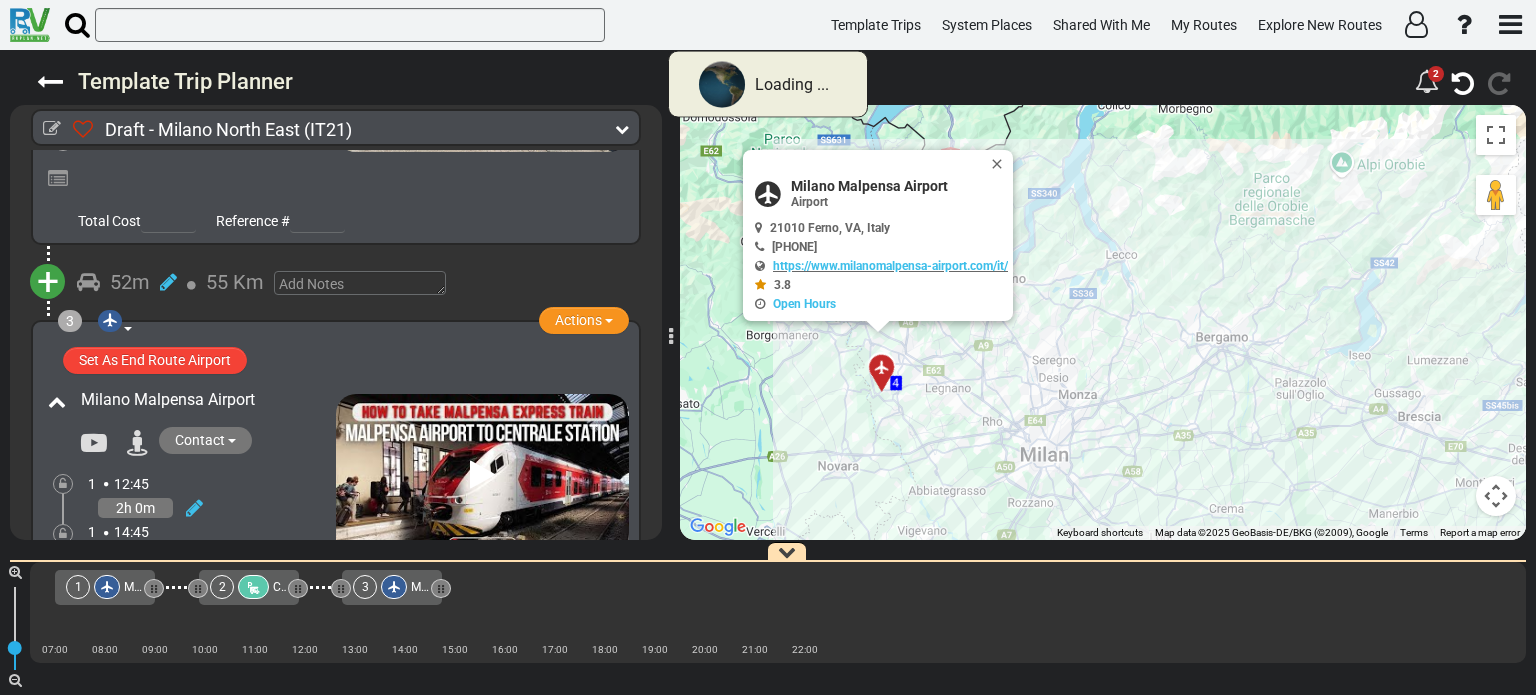 scroll, scrollTop: 687, scrollLeft: 0, axis: vertical 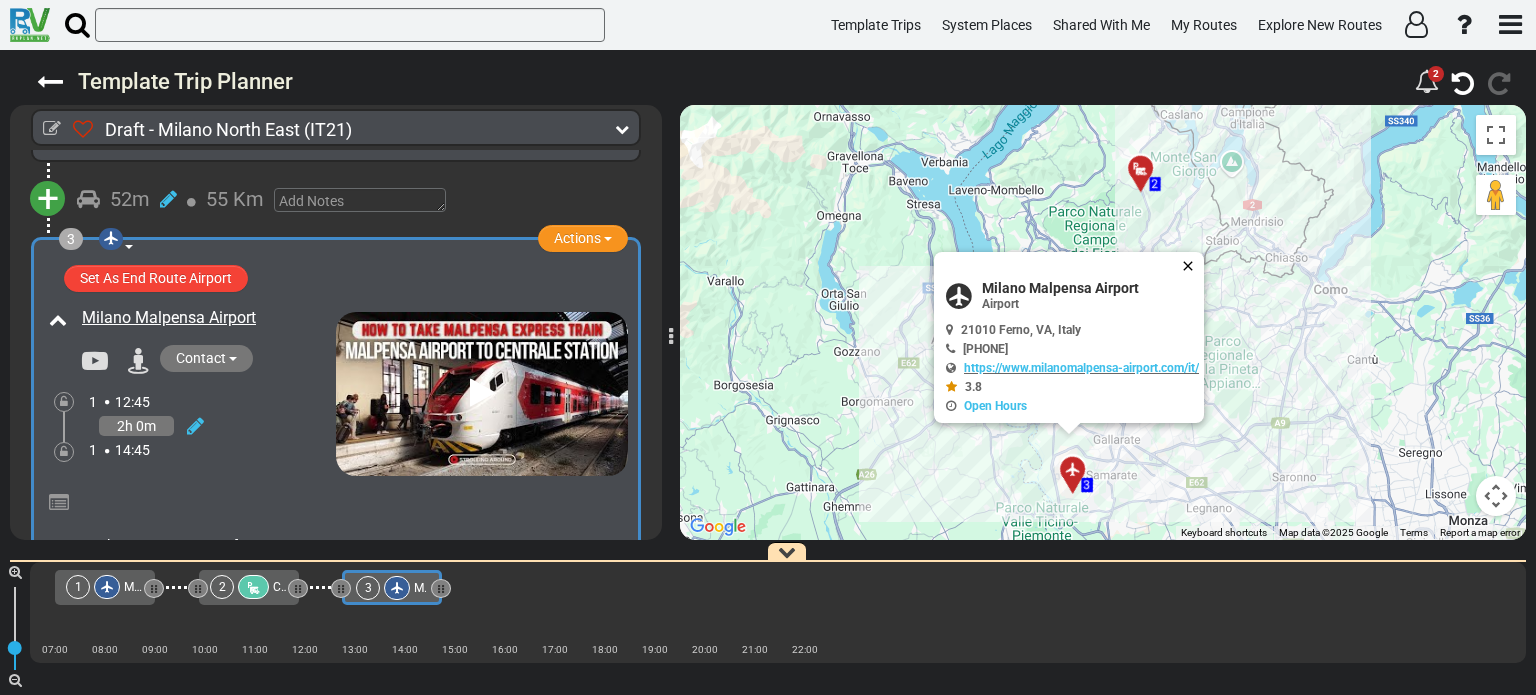 click at bounding box center (1192, 266) 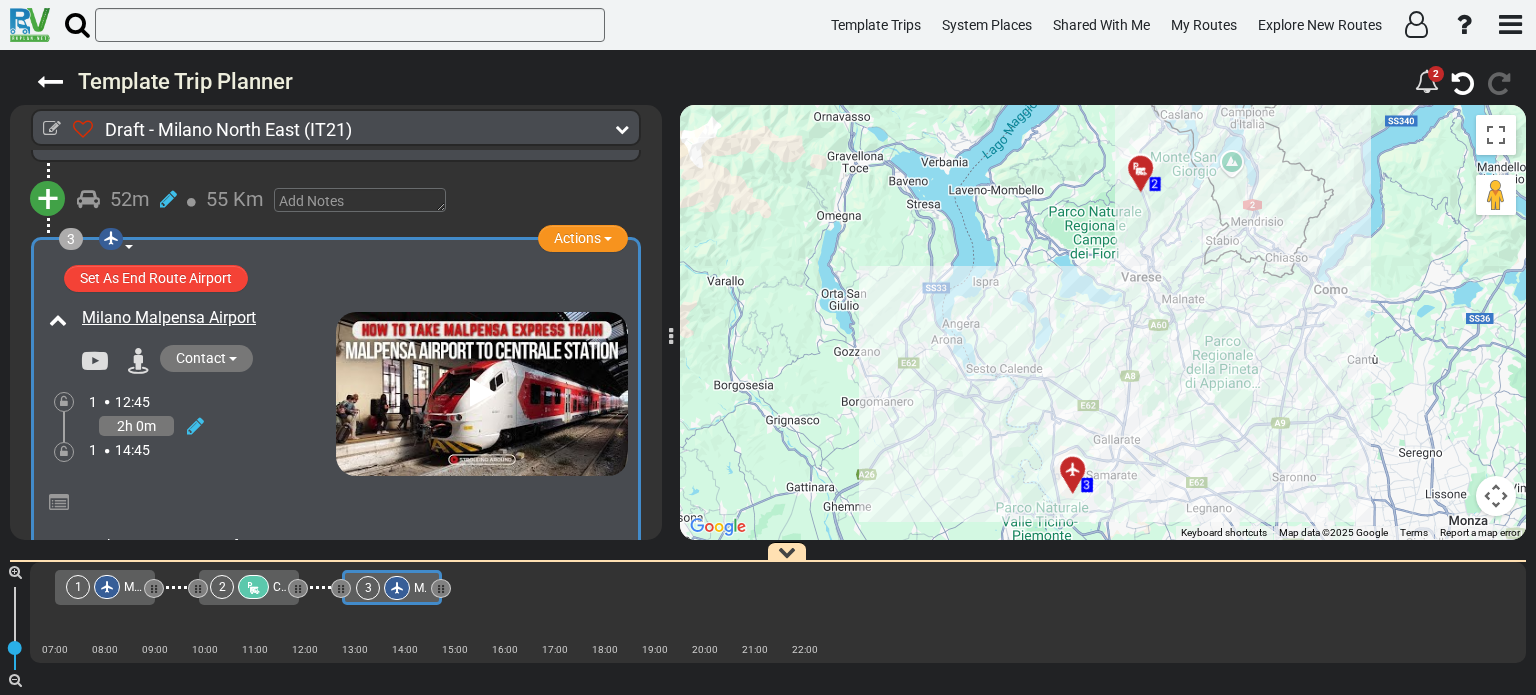 click at bounding box center (1141, 169) 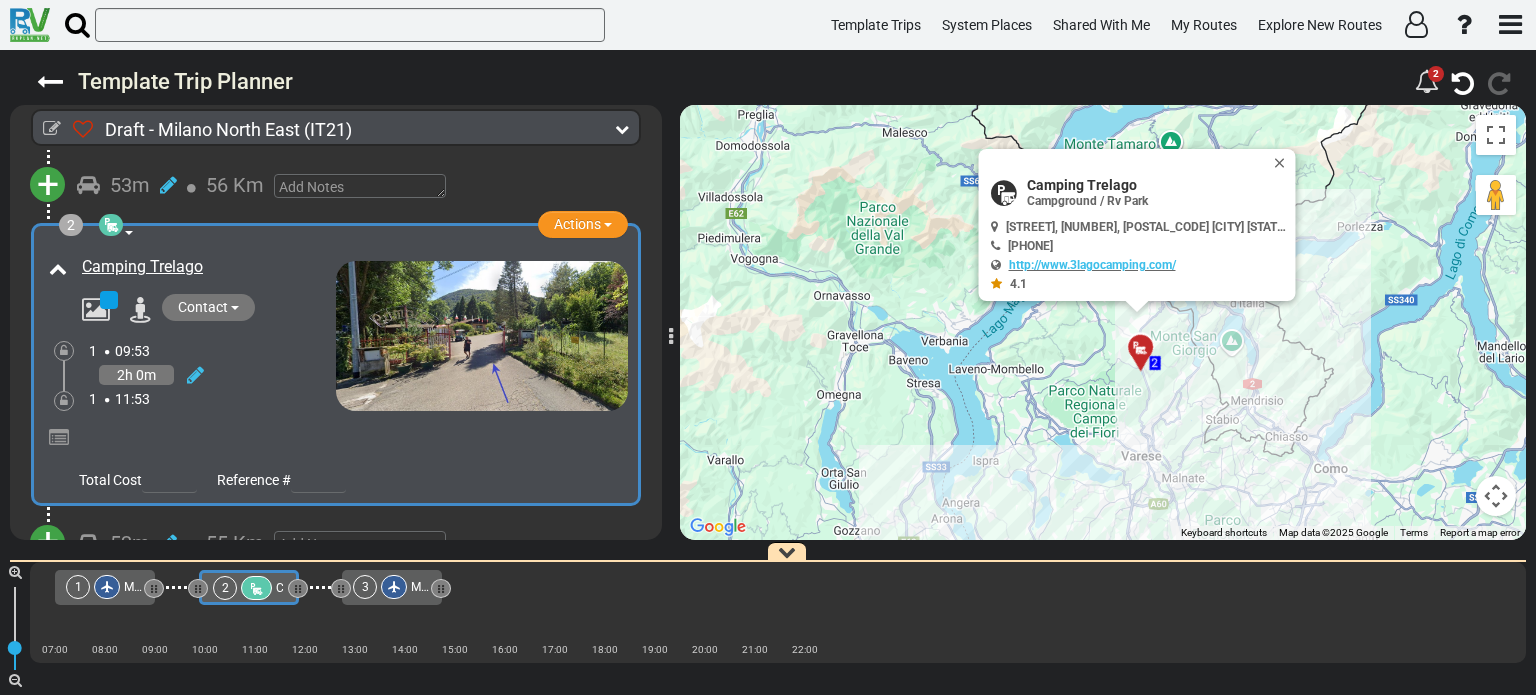 scroll, scrollTop: 335, scrollLeft: 0, axis: vertical 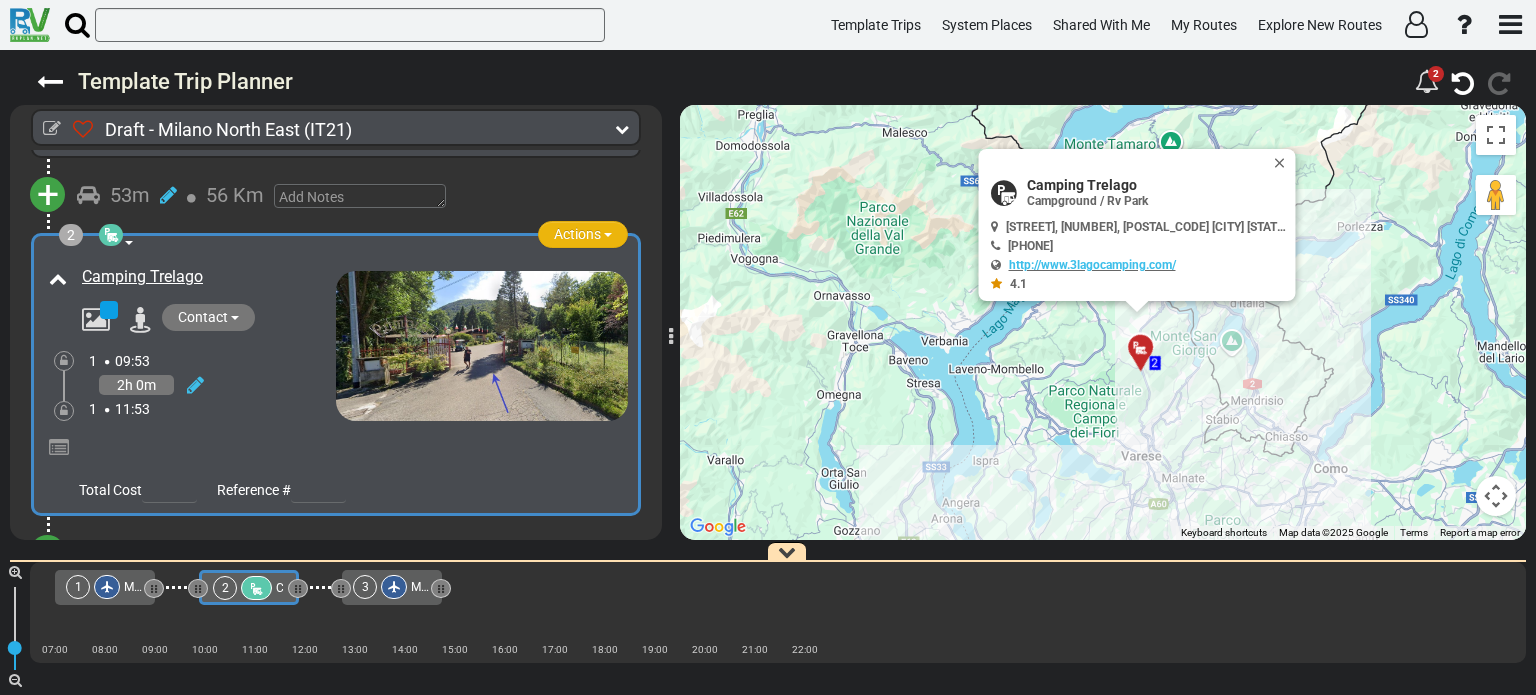 click on "Actions" at bounding box center [583, 234] 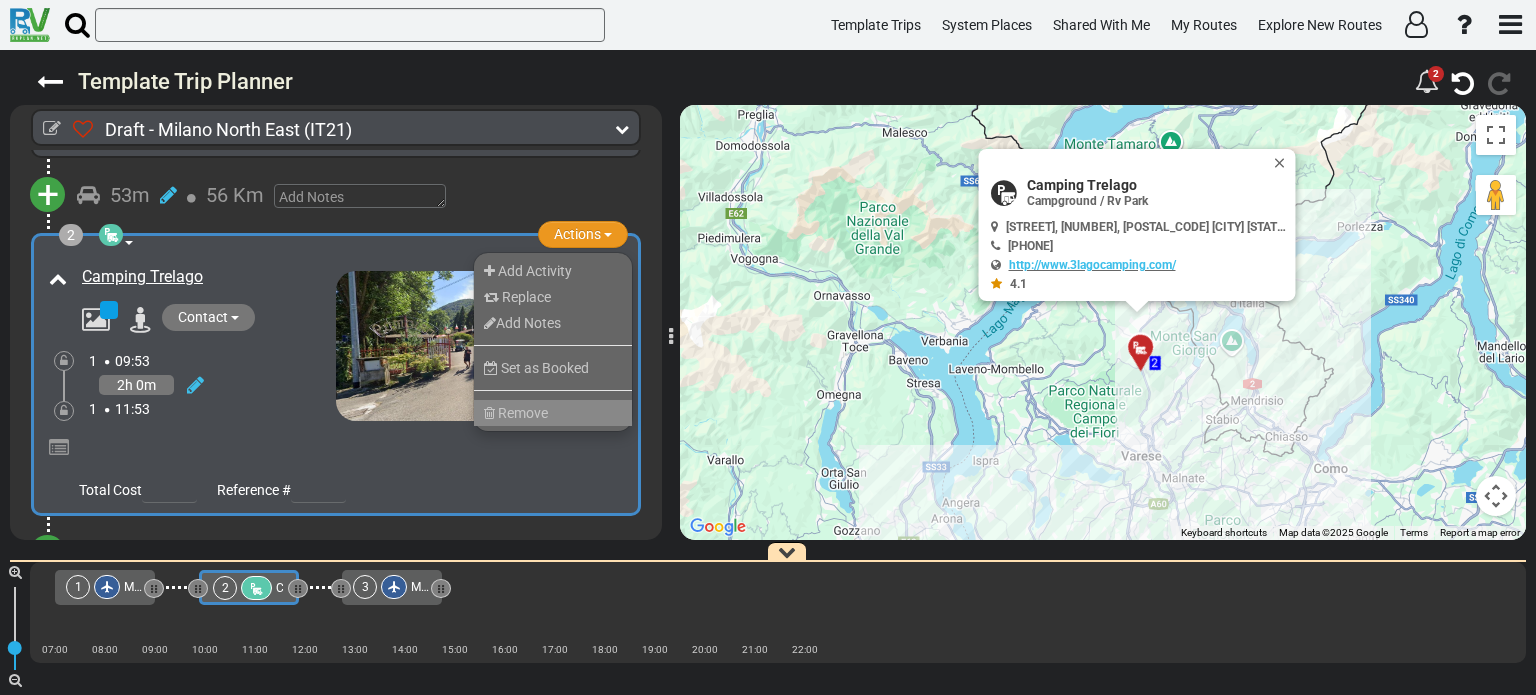 click on "Remove" at bounding box center [553, 413] 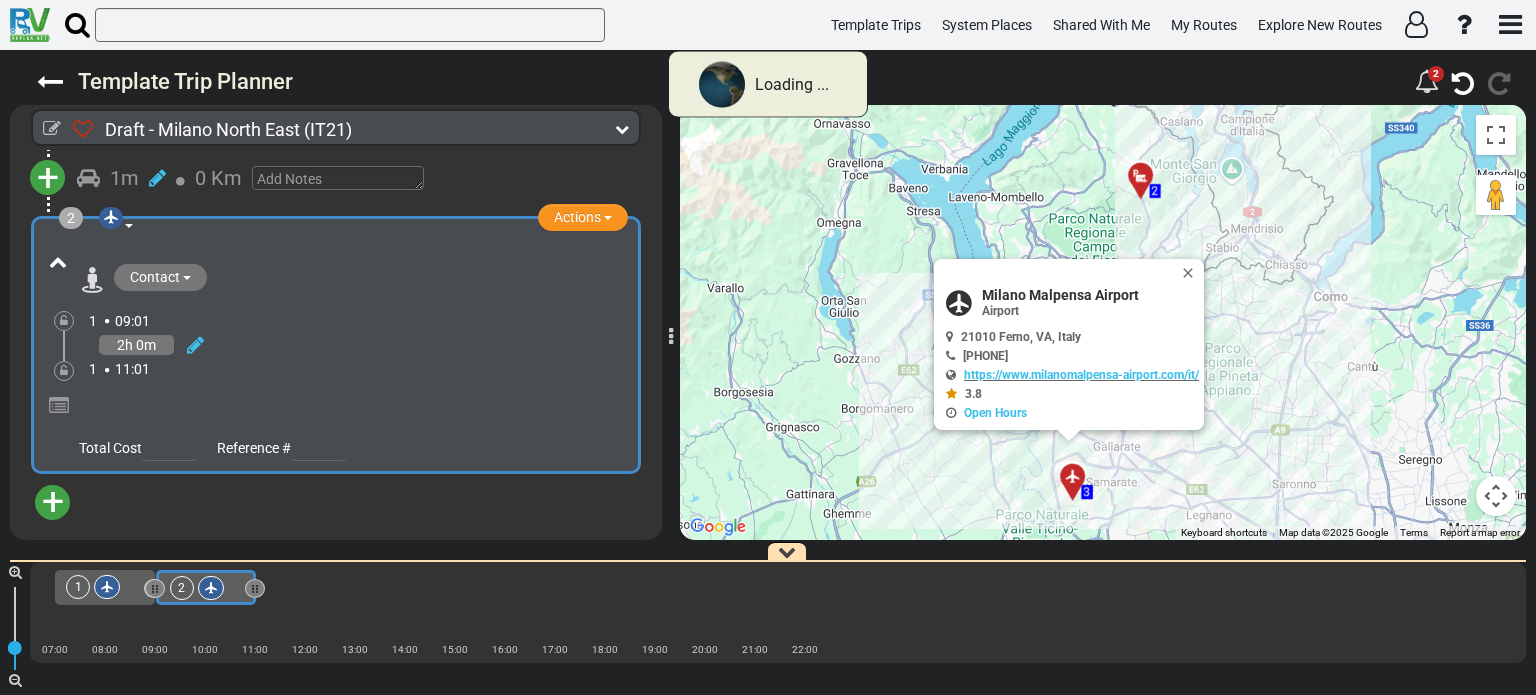 scroll, scrollTop: 335, scrollLeft: 0, axis: vertical 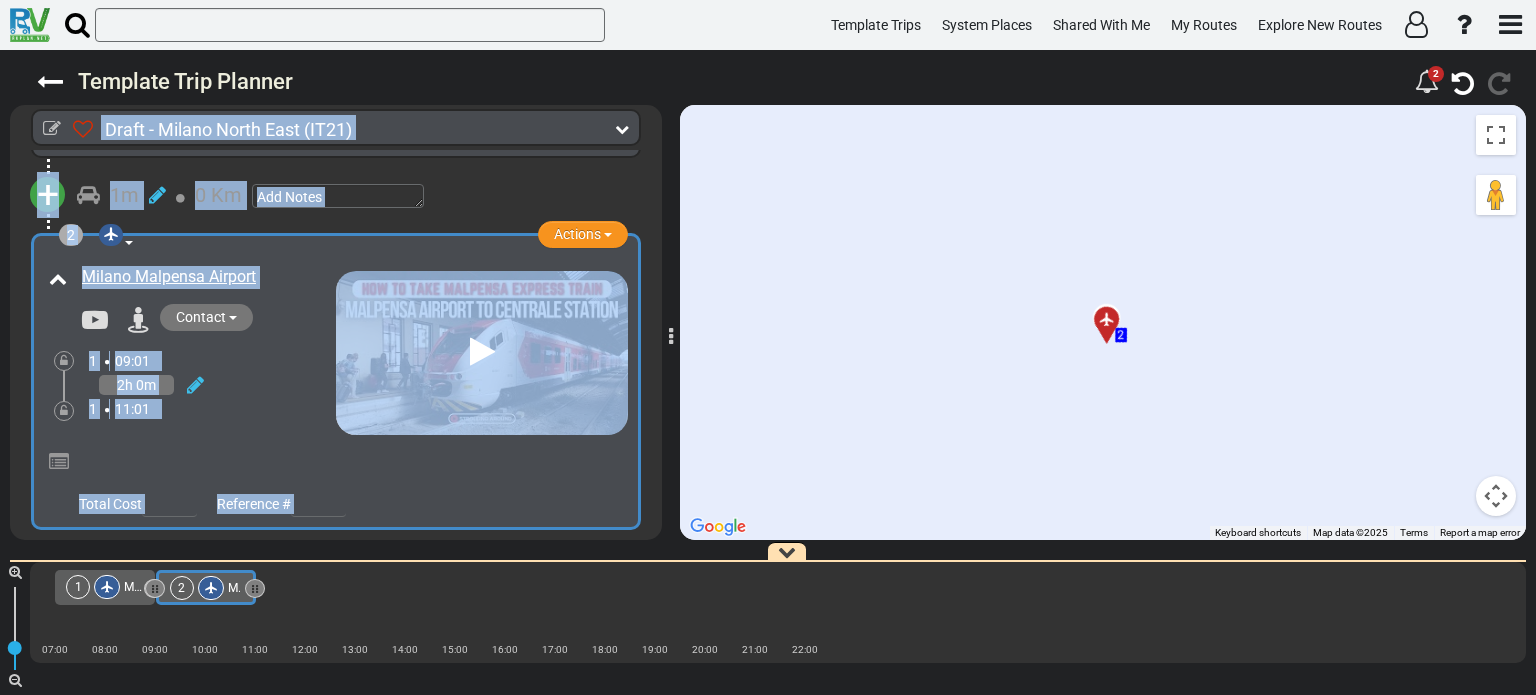 drag, startPoint x: 662, startPoint y: 354, endPoint x: 657, endPoint y: 319, distance: 35.35534 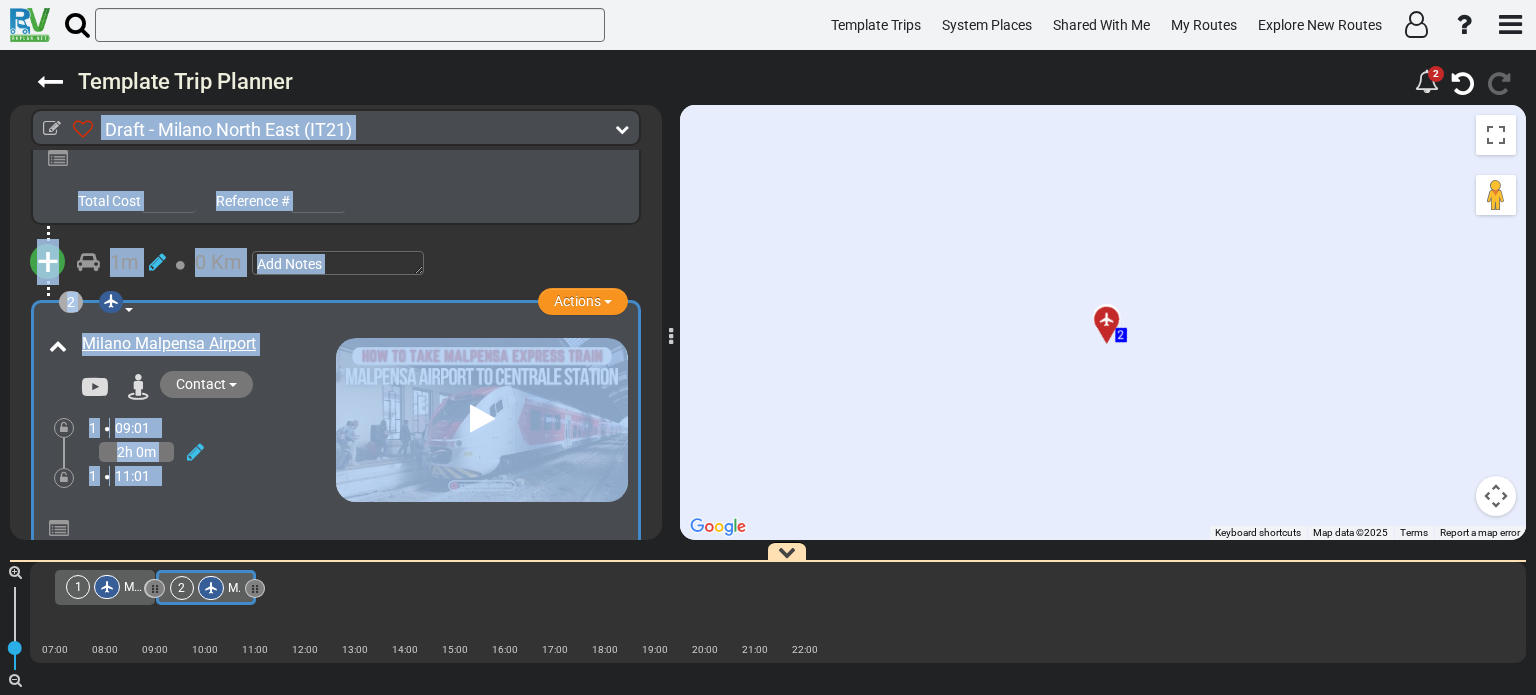 scroll, scrollTop: 272, scrollLeft: 0, axis: vertical 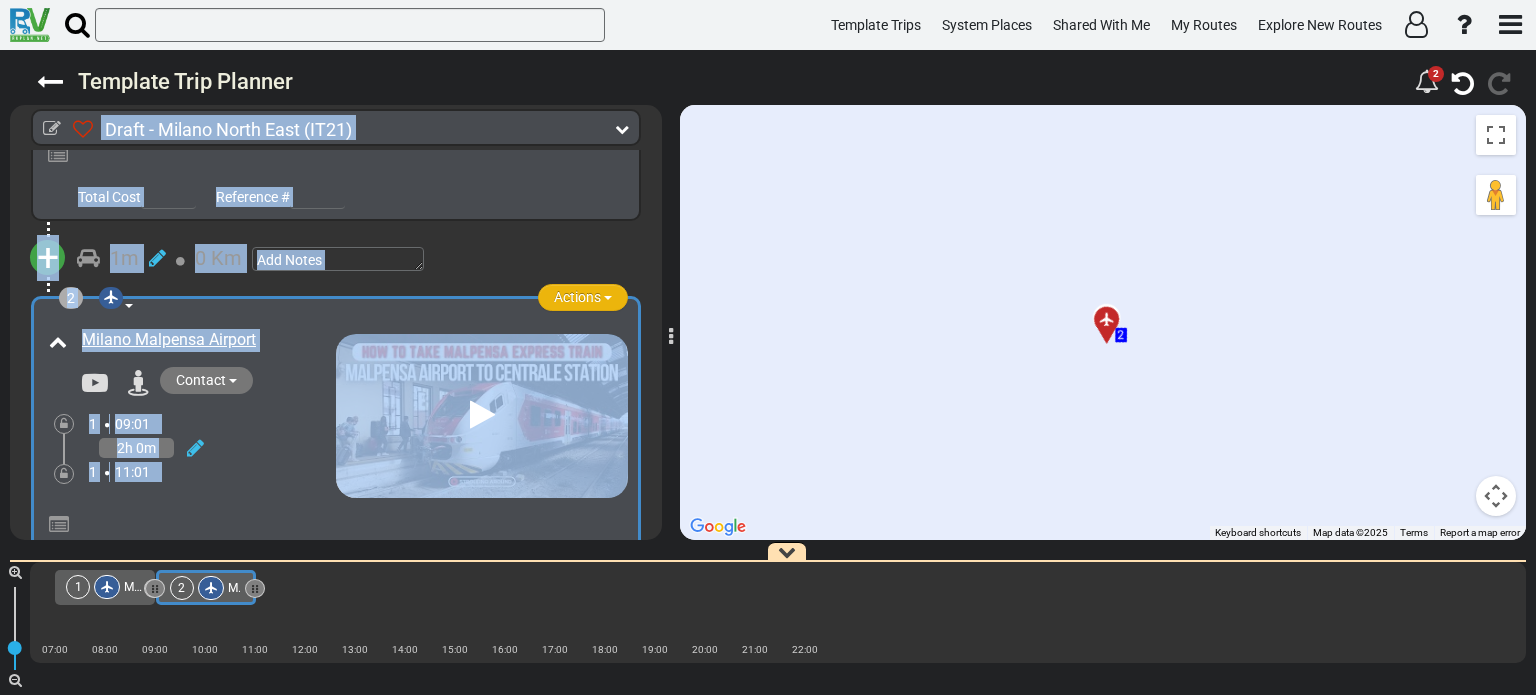 click on "Actions" at bounding box center [583, 297] 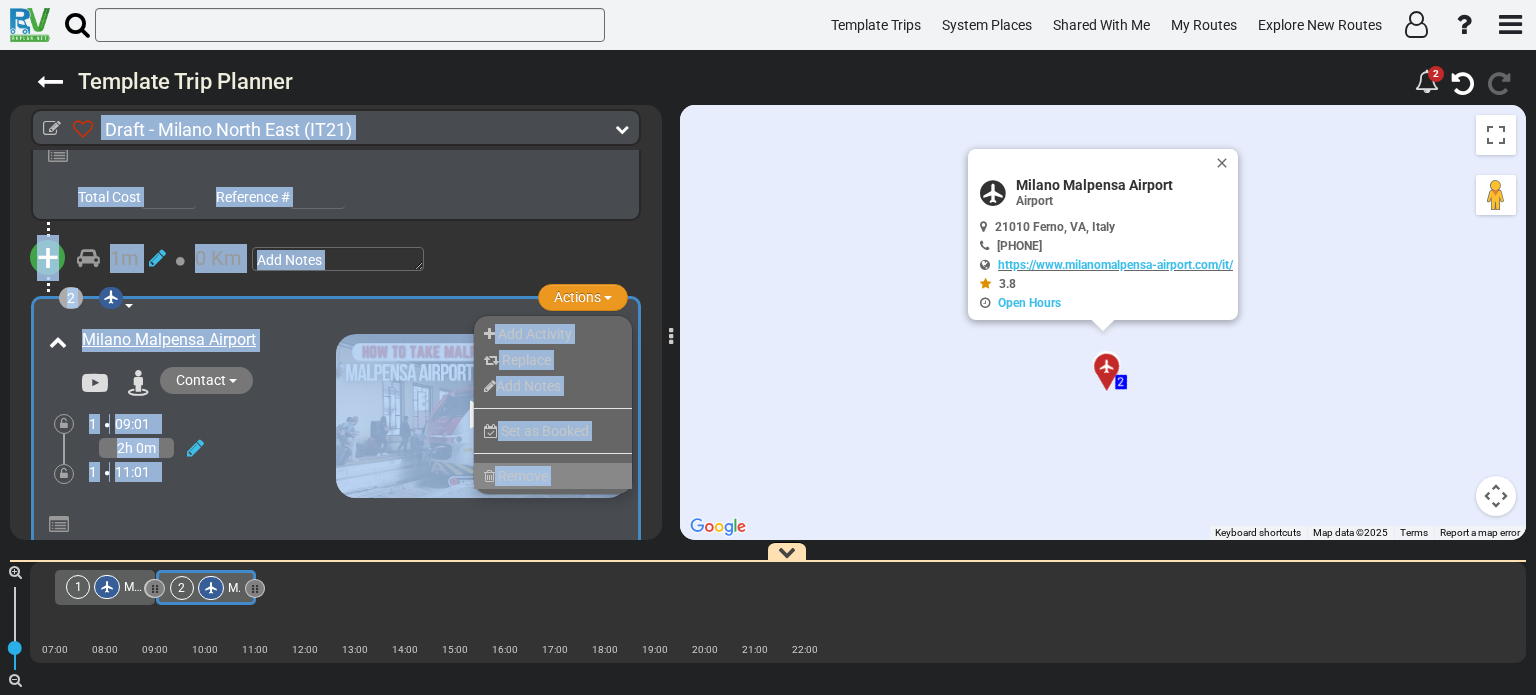 click on "Remove" at bounding box center [553, 476] 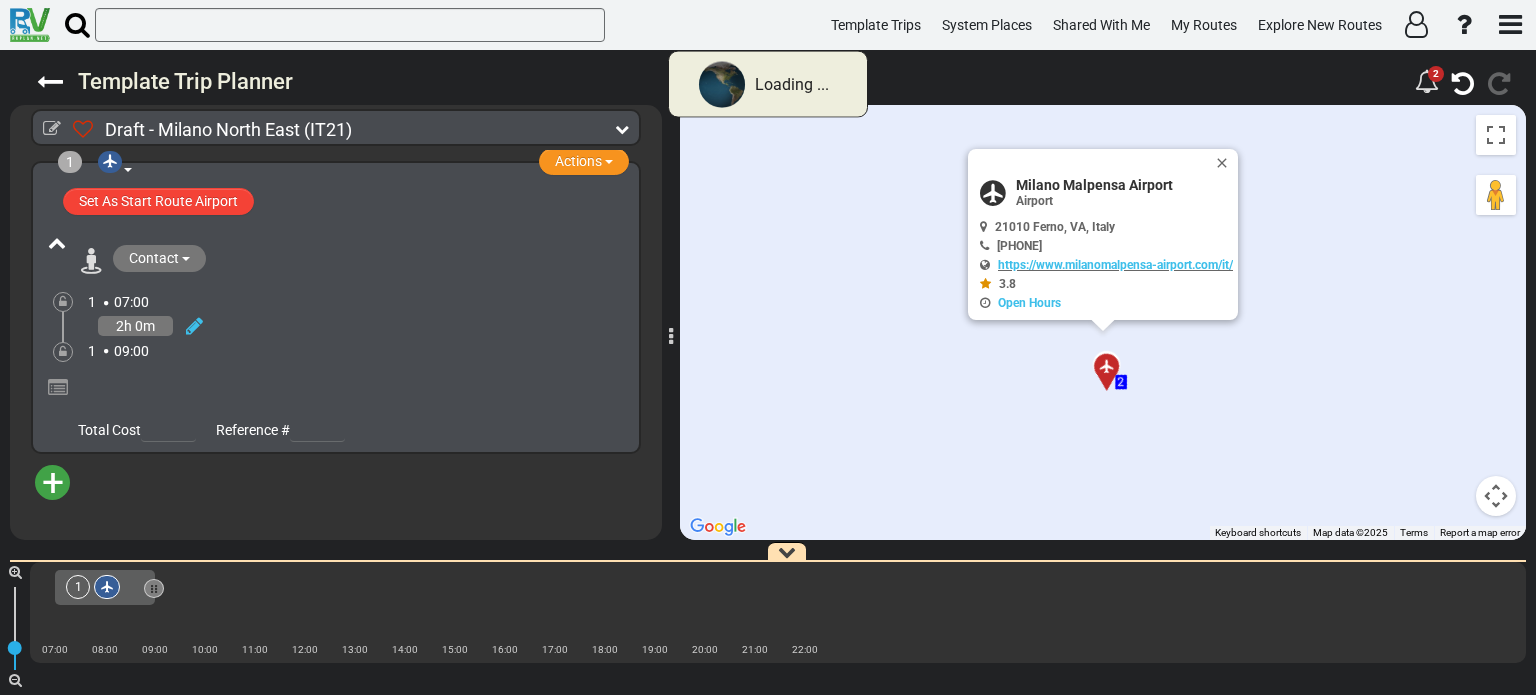 scroll, scrollTop: 0, scrollLeft: 0, axis: both 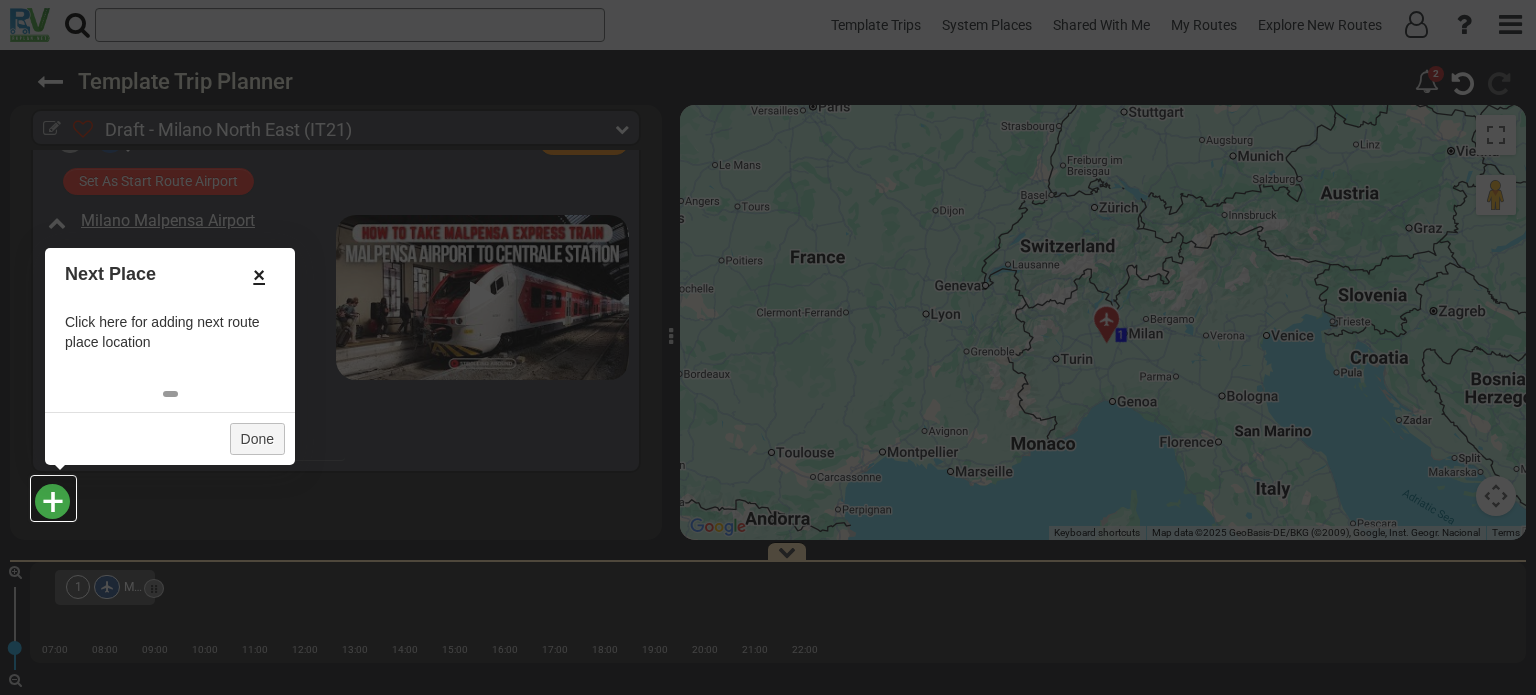 click on "×" at bounding box center (259, 275) 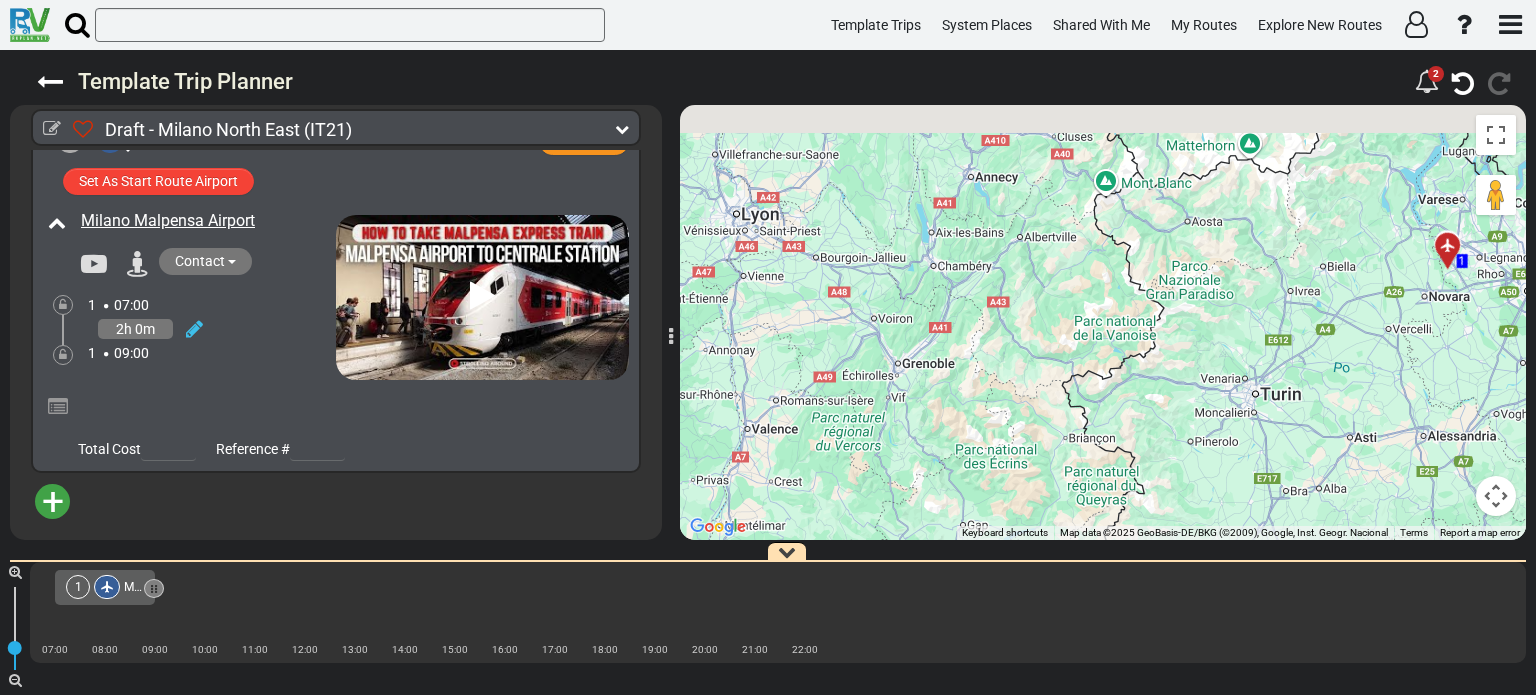 drag, startPoint x: 1006, startPoint y: 325, endPoint x: 1076, endPoint y: 425, distance: 122.06556 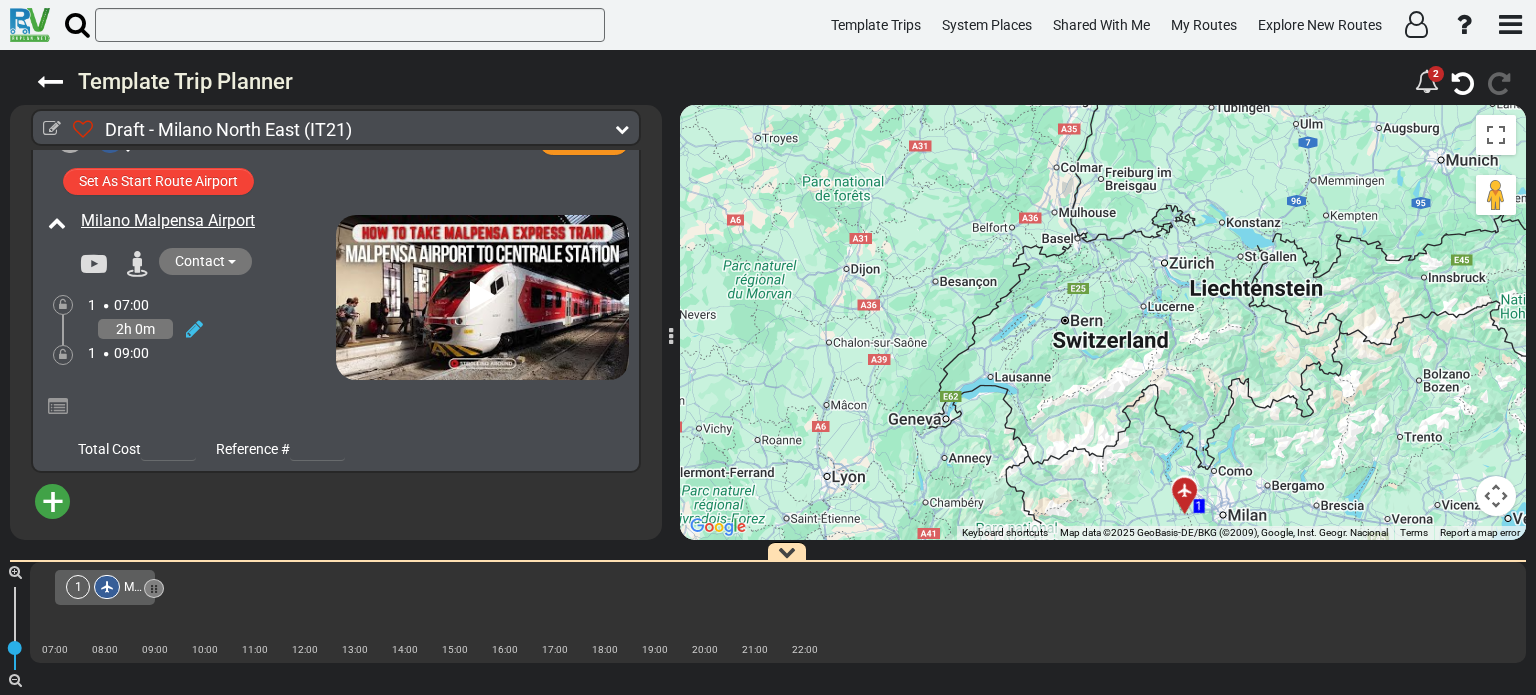 drag, startPoint x: 1164, startPoint y: 299, endPoint x: 1083, endPoint y: 456, distance: 176.66353 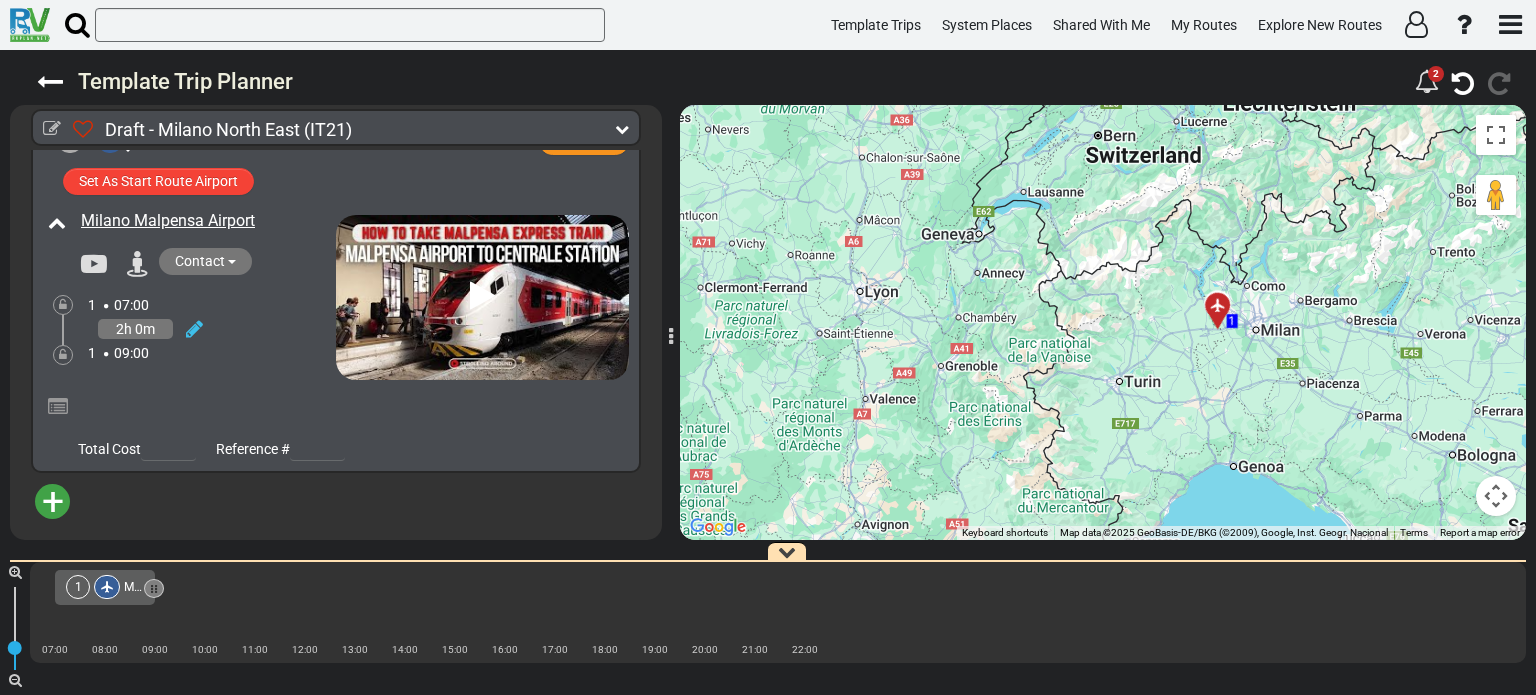 drag, startPoint x: 1117, startPoint y: 478, endPoint x: 1150, endPoint y: 287, distance: 193.82982 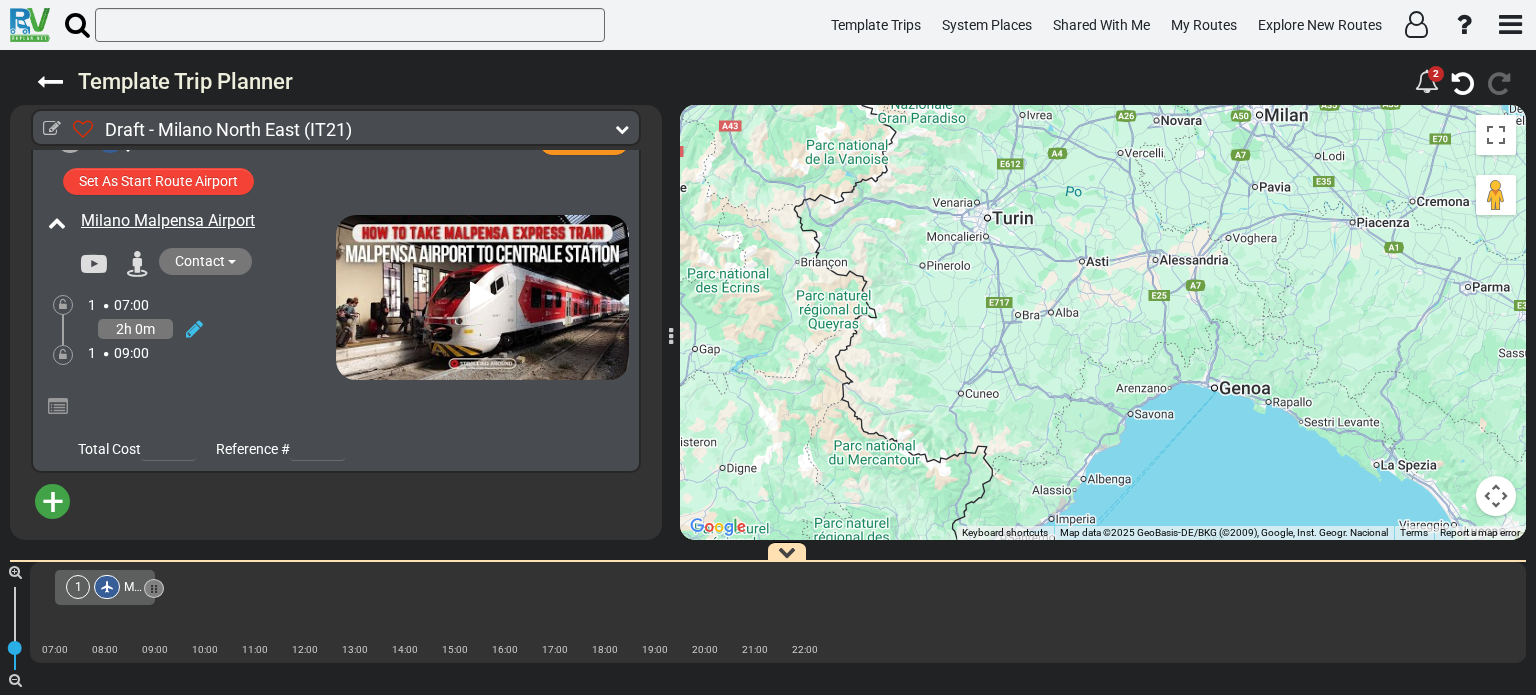 drag, startPoint x: 1168, startPoint y: 367, endPoint x: 1089, endPoint y: 159, distance: 222.4972 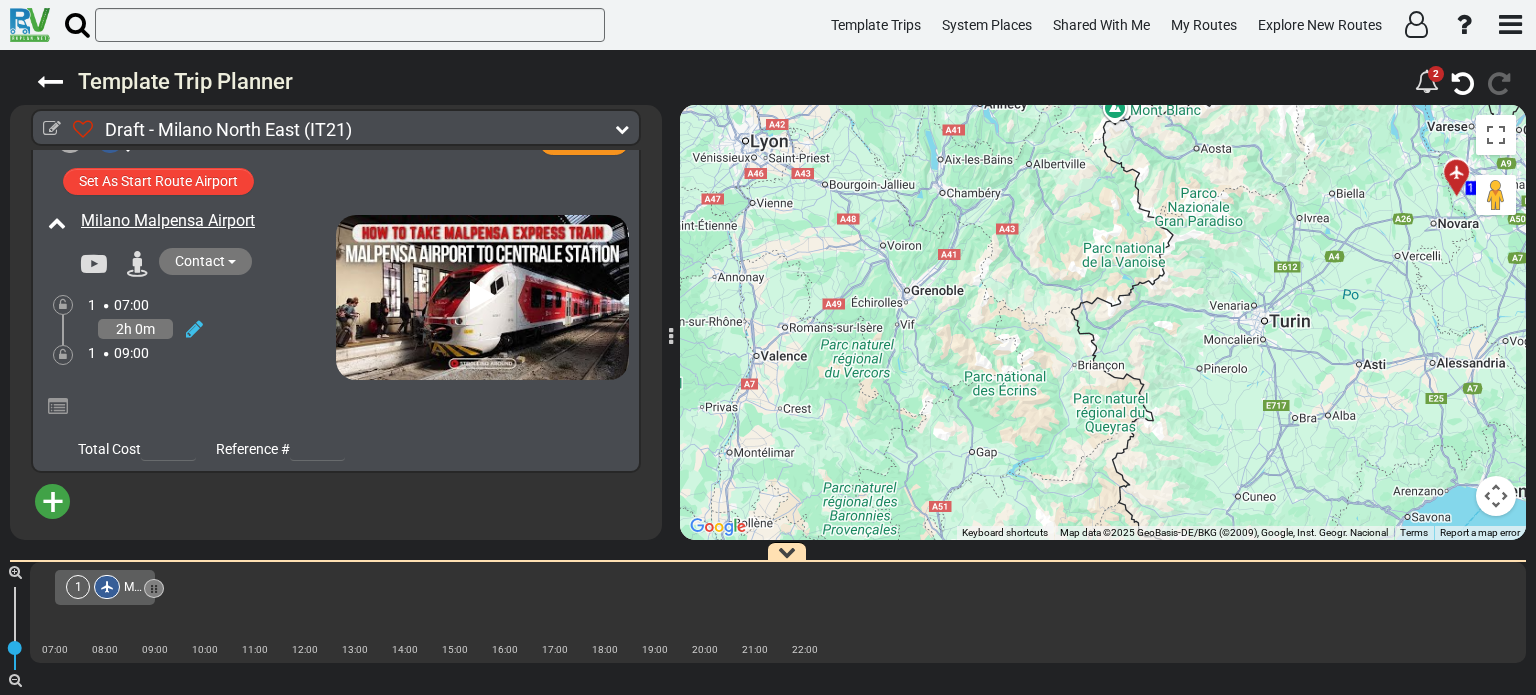 drag, startPoint x: 1089, startPoint y: 159, endPoint x: 1374, endPoint y: 264, distance: 303.72684 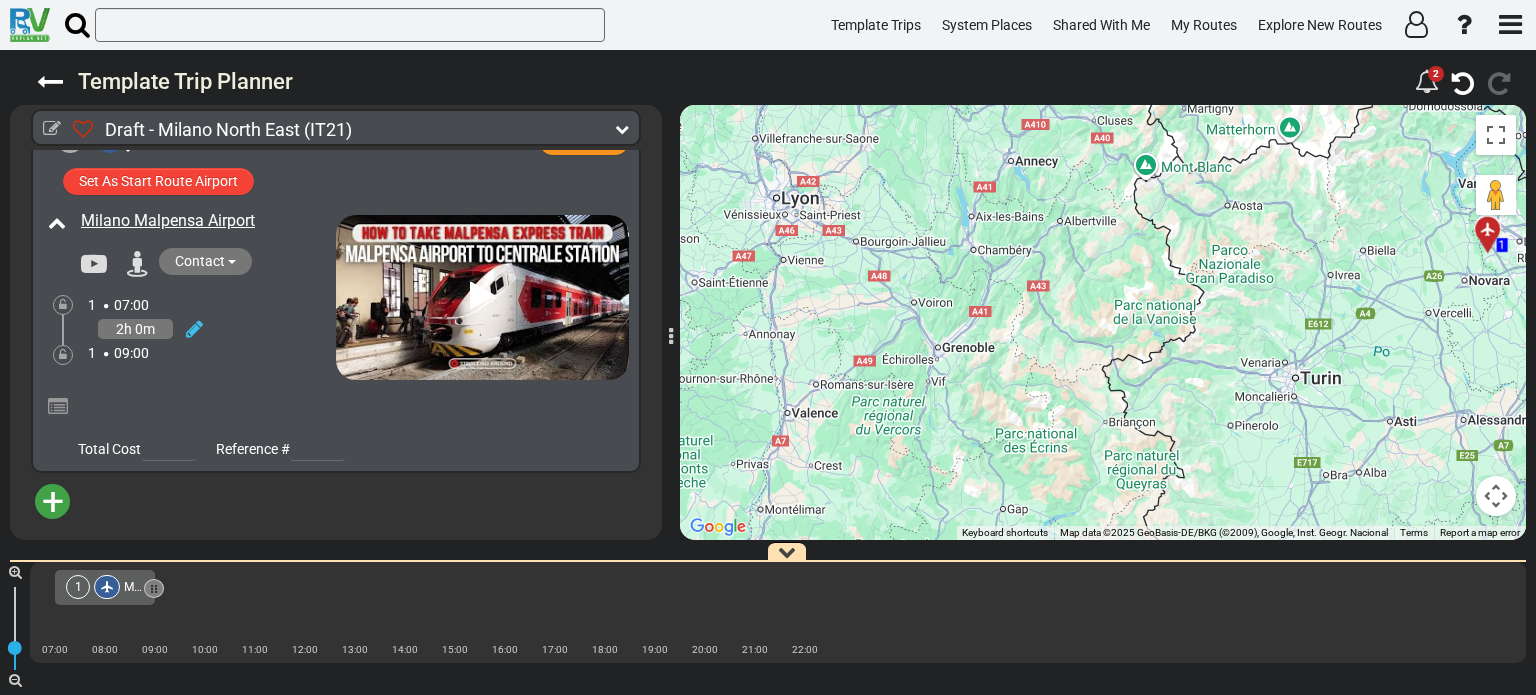 drag, startPoint x: 1268, startPoint y: 258, endPoint x: 1300, endPoint y: 317, distance: 67.11929 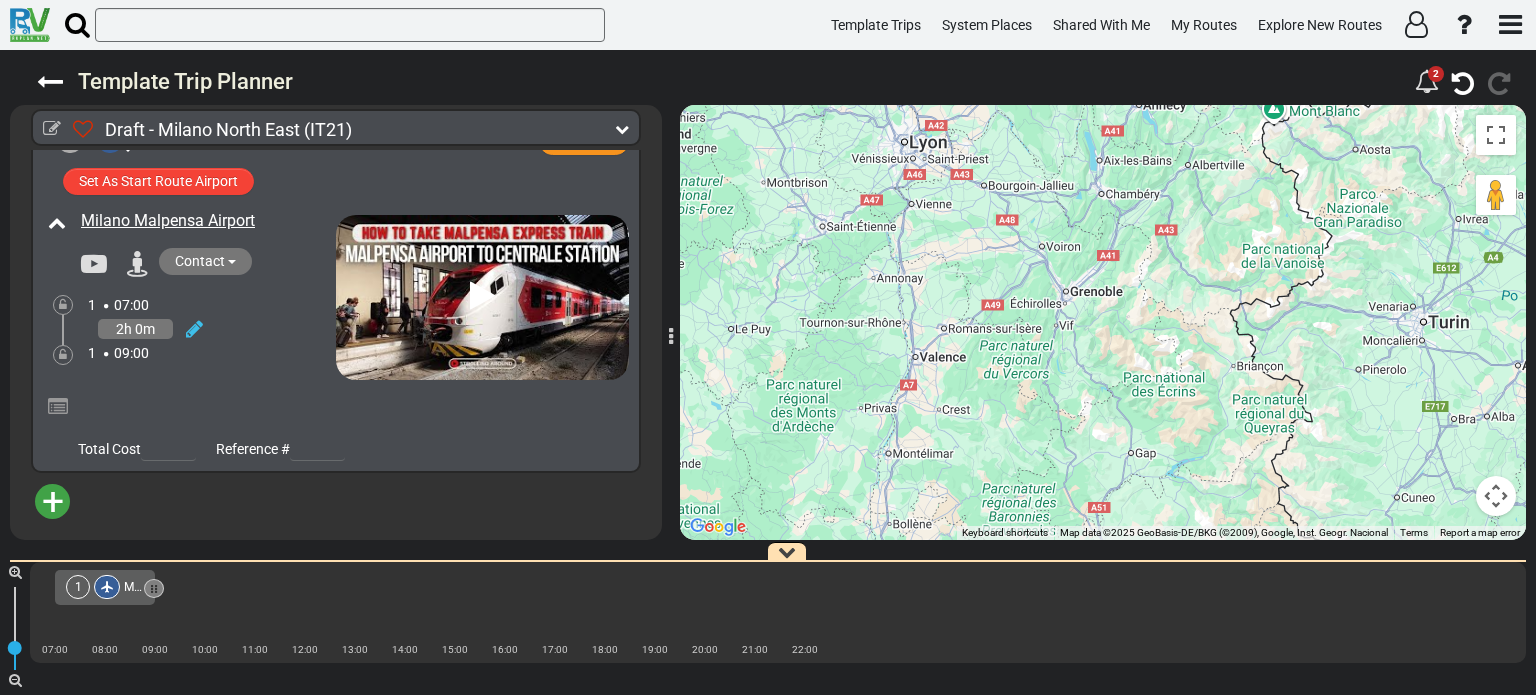 drag, startPoint x: 1300, startPoint y: 317, endPoint x: 1432, endPoint y: 263, distance: 142.61838 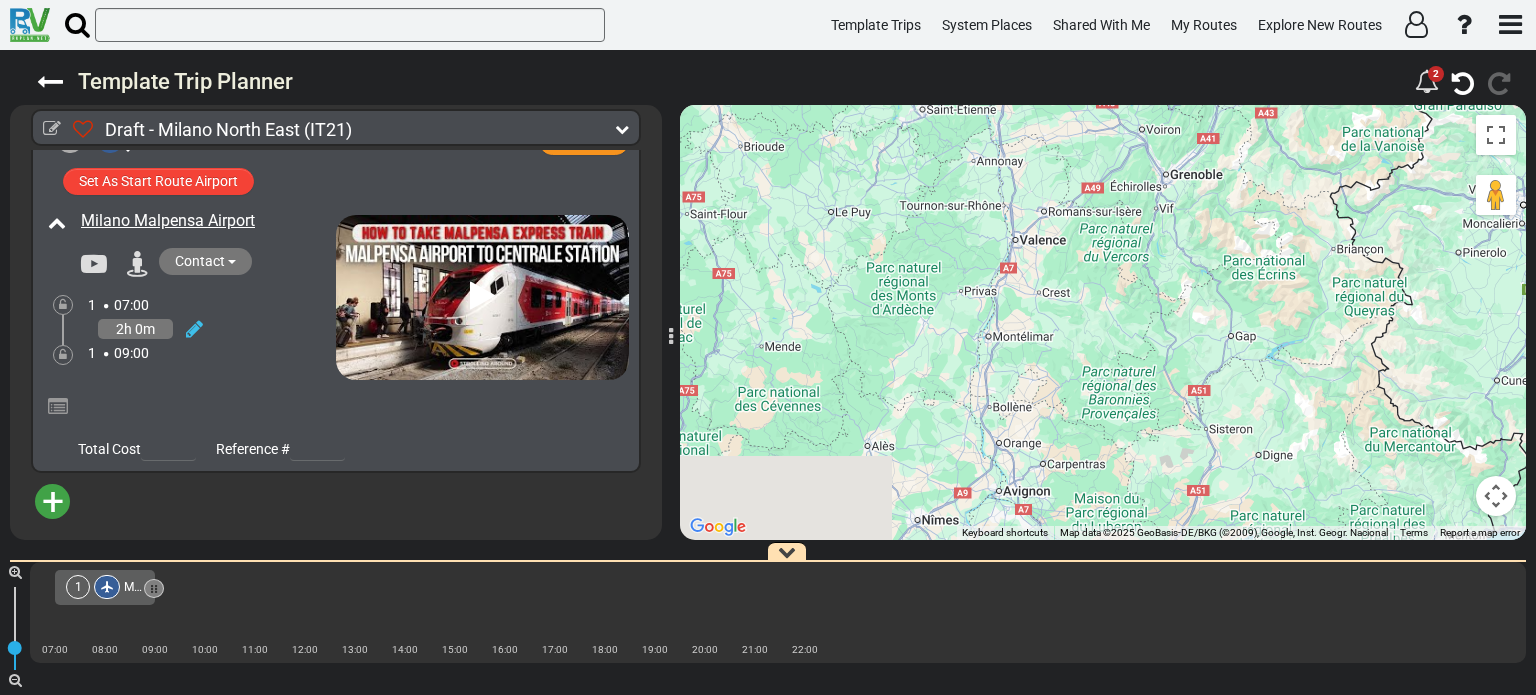 drag, startPoint x: 1271, startPoint y: 279, endPoint x: 1313, endPoint y: 226, distance: 67.62396 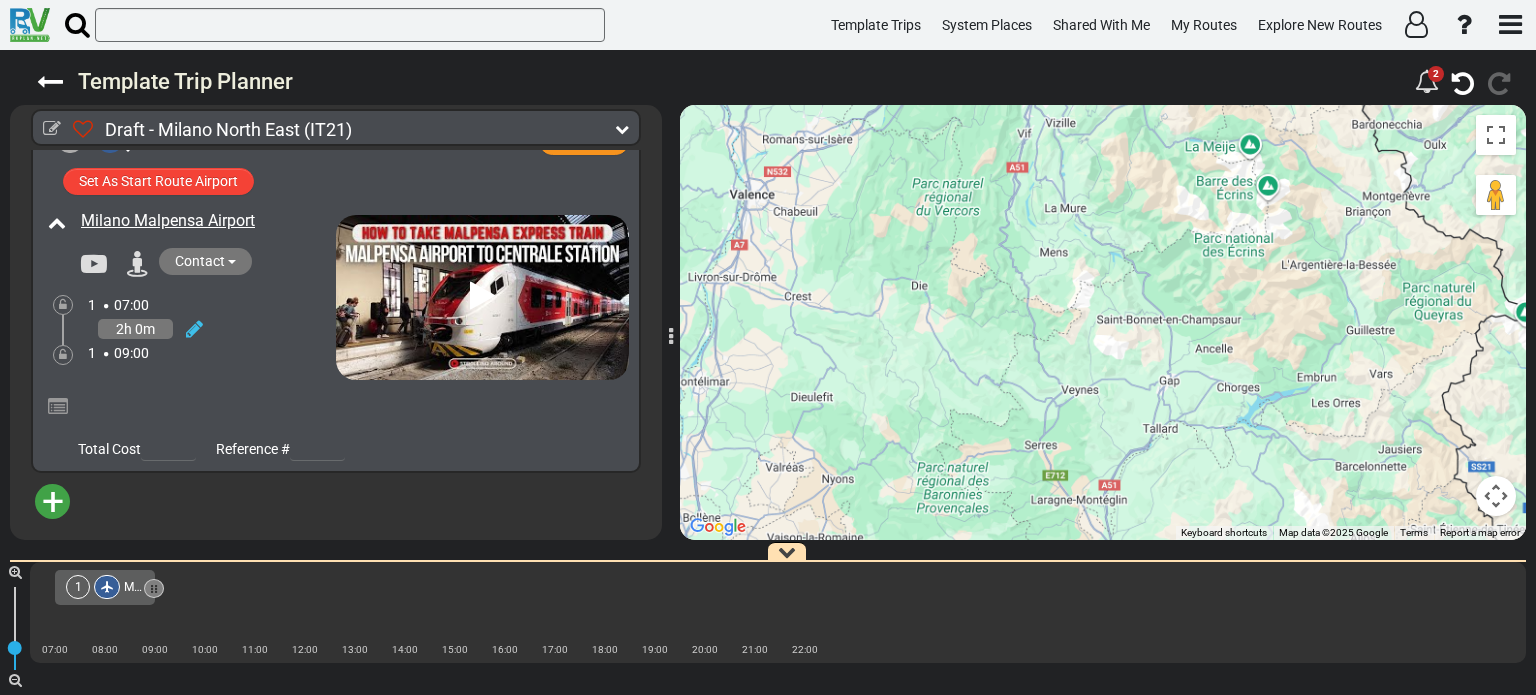 drag, startPoint x: 1316, startPoint y: 255, endPoint x: 1299, endPoint y: 223, distance: 36.23534 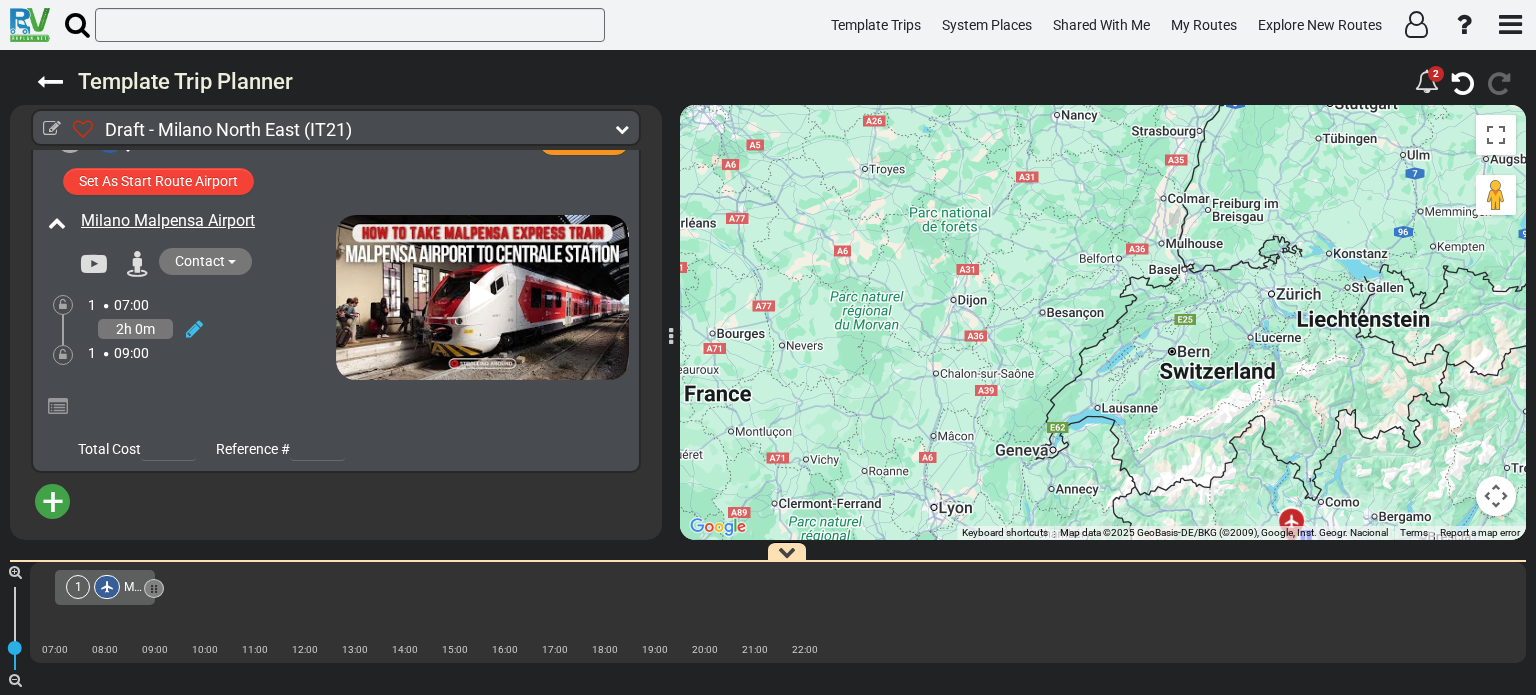 drag, startPoint x: 1290, startPoint y: 179, endPoint x: 1068, endPoint y: 580, distance: 458.3503 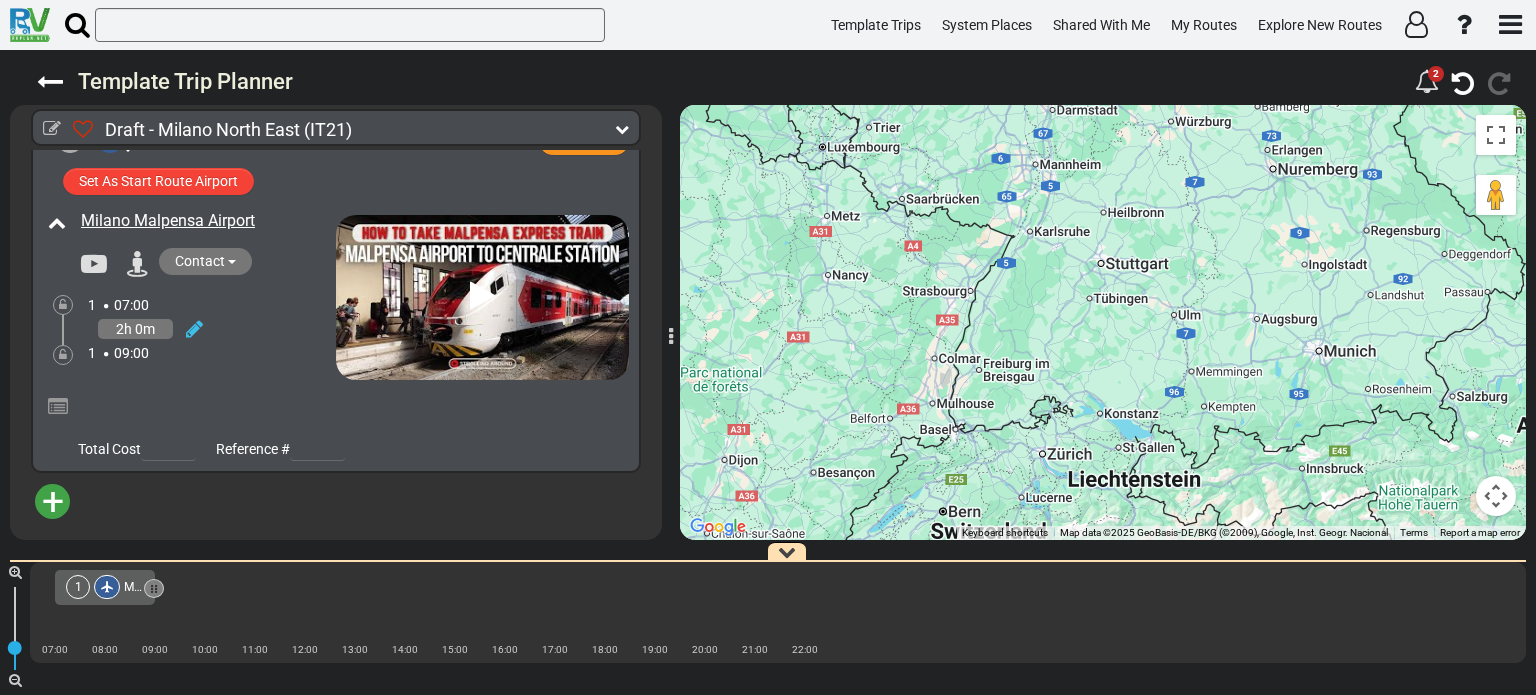 drag, startPoint x: 1280, startPoint y: 347, endPoint x: 1049, endPoint y: 508, distance: 281.5706 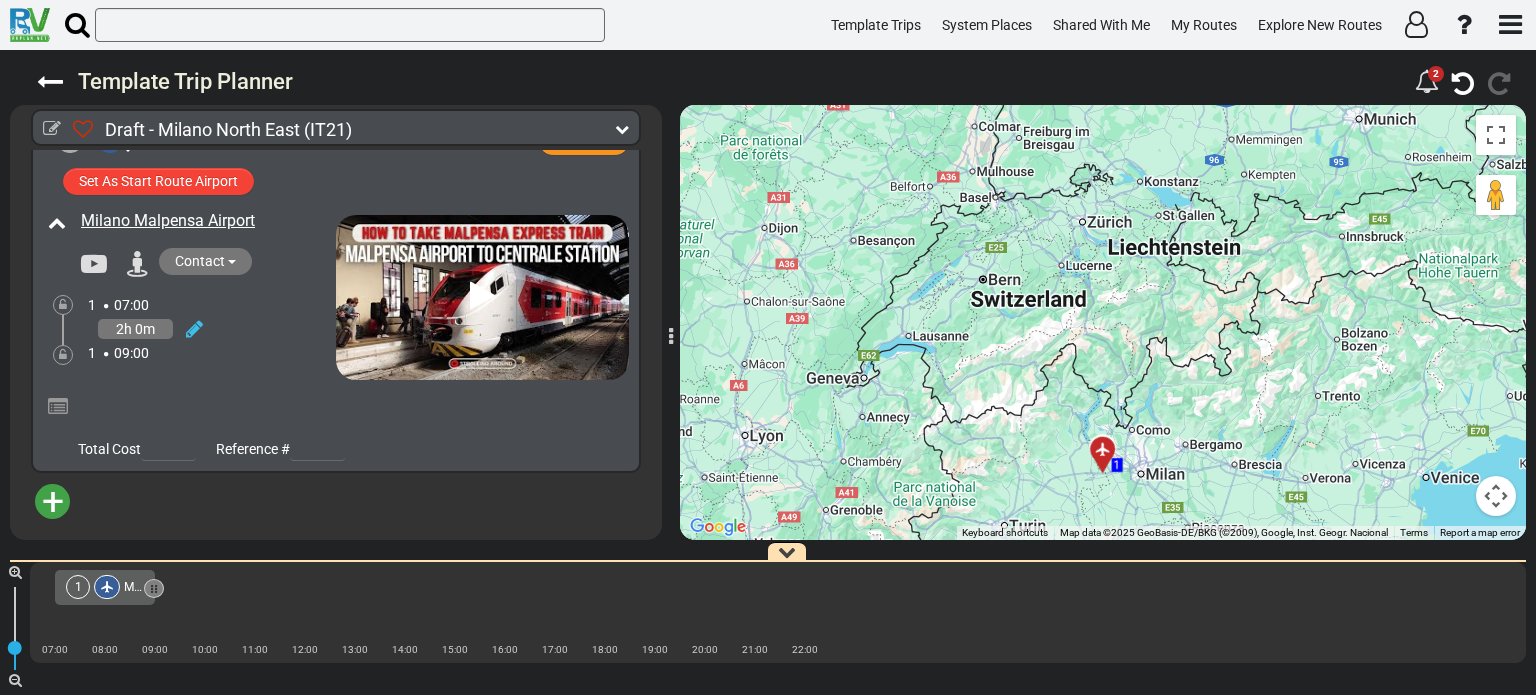 drag, startPoint x: 1038, startPoint y: 436, endPoint x: 1076, endPoint y: 195, distance: 243.97746 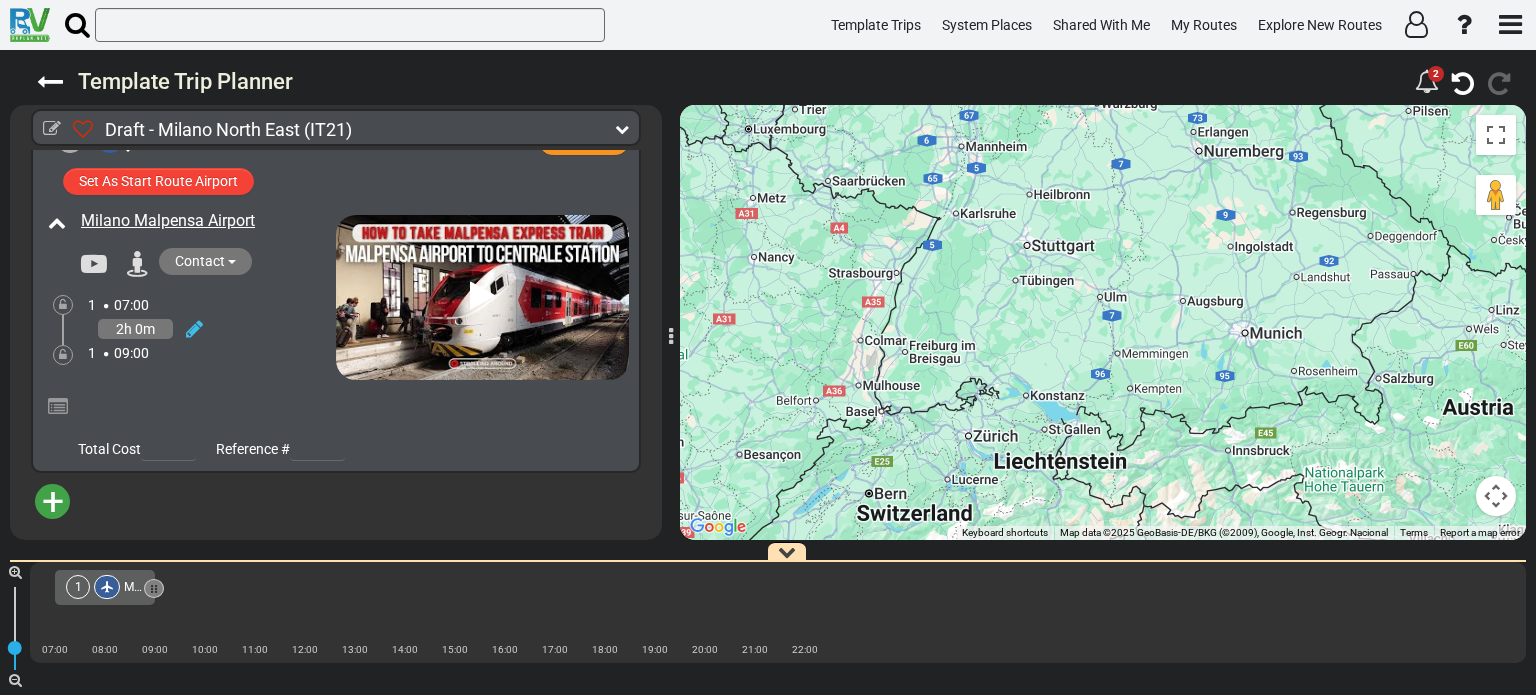 drag, startPoint x: 1026, startPoint y: 179, endPoint x: 912, endPoint y: 393, distance: 242.47061 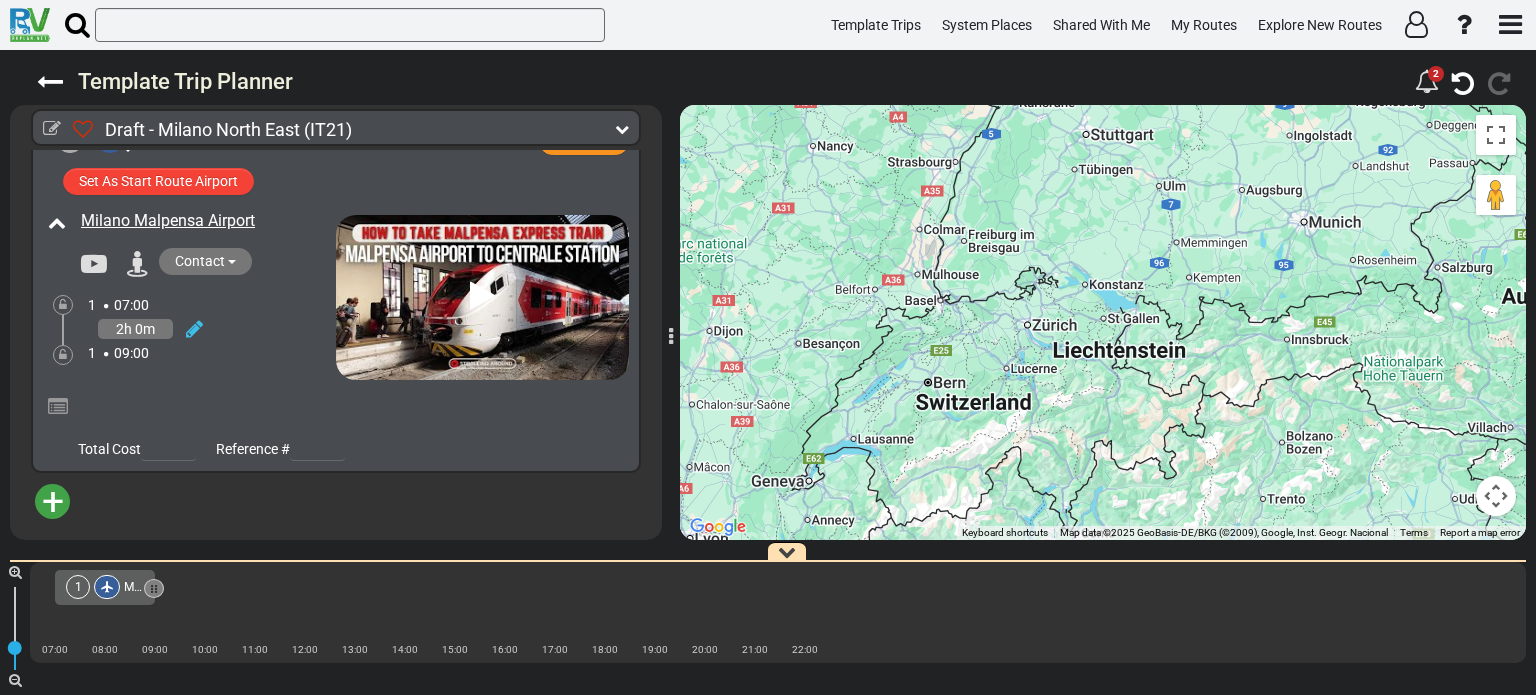 drag, startPoint x: 987, startPoint y: 338, endPoint x: 1037, endPoint y: 247, distance: 103.8316 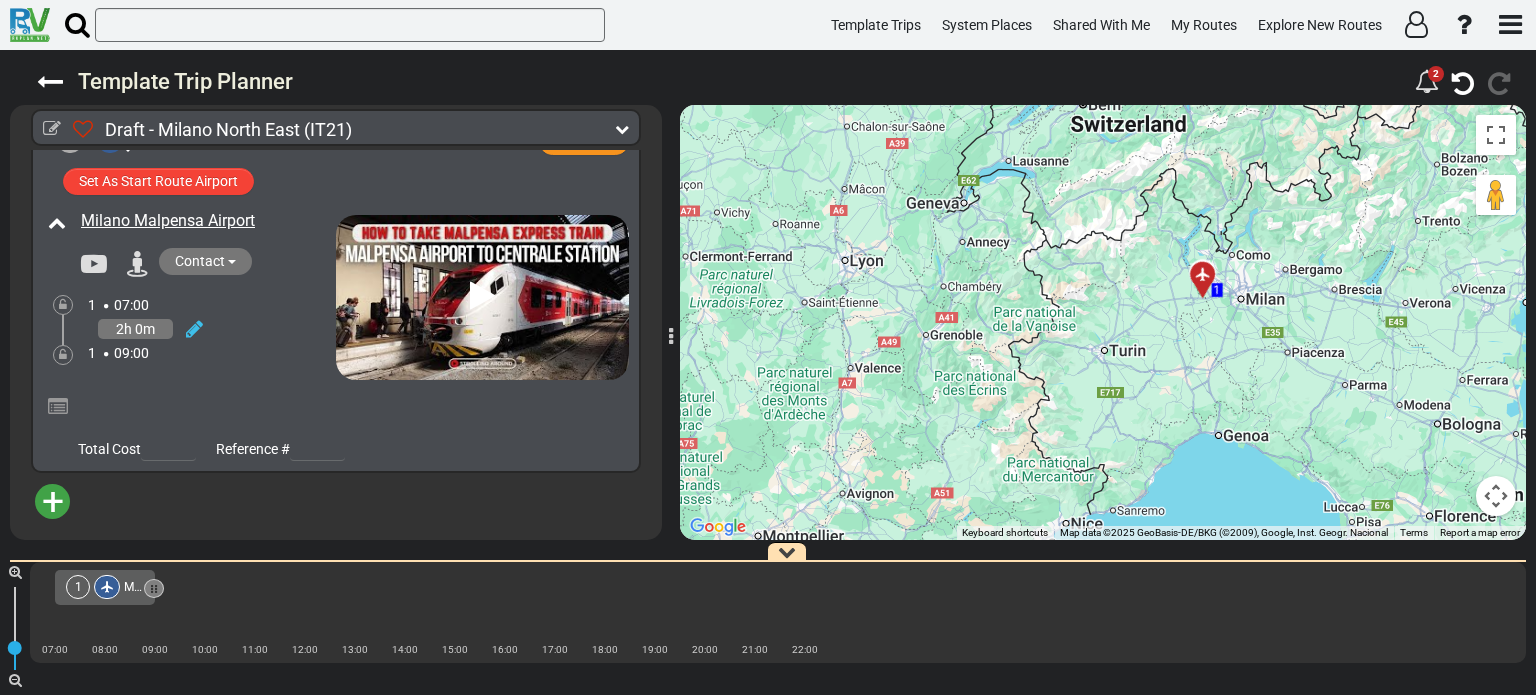 drag, startPoint x: 955, startPoint y: 468, endPoint x: 992, endPoint y: 259, distance: 212.24985 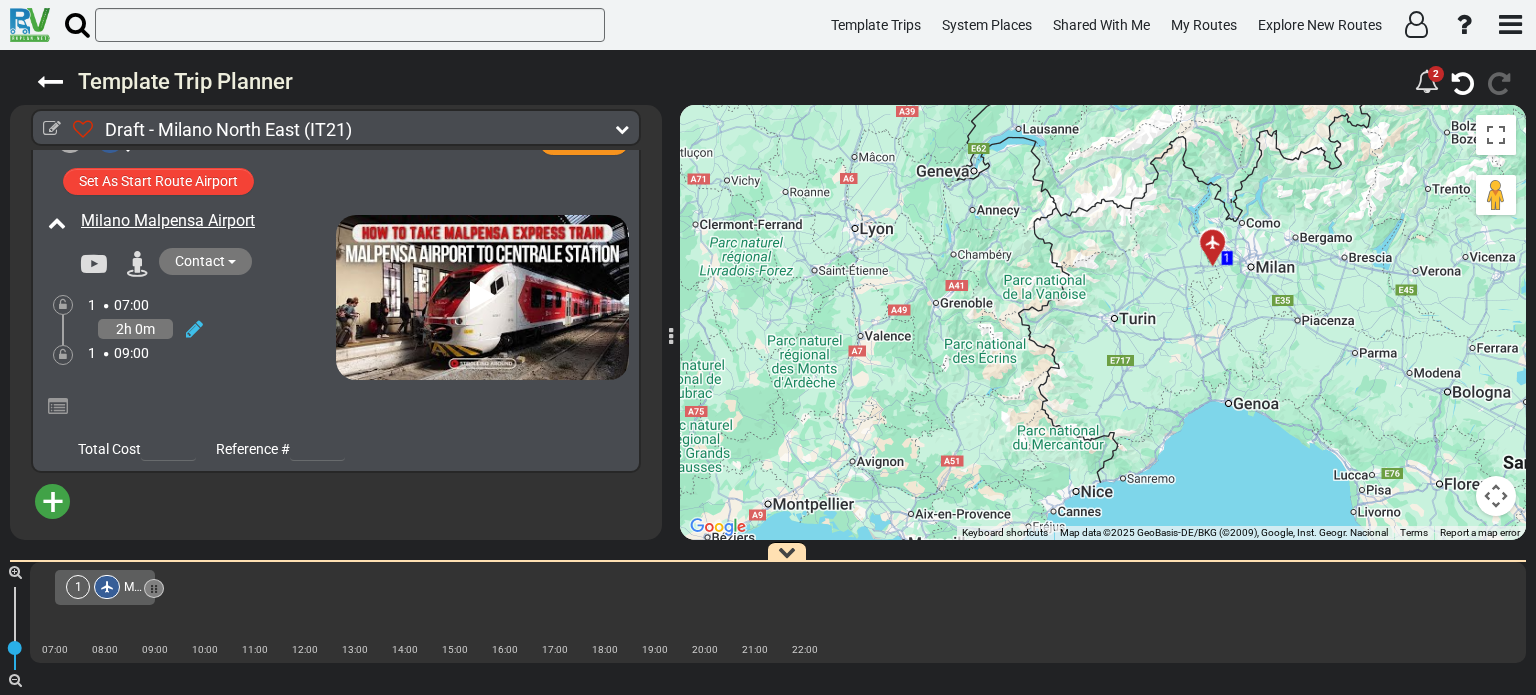 click on "+" at bounding box center (53, 502) 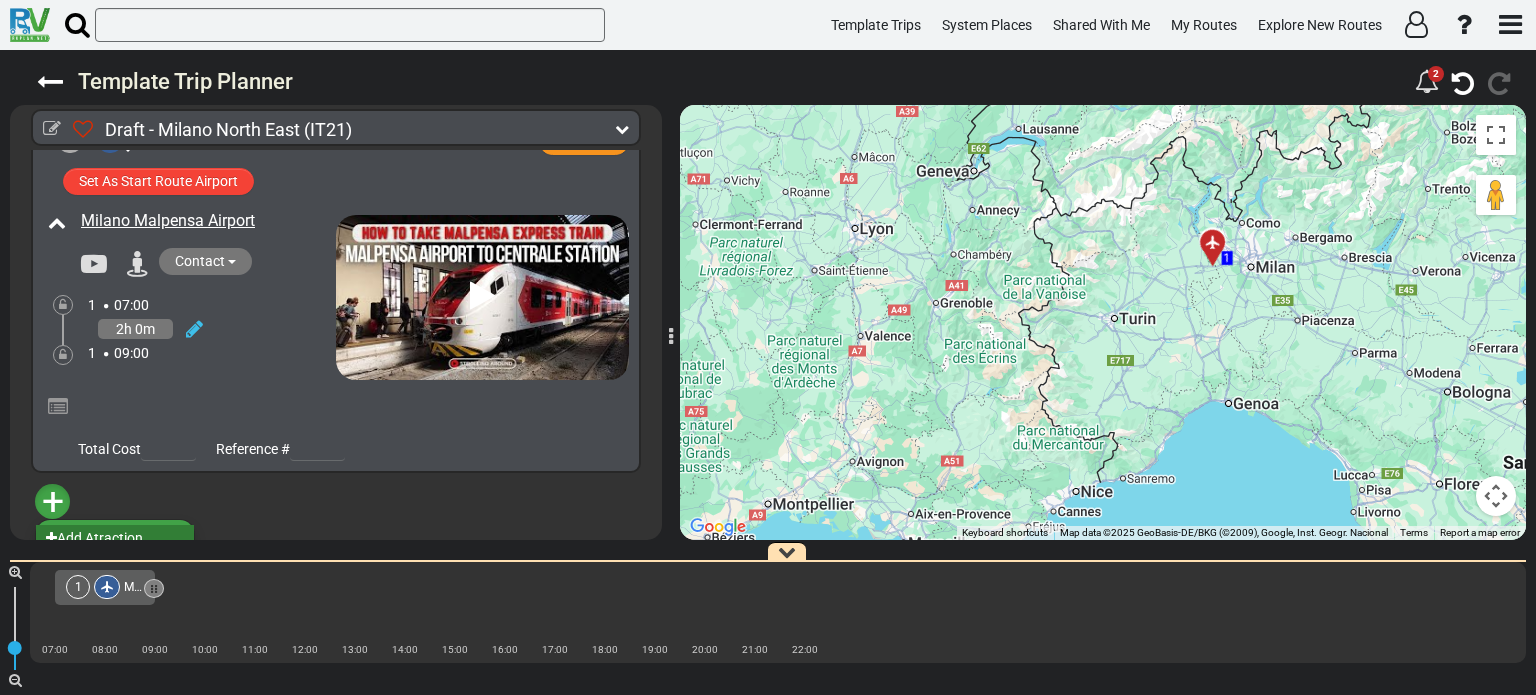 click on "Add Atraction" at bounding box center (115, 538) 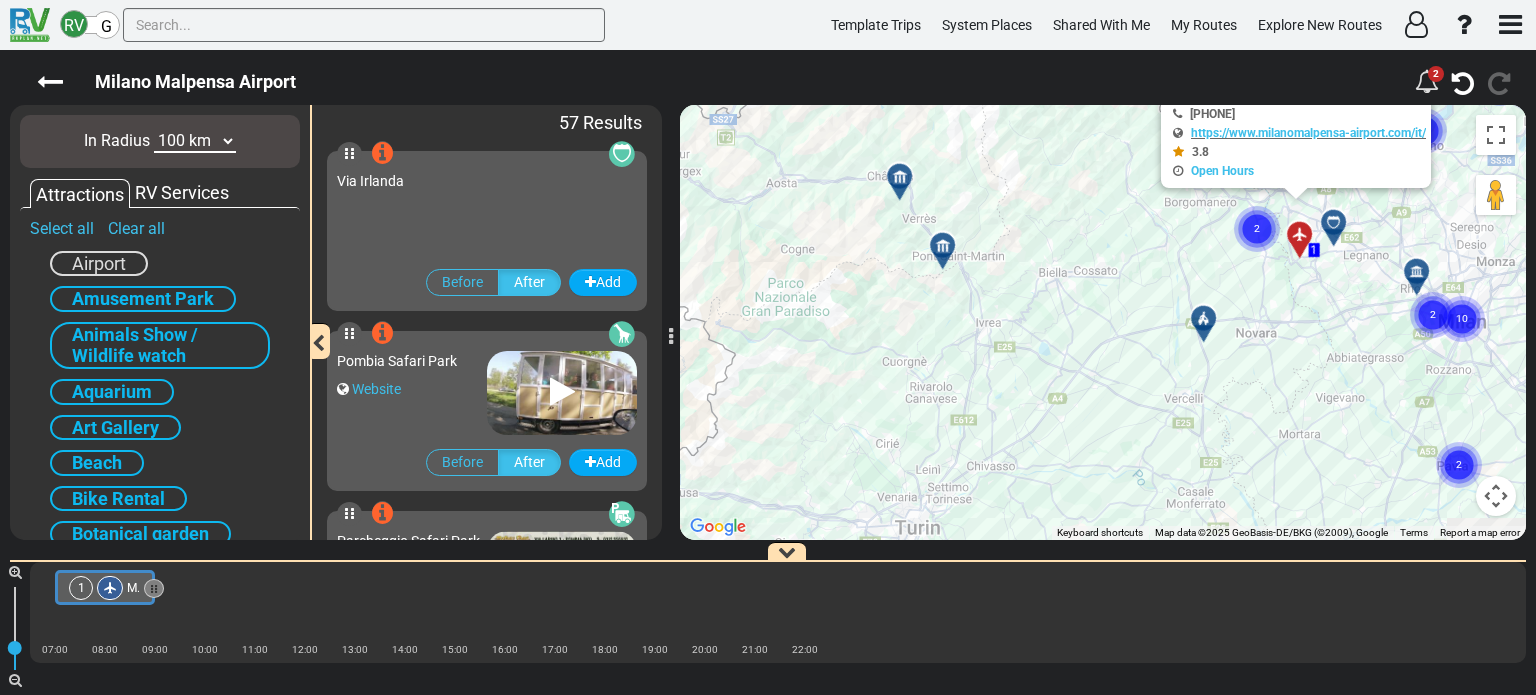drag, startPoint x: 956, startPoint y: 445, endPoint x: 917, endPoint y: 267, distance: 182.2224 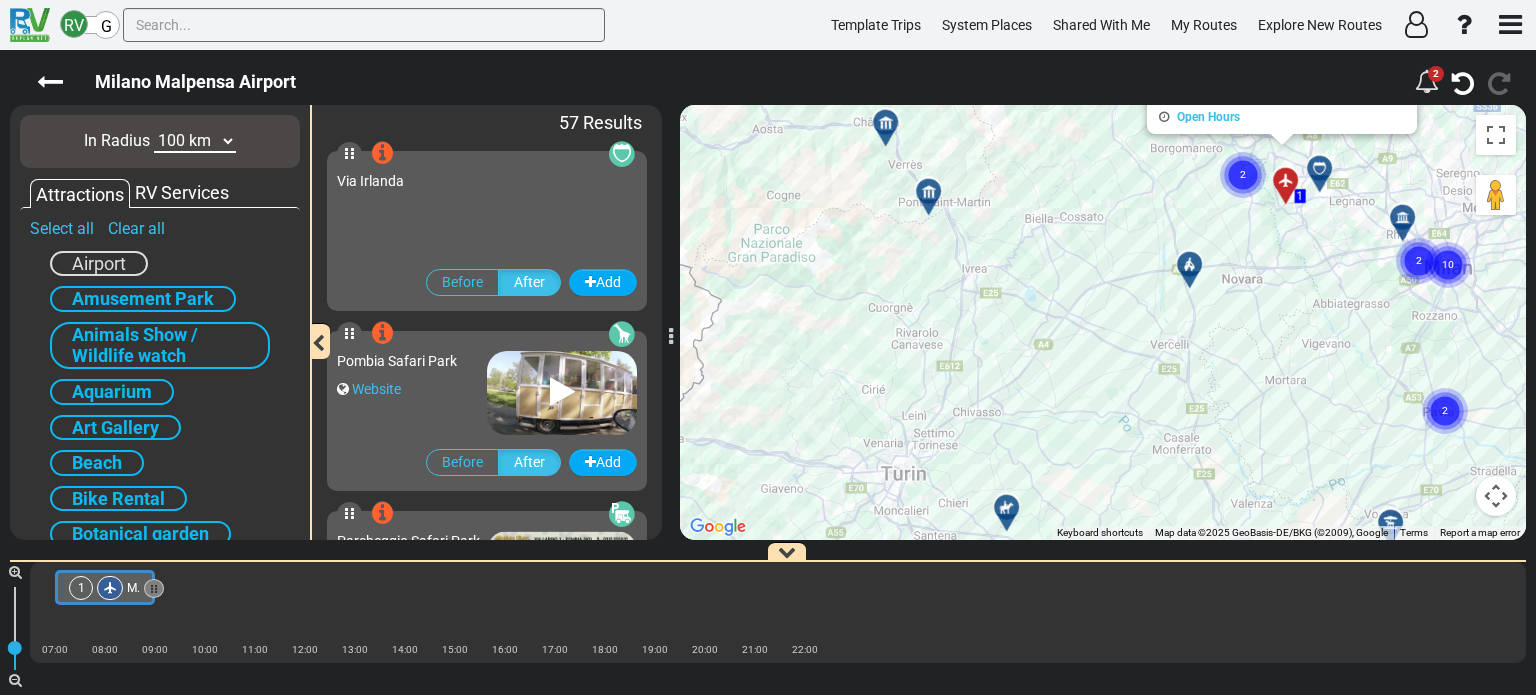 drag, startPoint x: 898, startPoint y: 290, endPoint x: 891, endPoint y: 240, distance: 50.48762 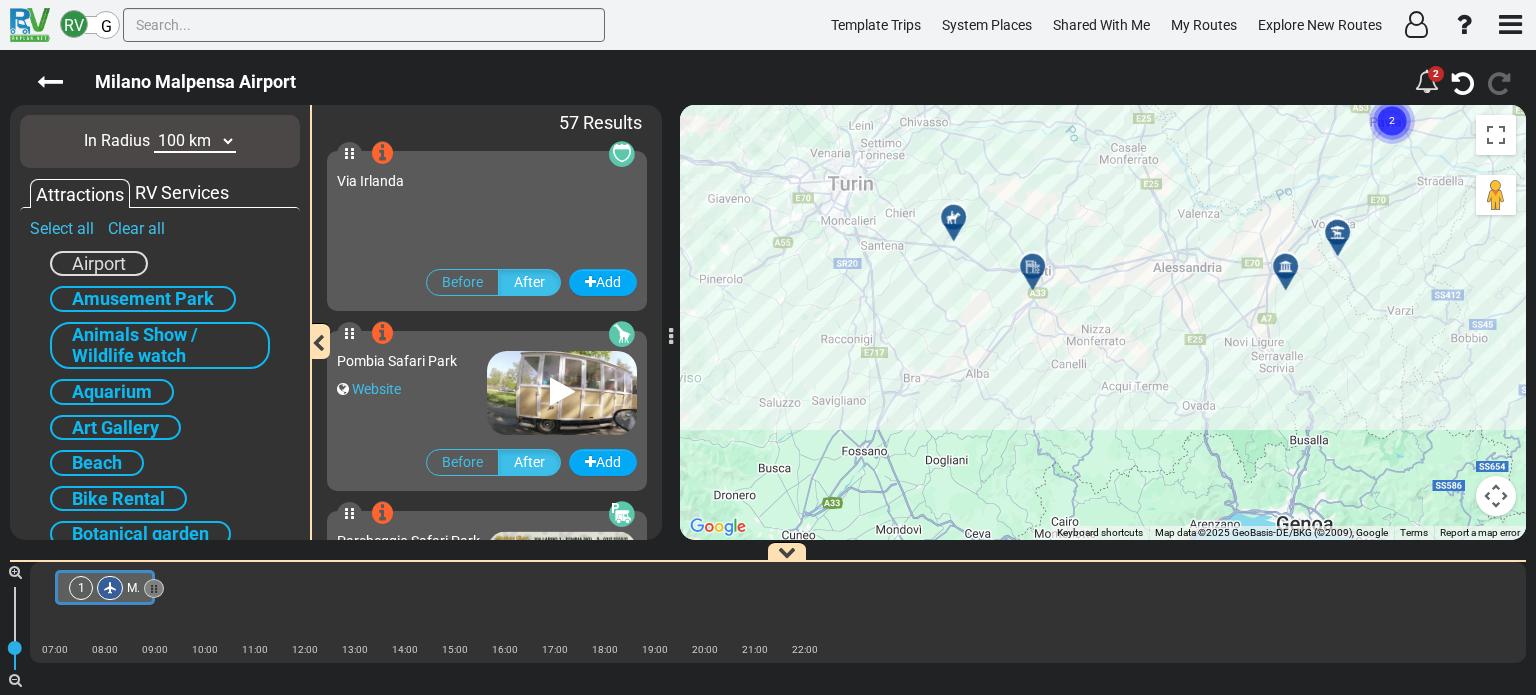 click at bounding box center (1039, 274) 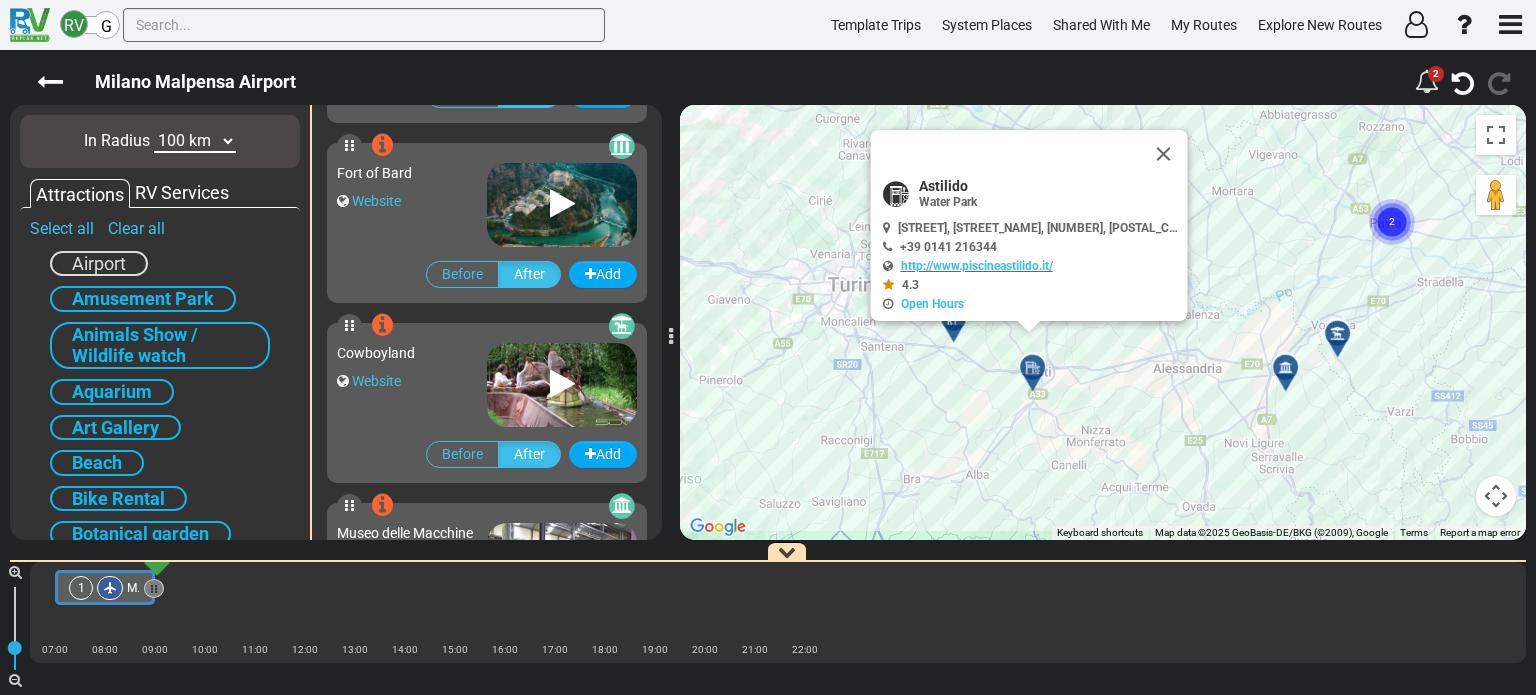 scroll, scrollTop: 9356, scrollLeft: 0, axis: vertical 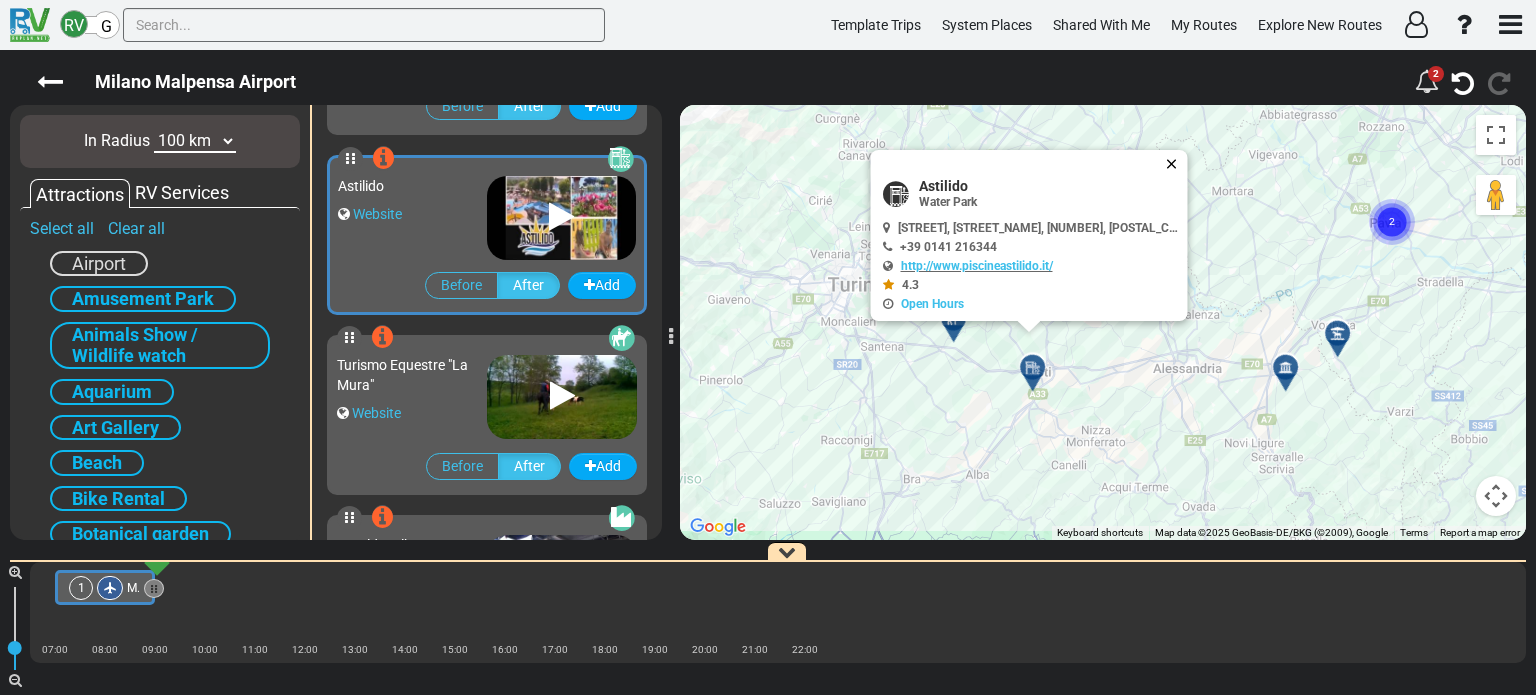 click at bounding box center (1176, 164) 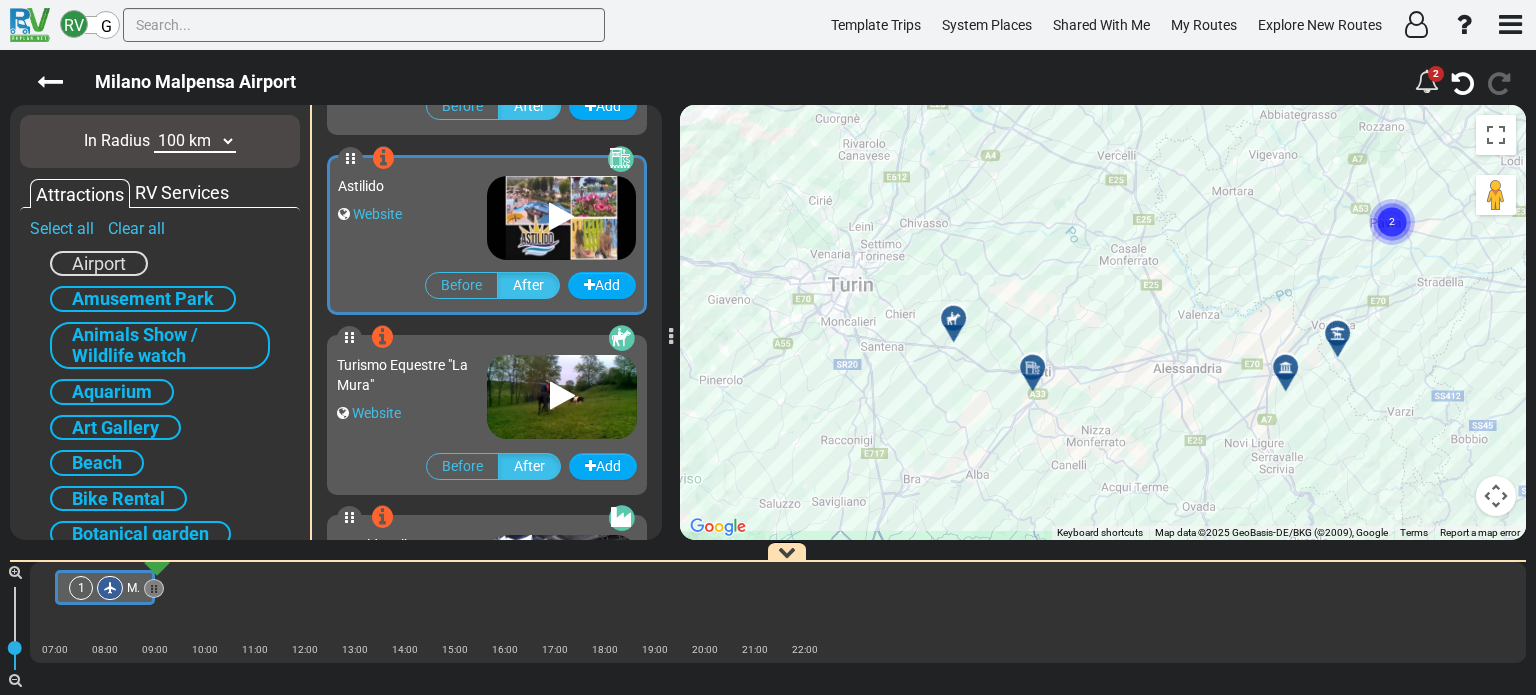 click on "10 km 50 km 100 km 250 km 500 km 1000 km" at bounding box center (195, 141) 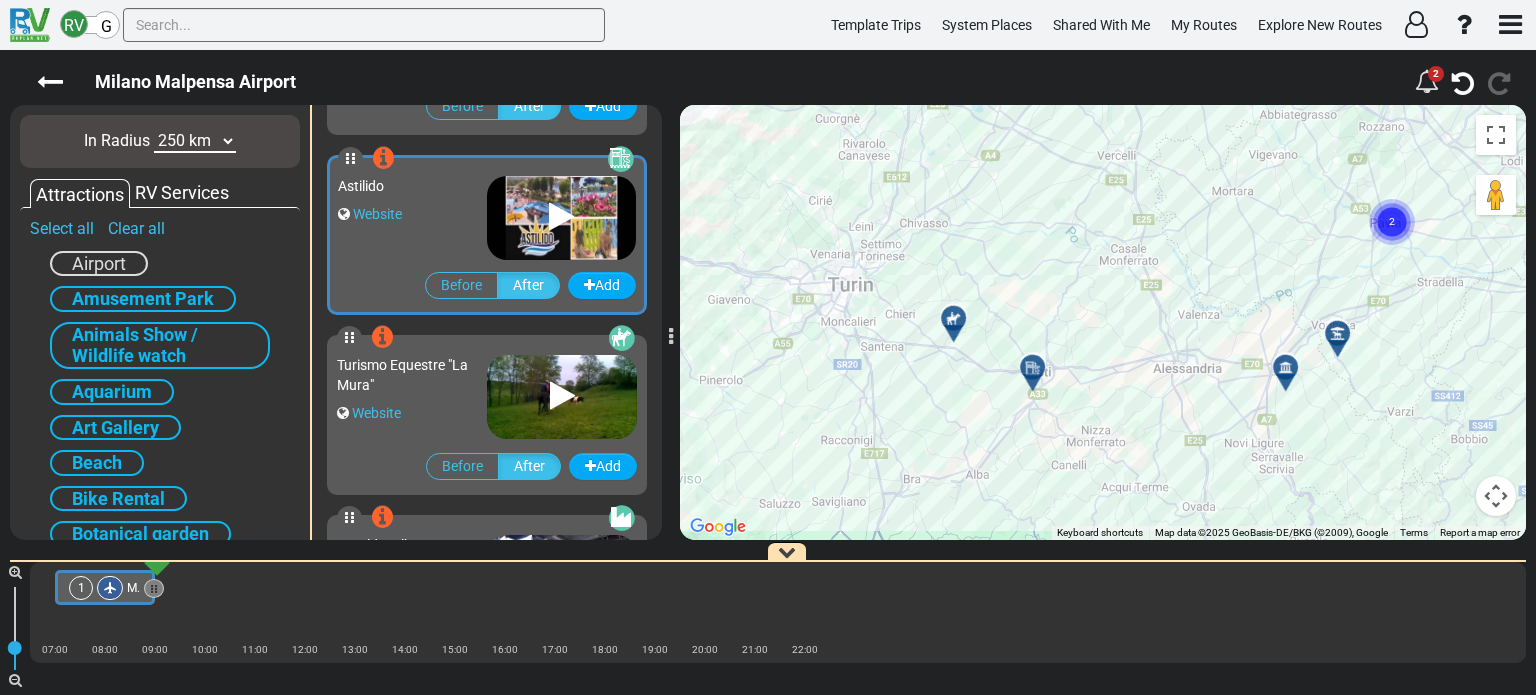 click on "10 km 50 km 100 km 250 km 500 km 1000 km" at bounding box center (195, 141) 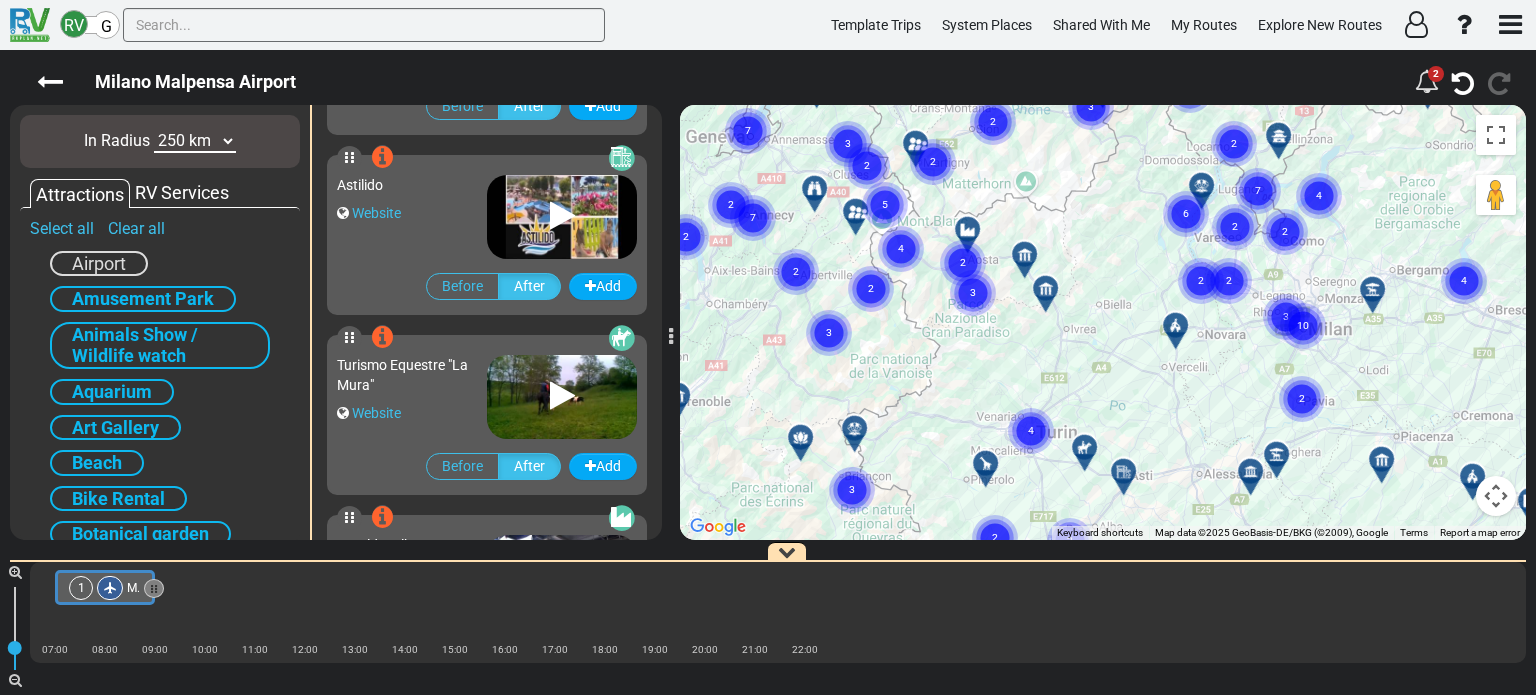 drag, startPoint x: 1044, startPoint y: 380, endPoint x: 1083, endPoint y: 223, distance: 161.77144 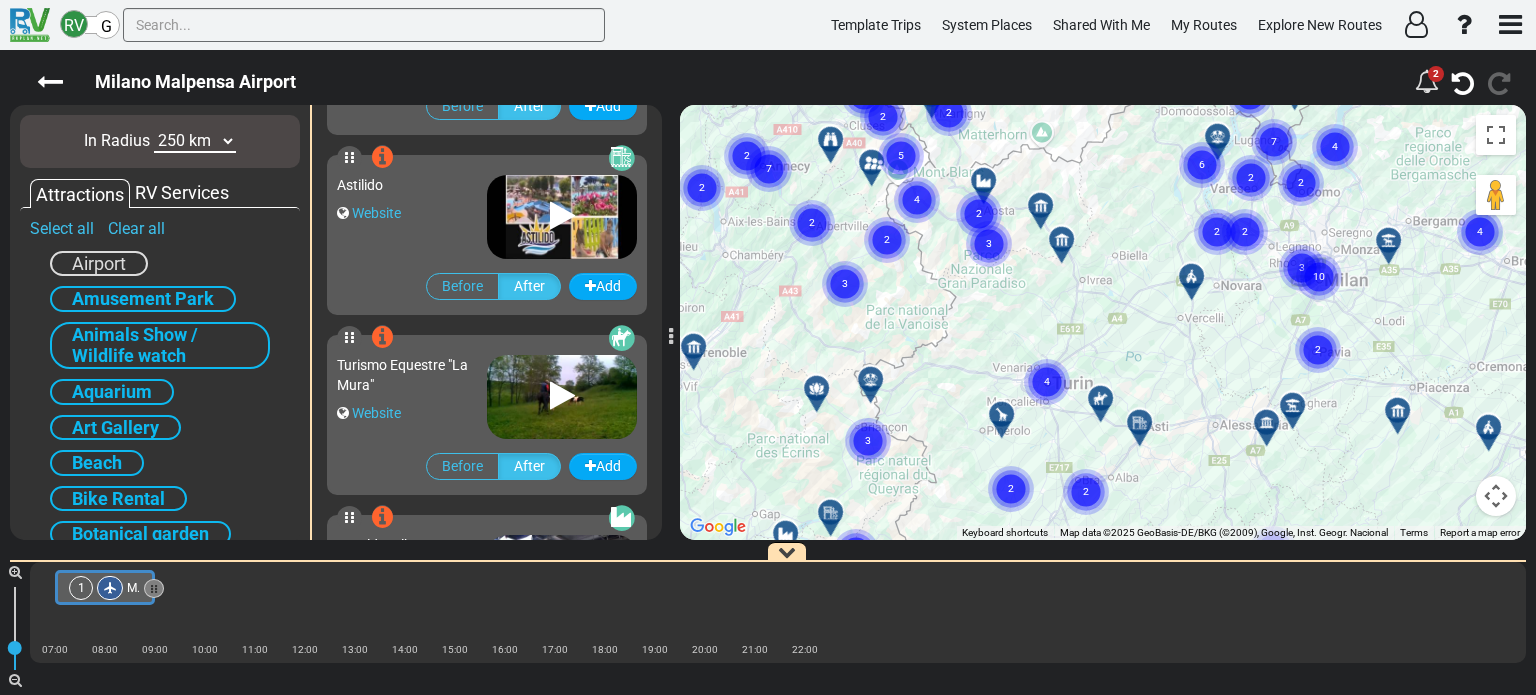 drag, startPoint x: 1125, startPoint y: 375, endPoint x: 1116, endPoint y: 262, distance: 113.35784 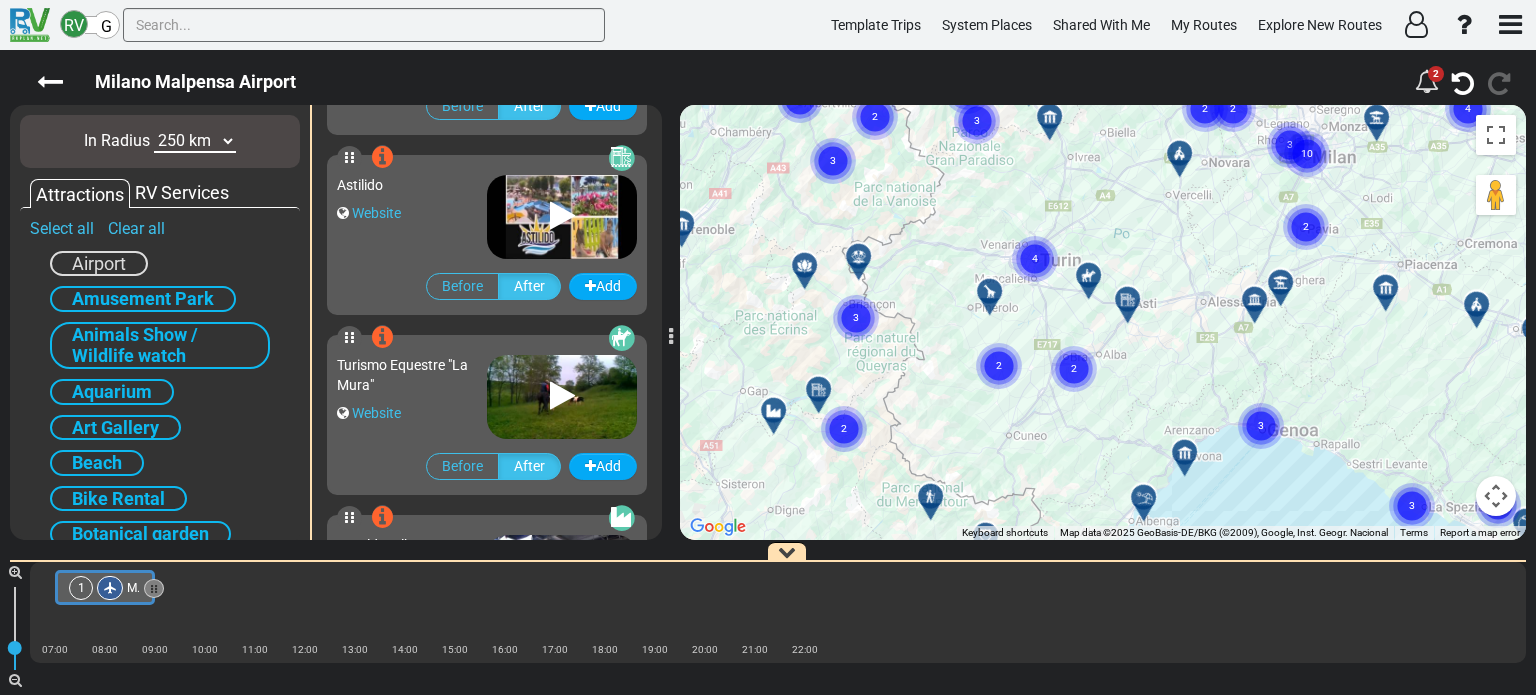 click on "4" 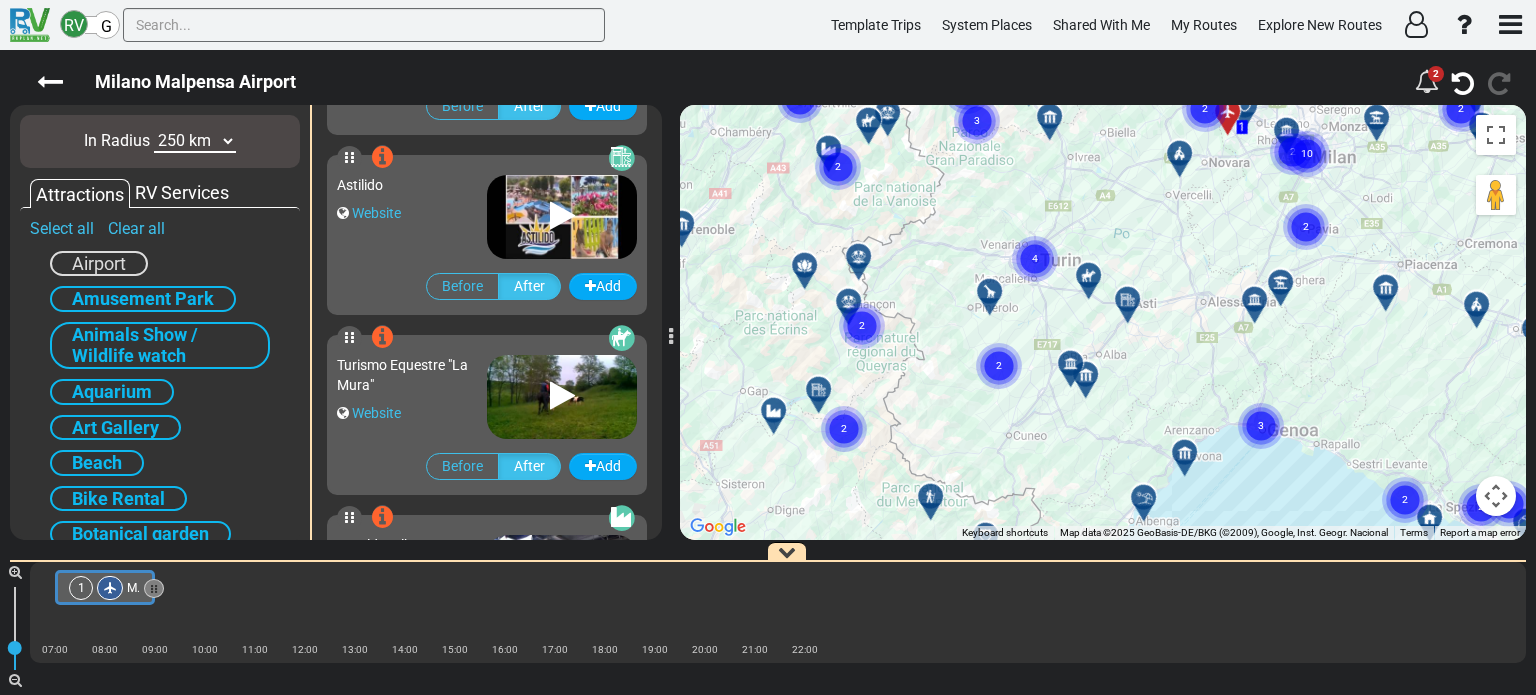 click on "4" 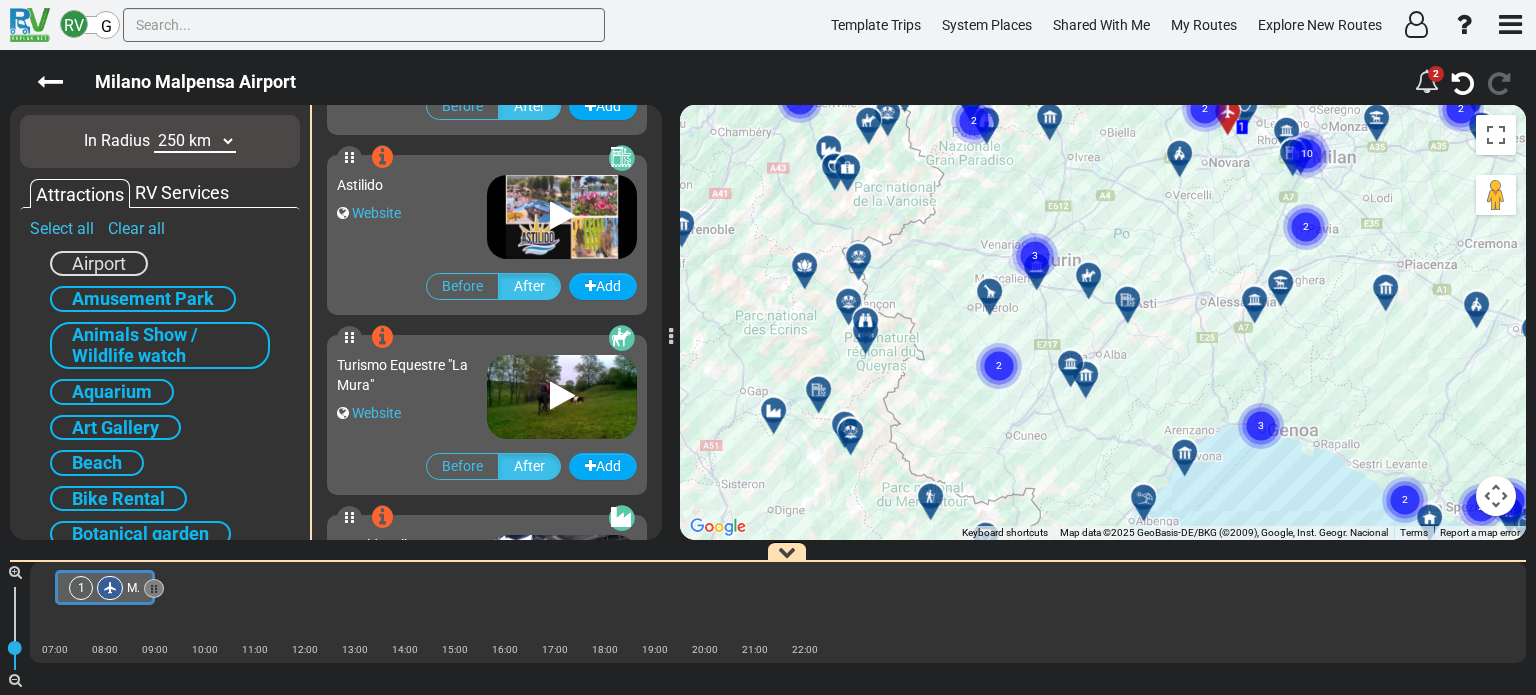 click on "3" 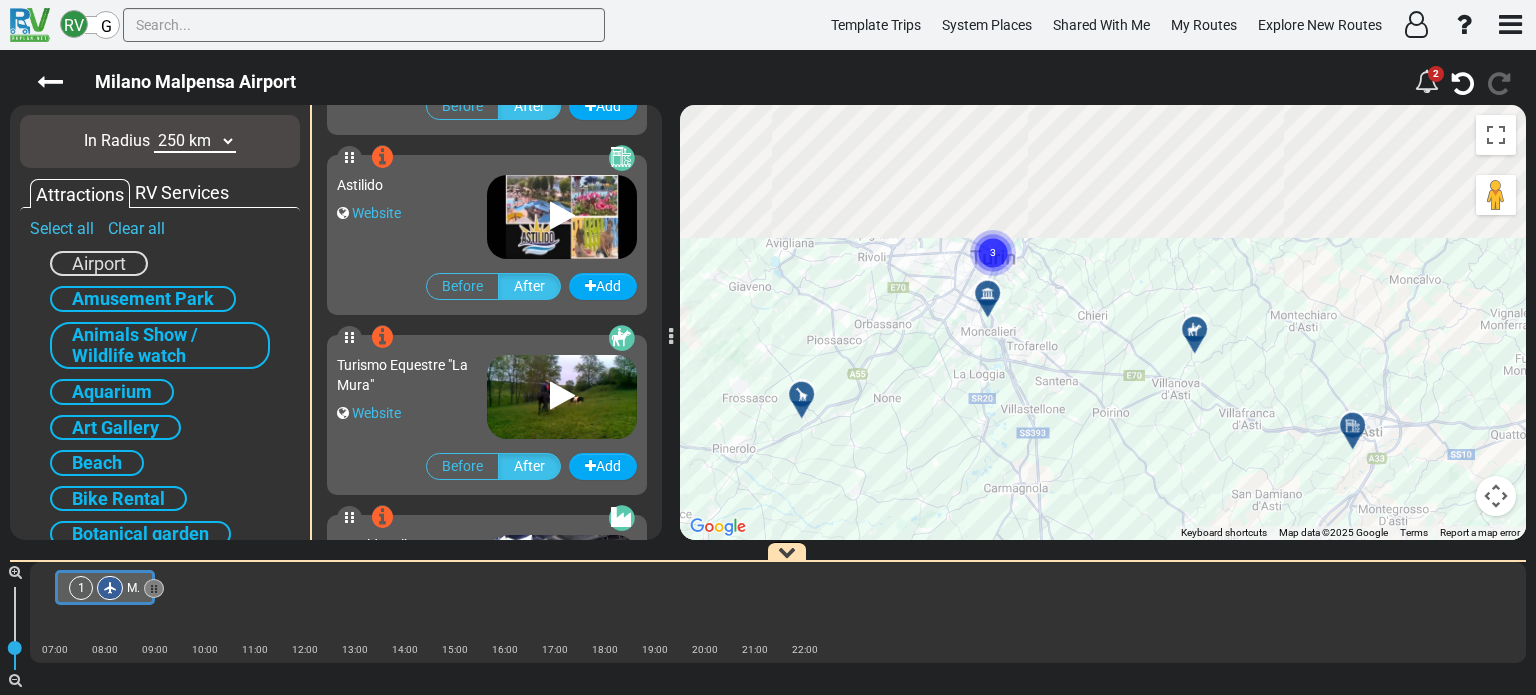 drag, startPoint x: 1071, startPoint y: 175, endPoint x: 1128, endPoint y: 422, distance: 253.49162 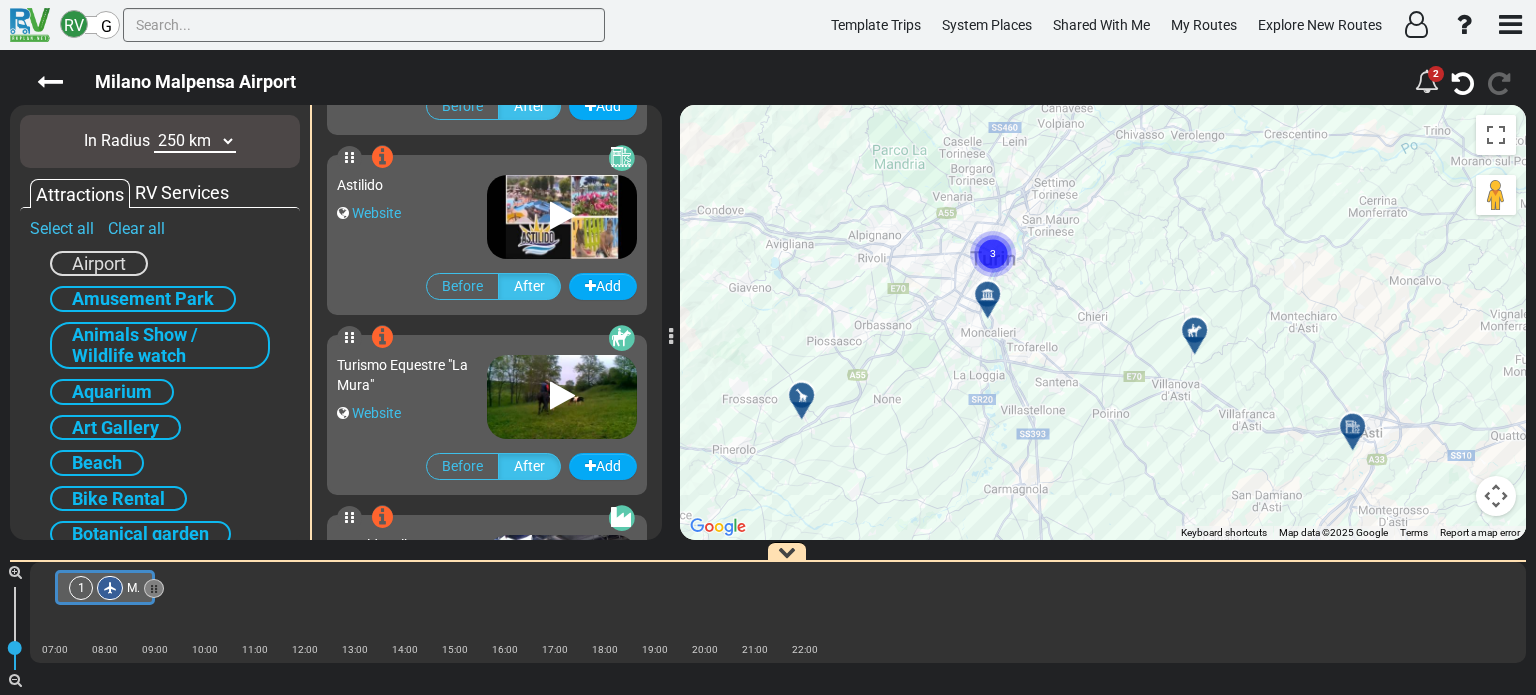click at bounding box center (987, 294) 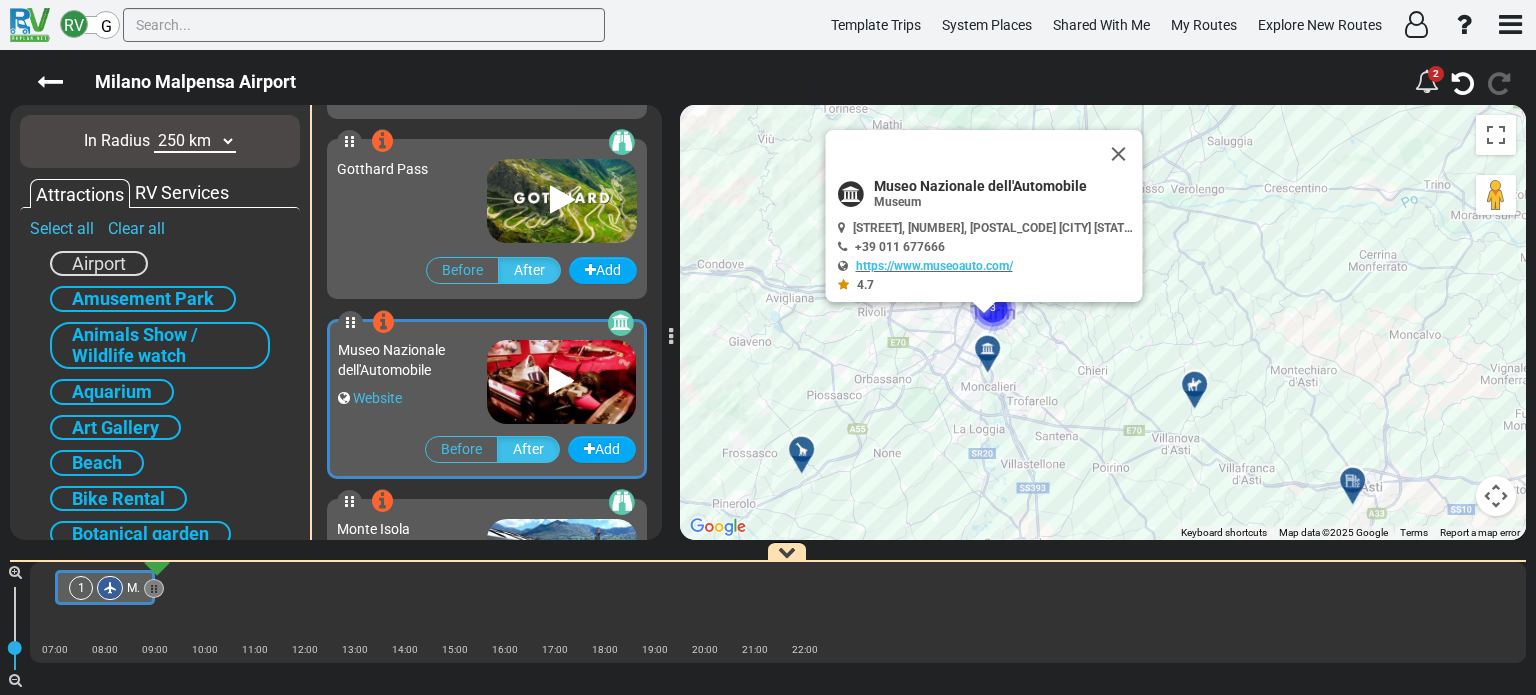 scroll, scrollTop: 11876, scrollLeft: 0, axis: vertical 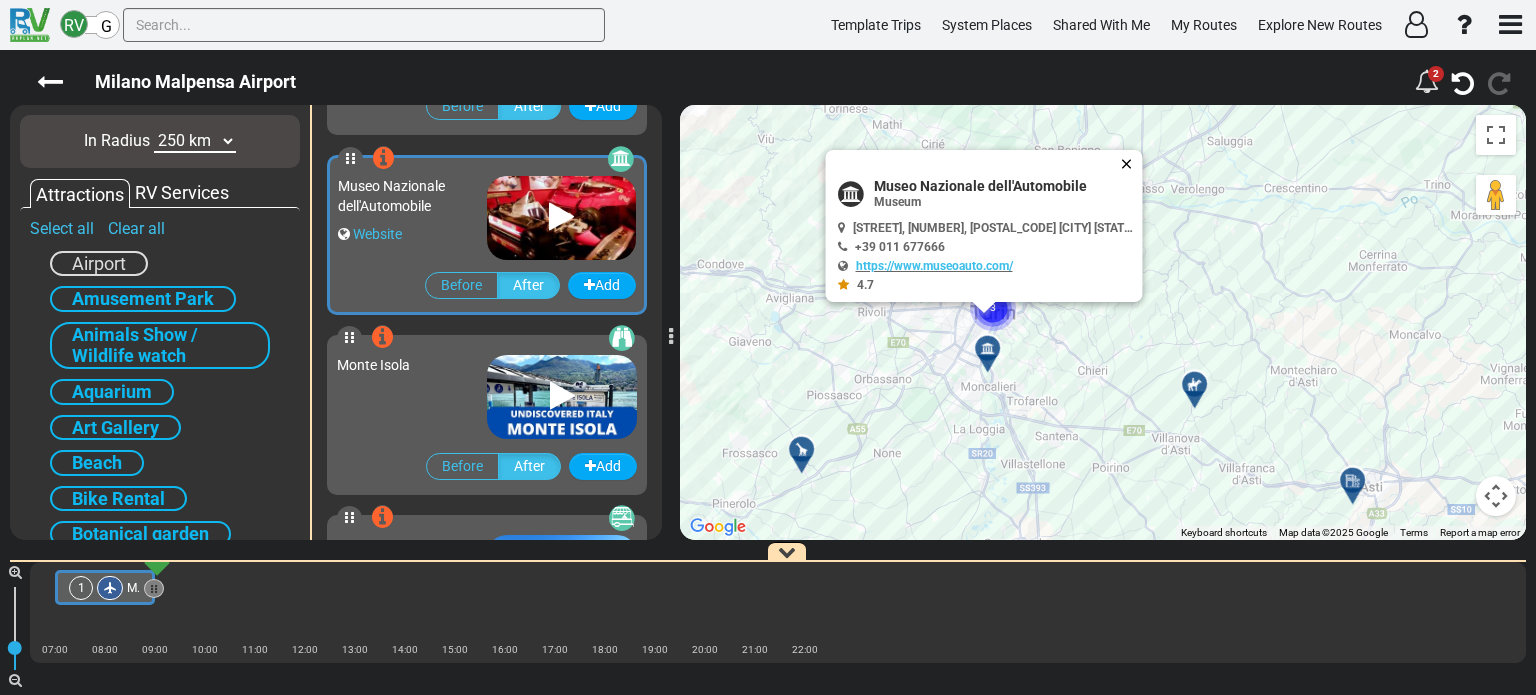 click at bounding box center [1131, 164] 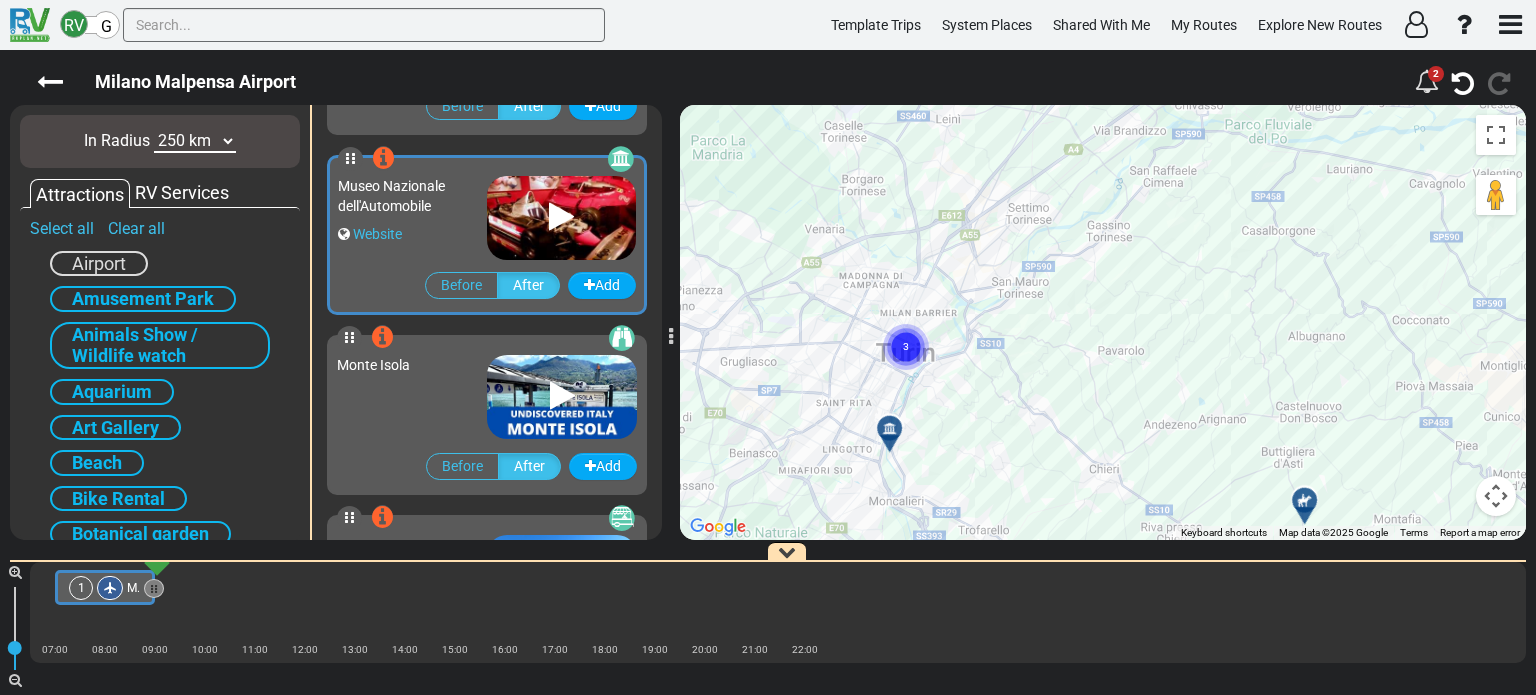 click on "3" 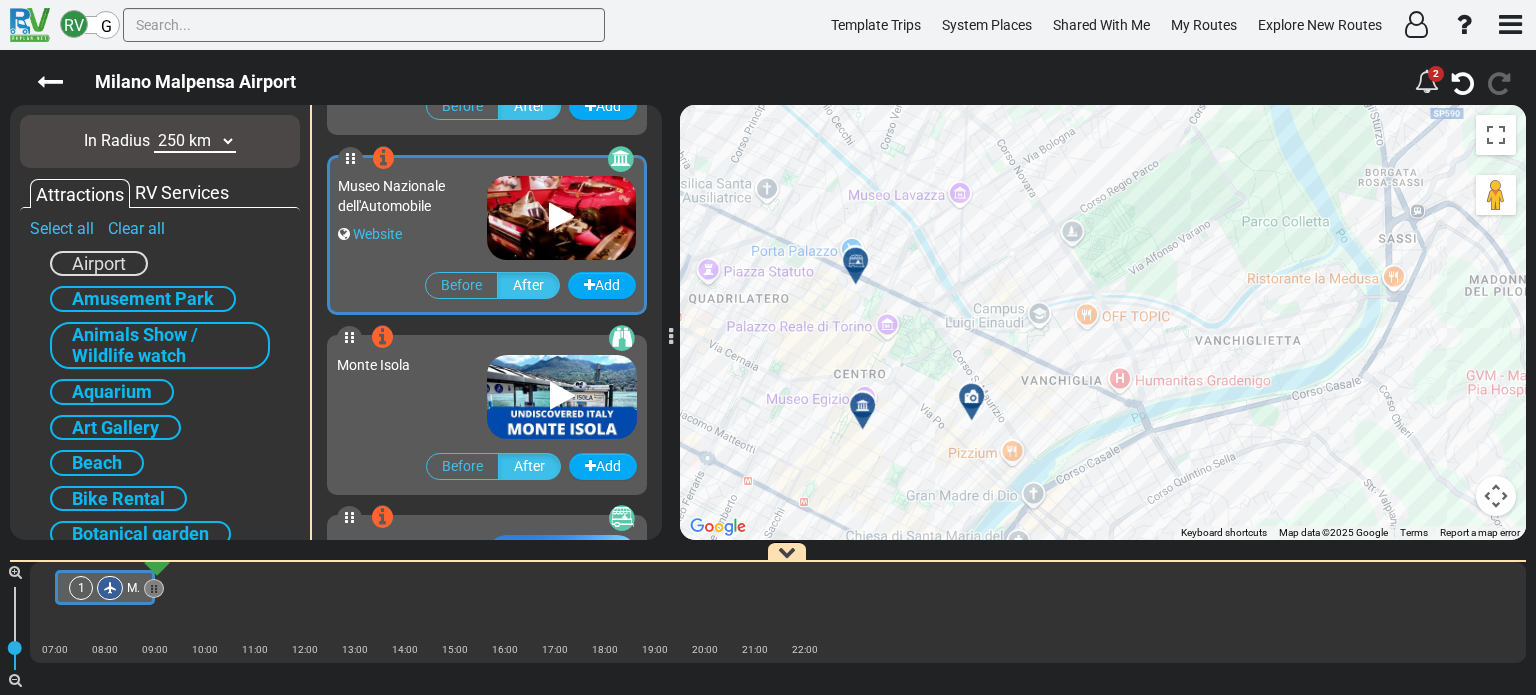 click at bounding box center [862, 268] 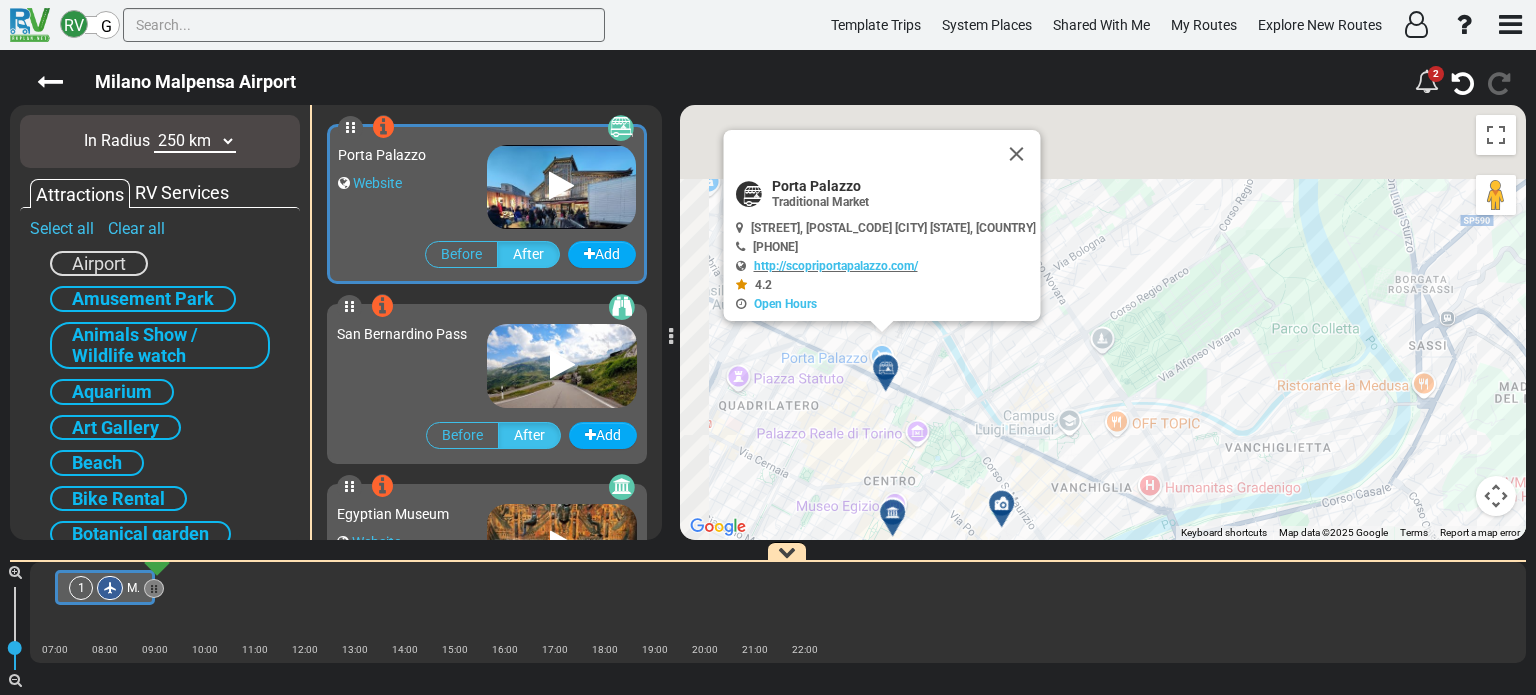 scroll, scrollTop: 10976, scrollLeft: 0, axis: vertical 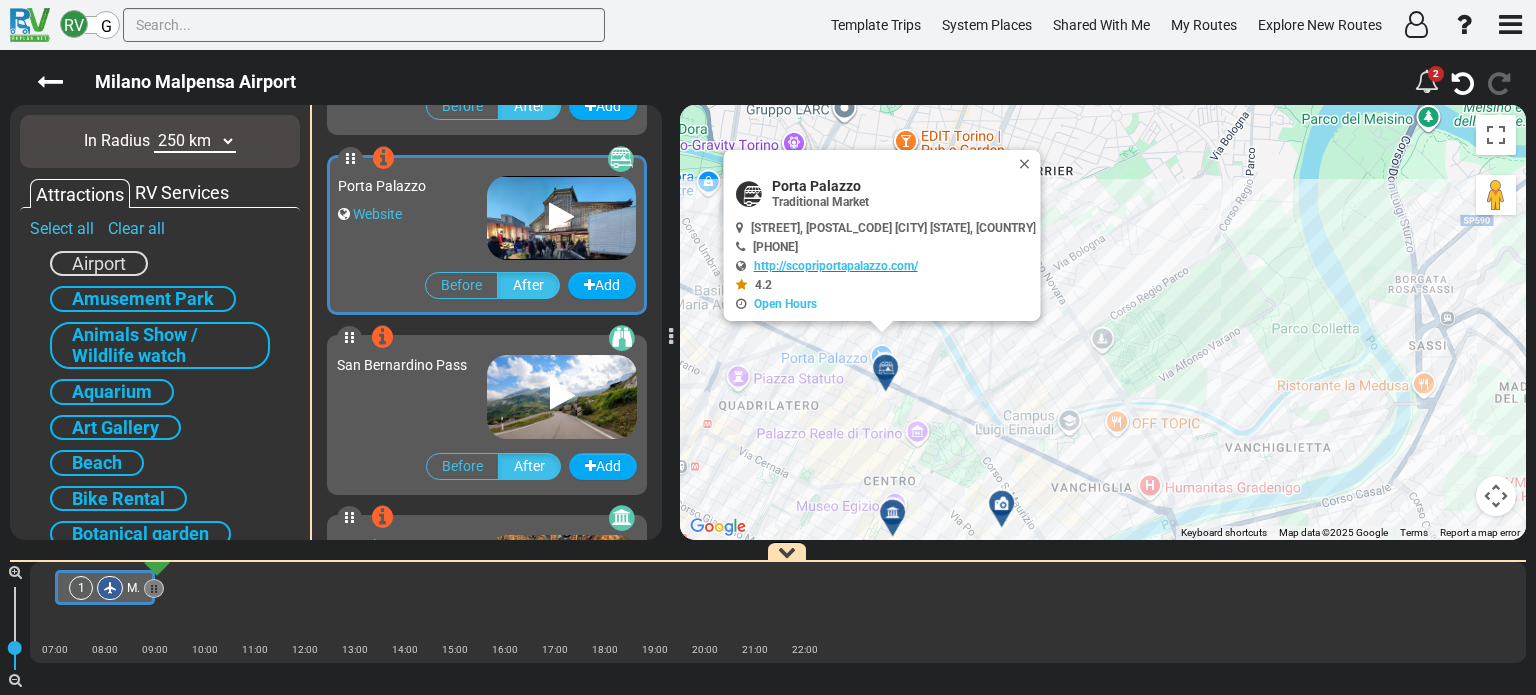 click at bounding box center (899, 520) 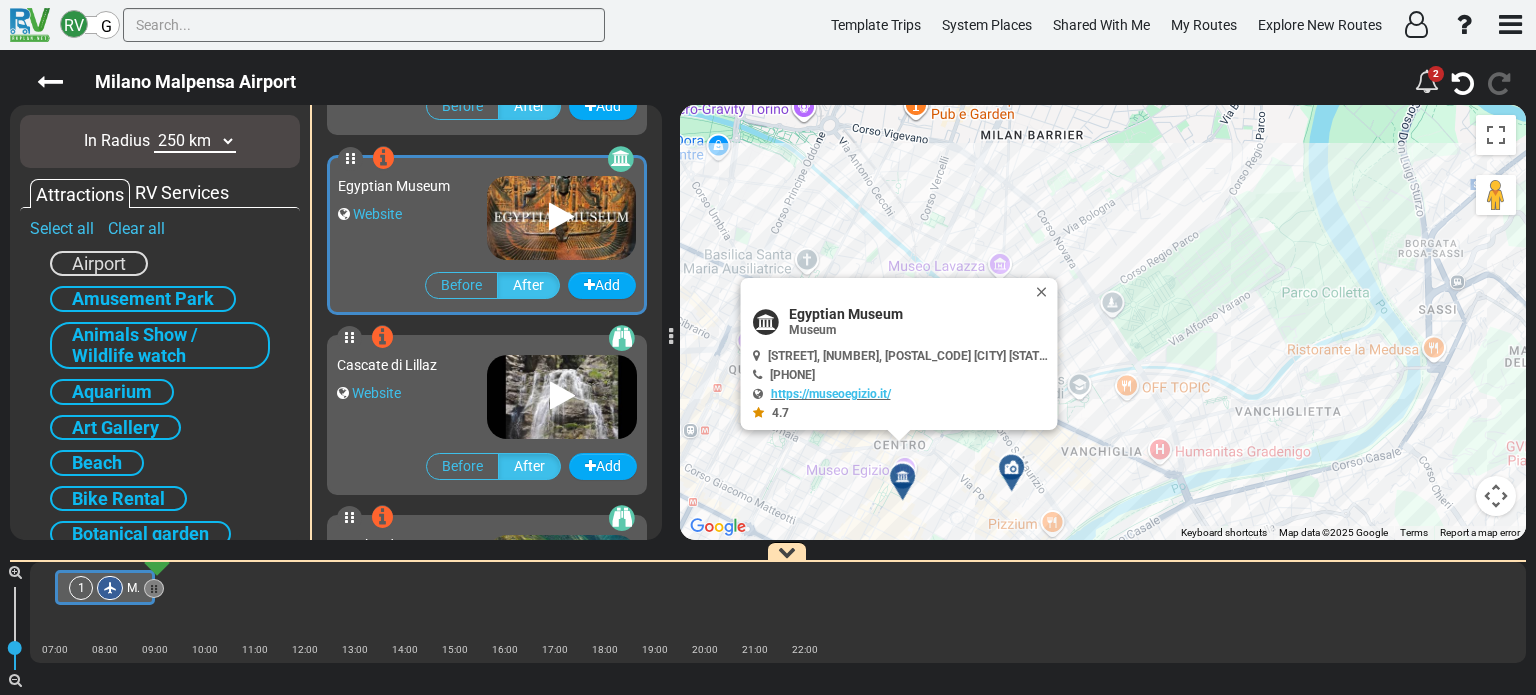 scroll, scrollTop: 11336, scrollLeft: 0, axis: vertical 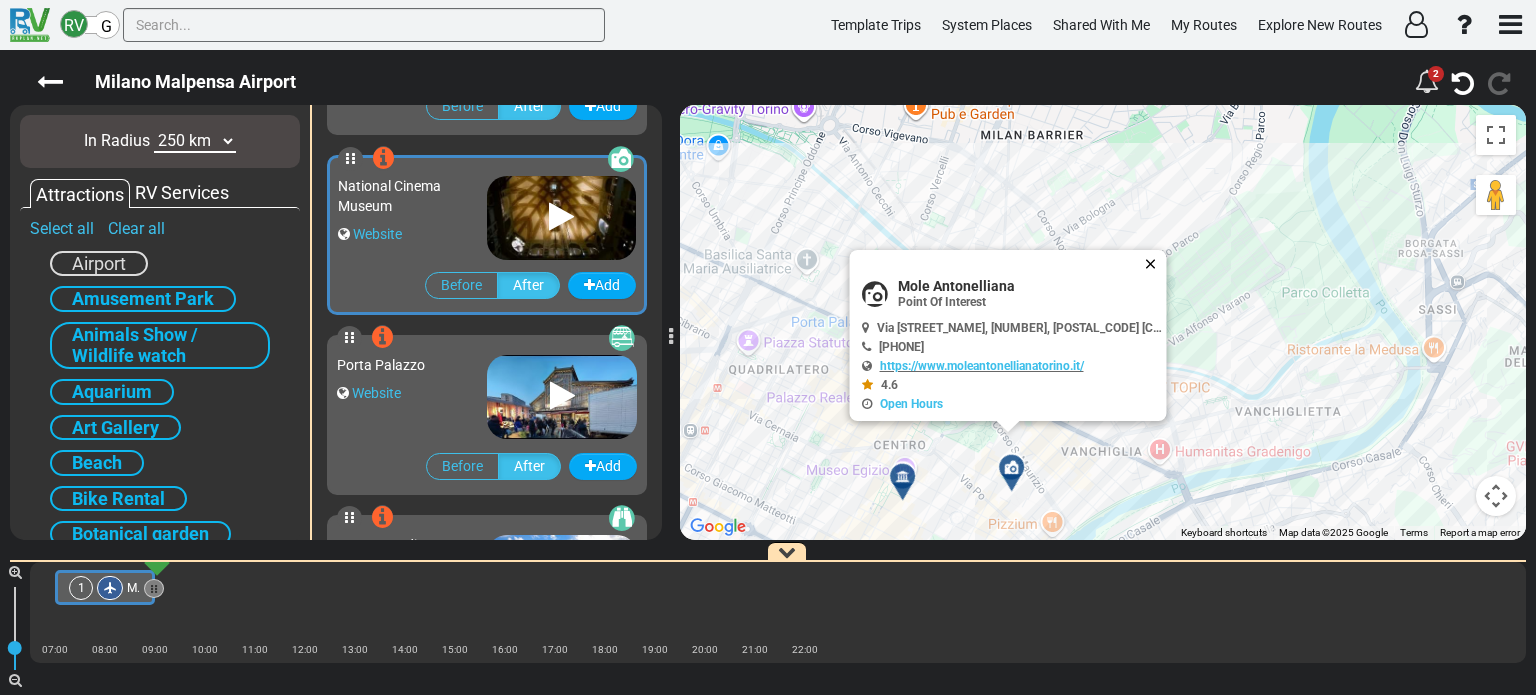 click at bounding box center [1155, 264] 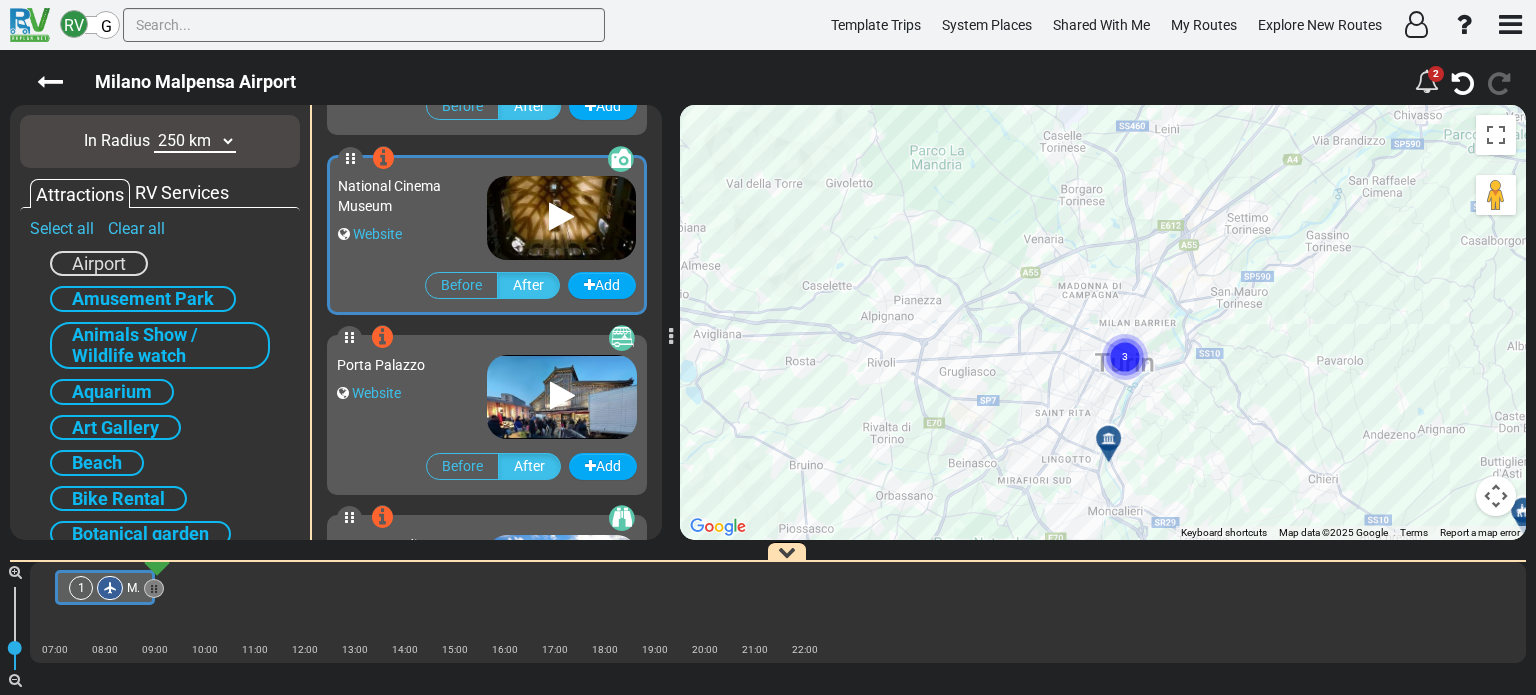 click at bounding box center (1115, 446) 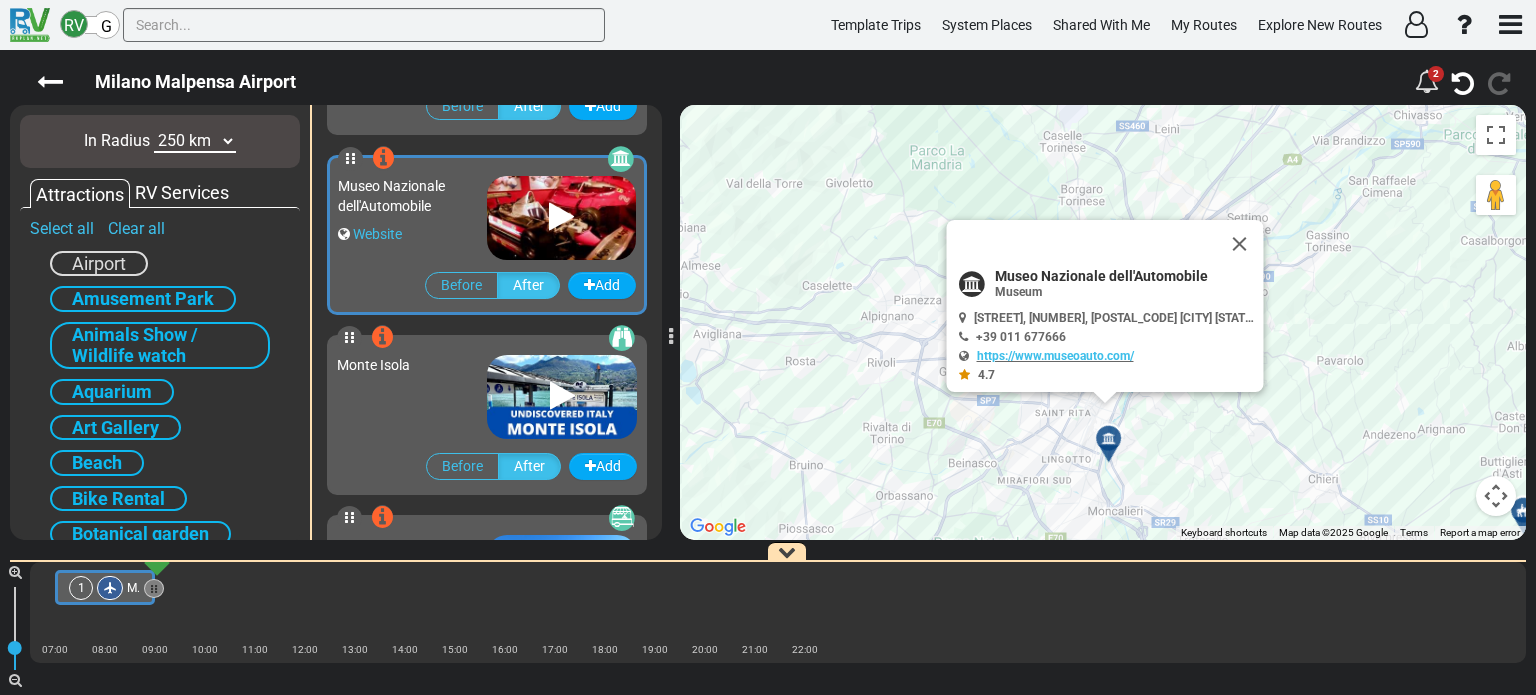 scroll, scrollTop: 11876, scrollLeft: 0, axis: vertical 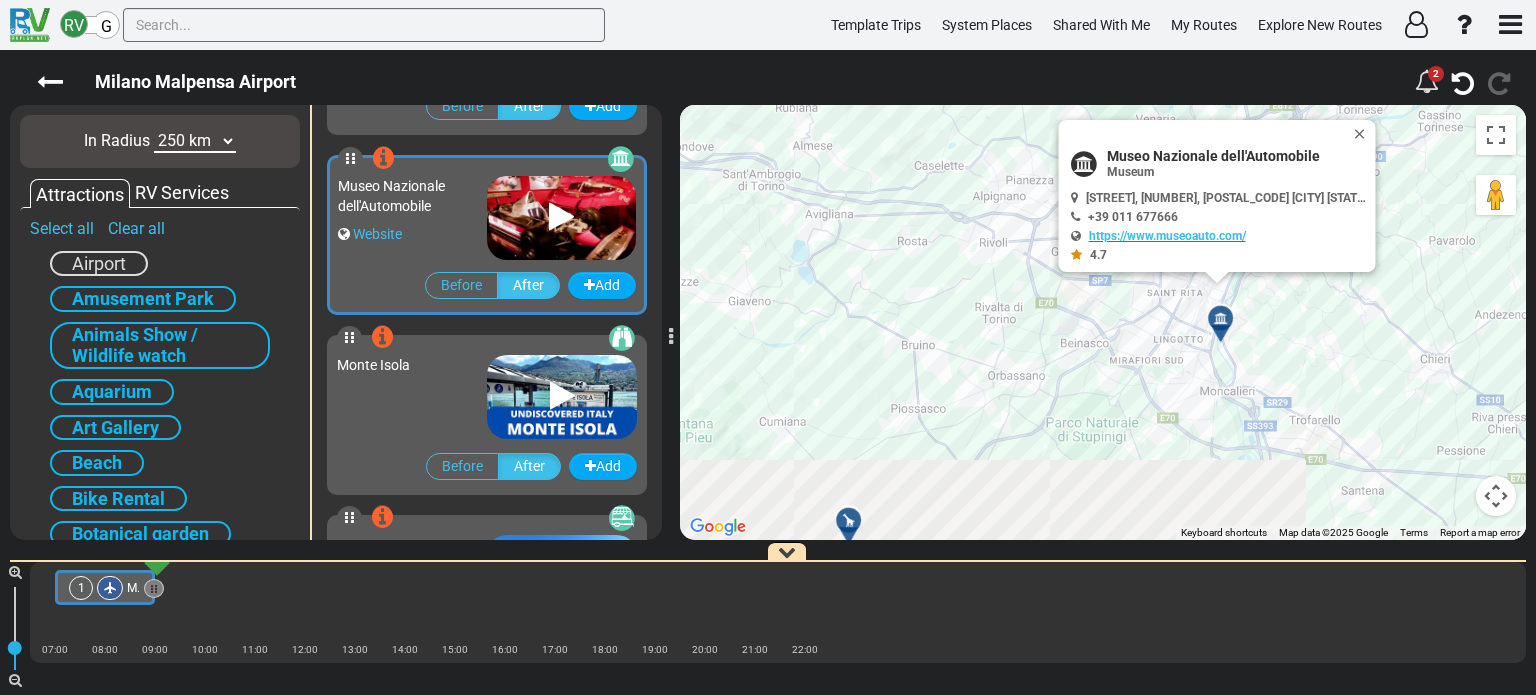 drag, startPoint x: 1046, startPoint y: 450, endPoint x: 1174, endPoint y: 309, distance: 190.43372 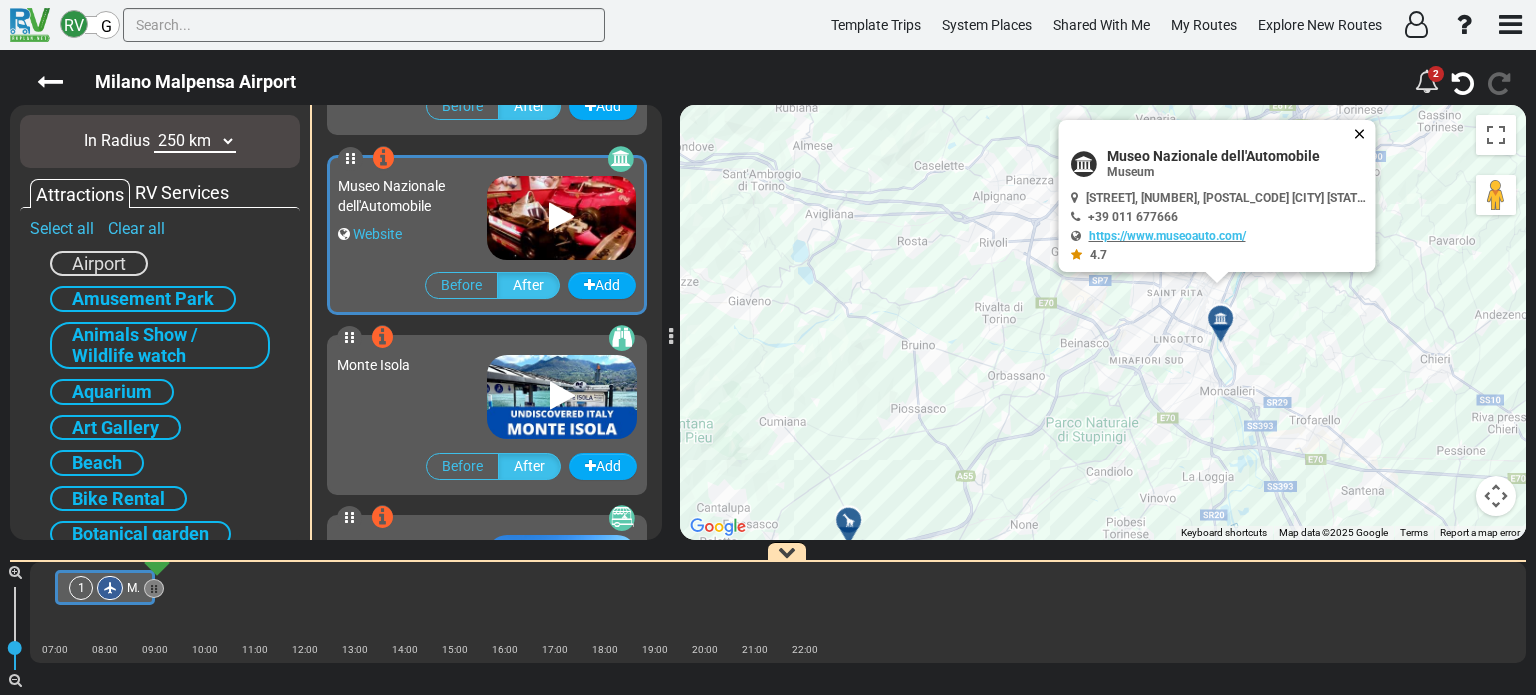 click at bounding box center [1364, 134] 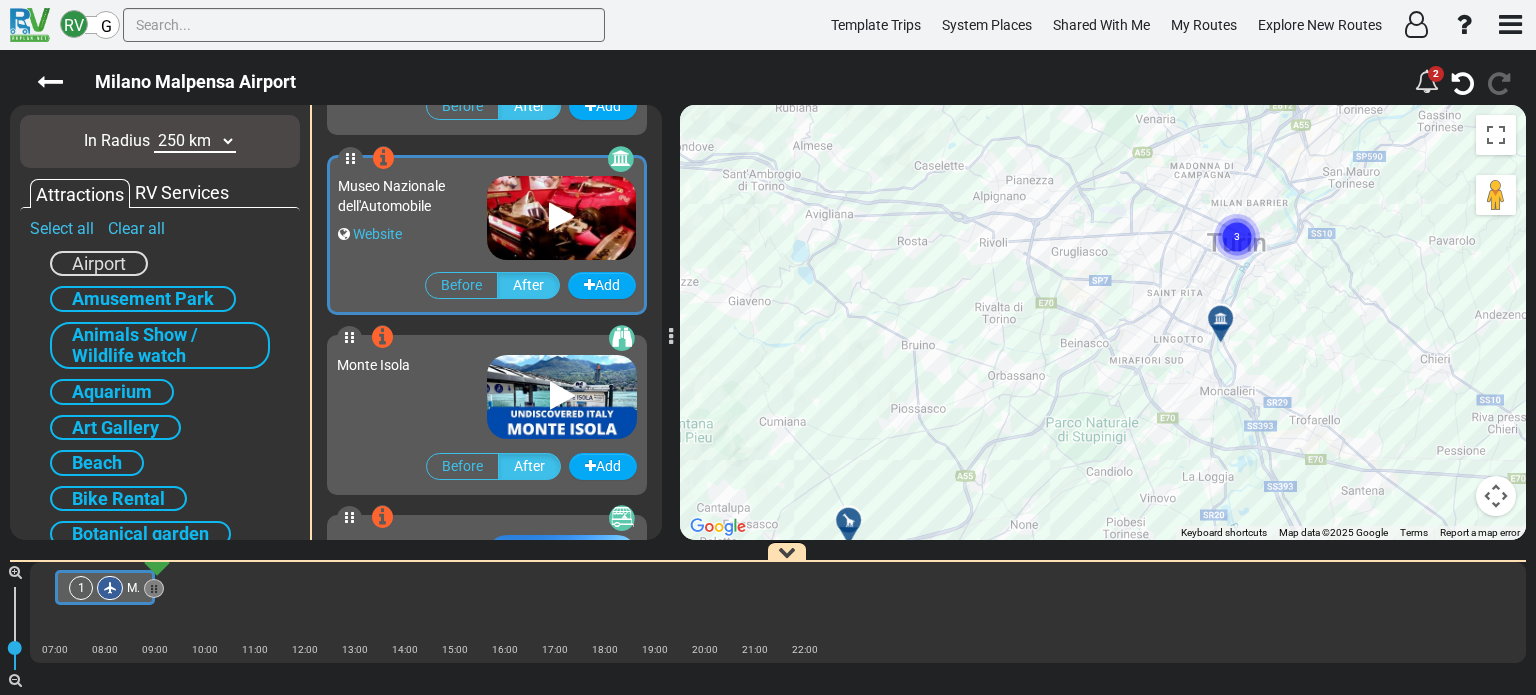 click on "Monte Isola" at bounding box center (412, 392) 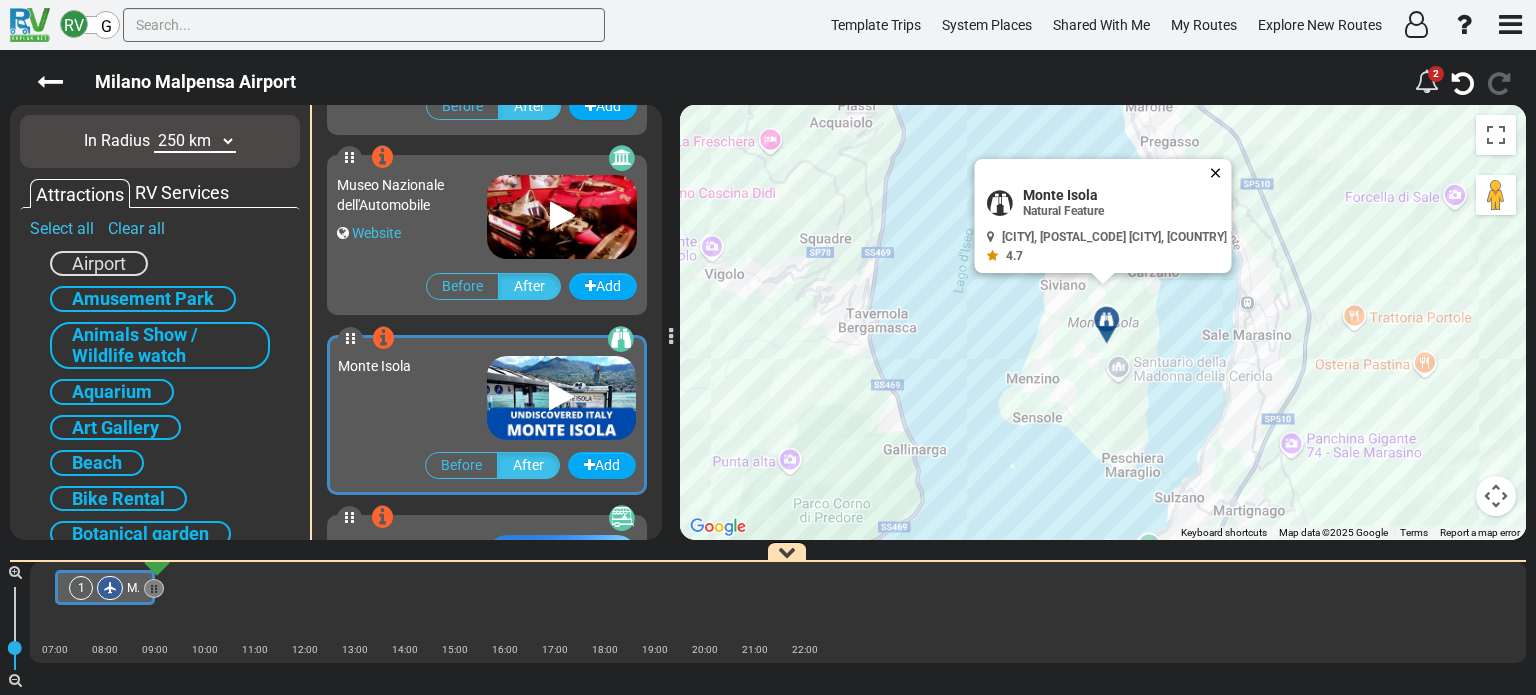 click at bounding box center (1220, 173) 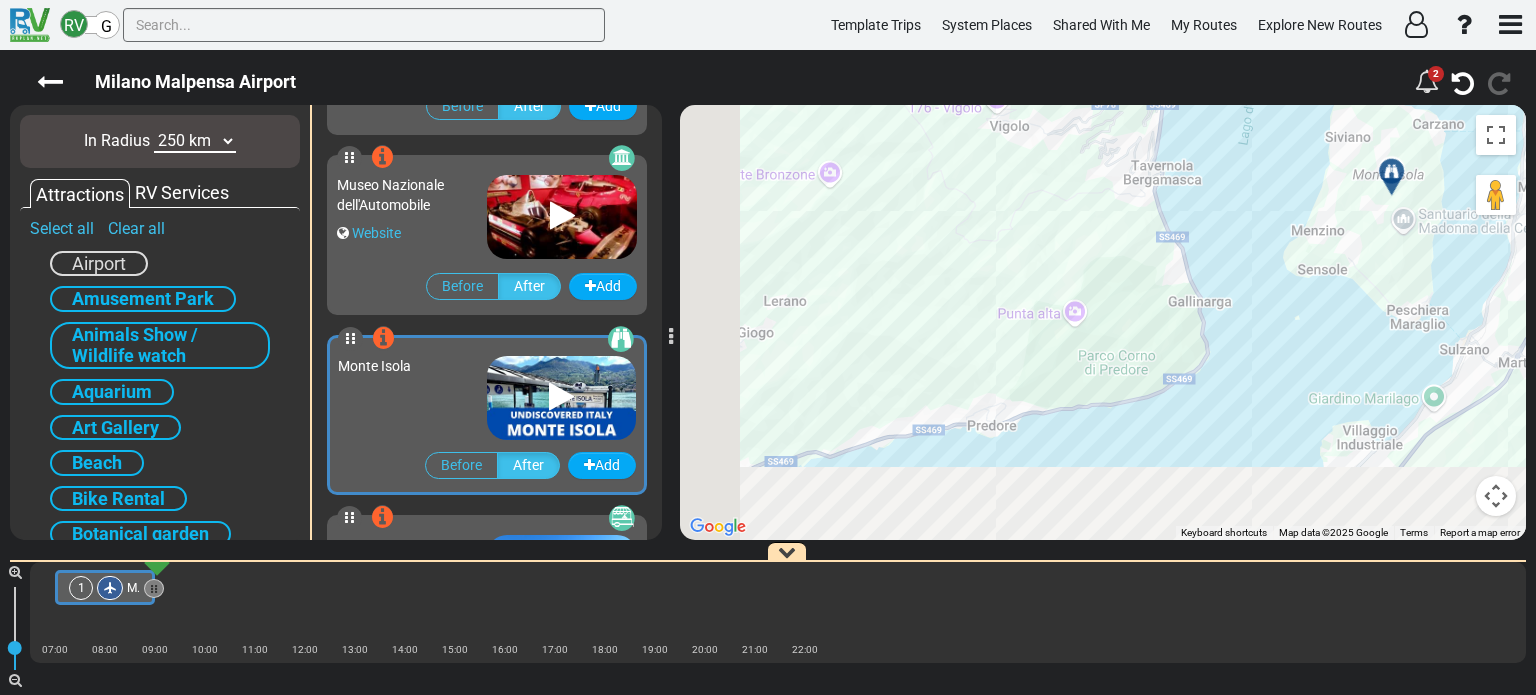 drag, startPoint x: 950, startPoint y: 319, endPoint x: 1300, endPoint y: 143, distance: 391.76013 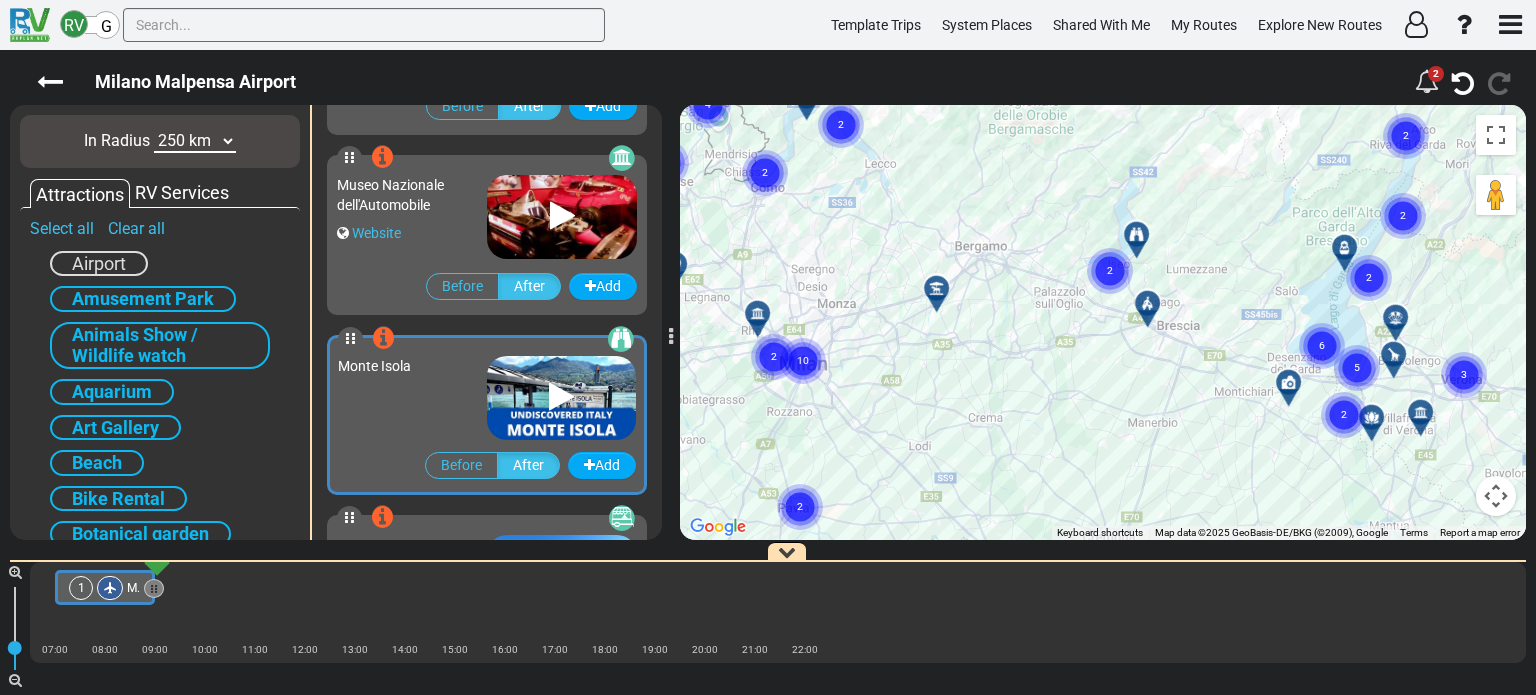 click at bounding box center [943, 296] 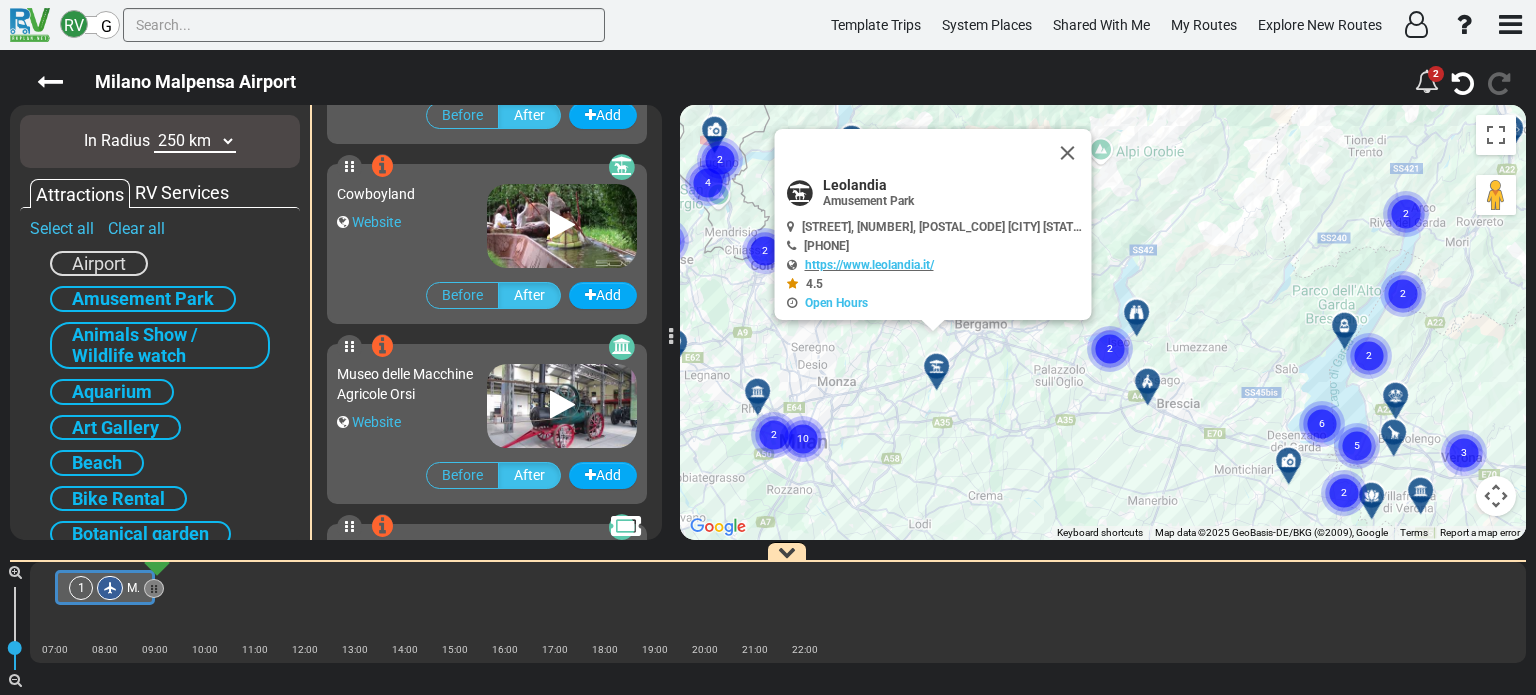 scroll, scrollTop: 7556, scrollLeft: 0, axis: vertical 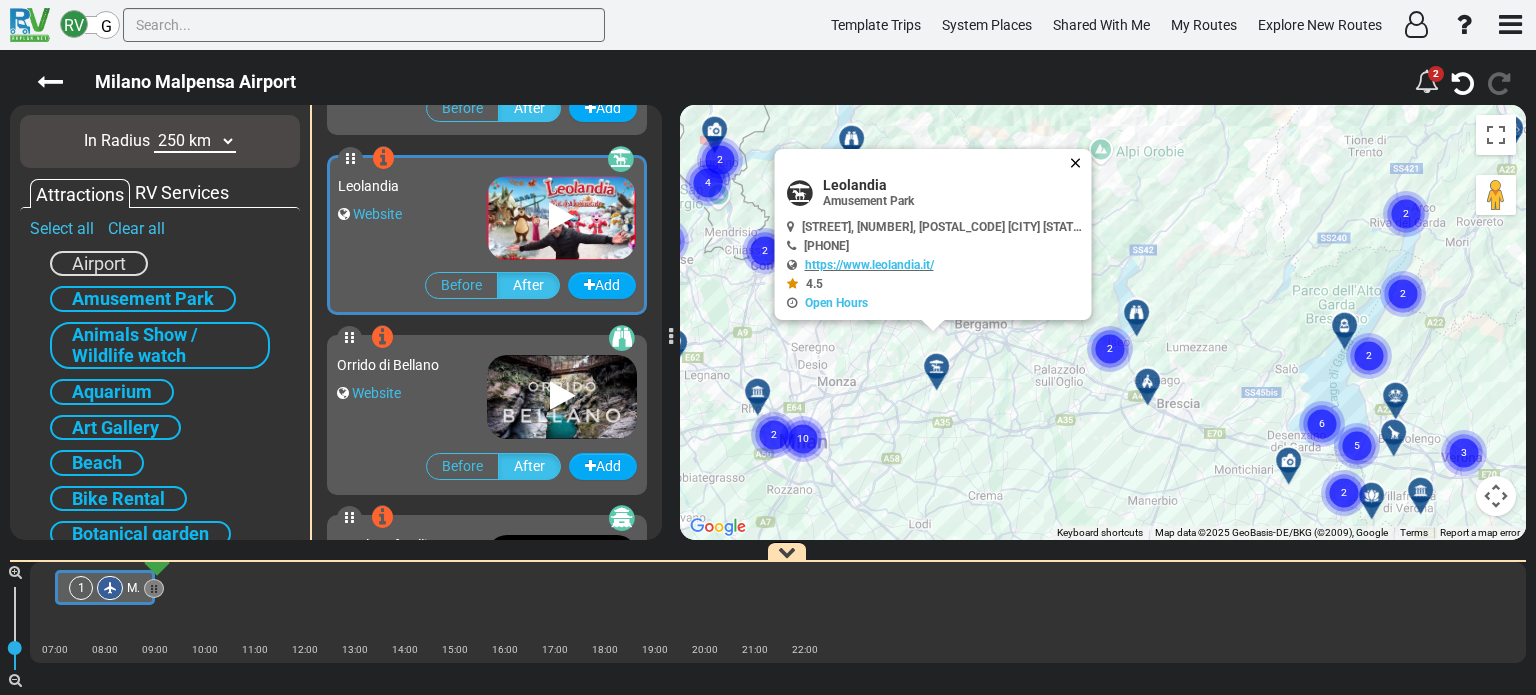 click at bounding box center [1080, 163] 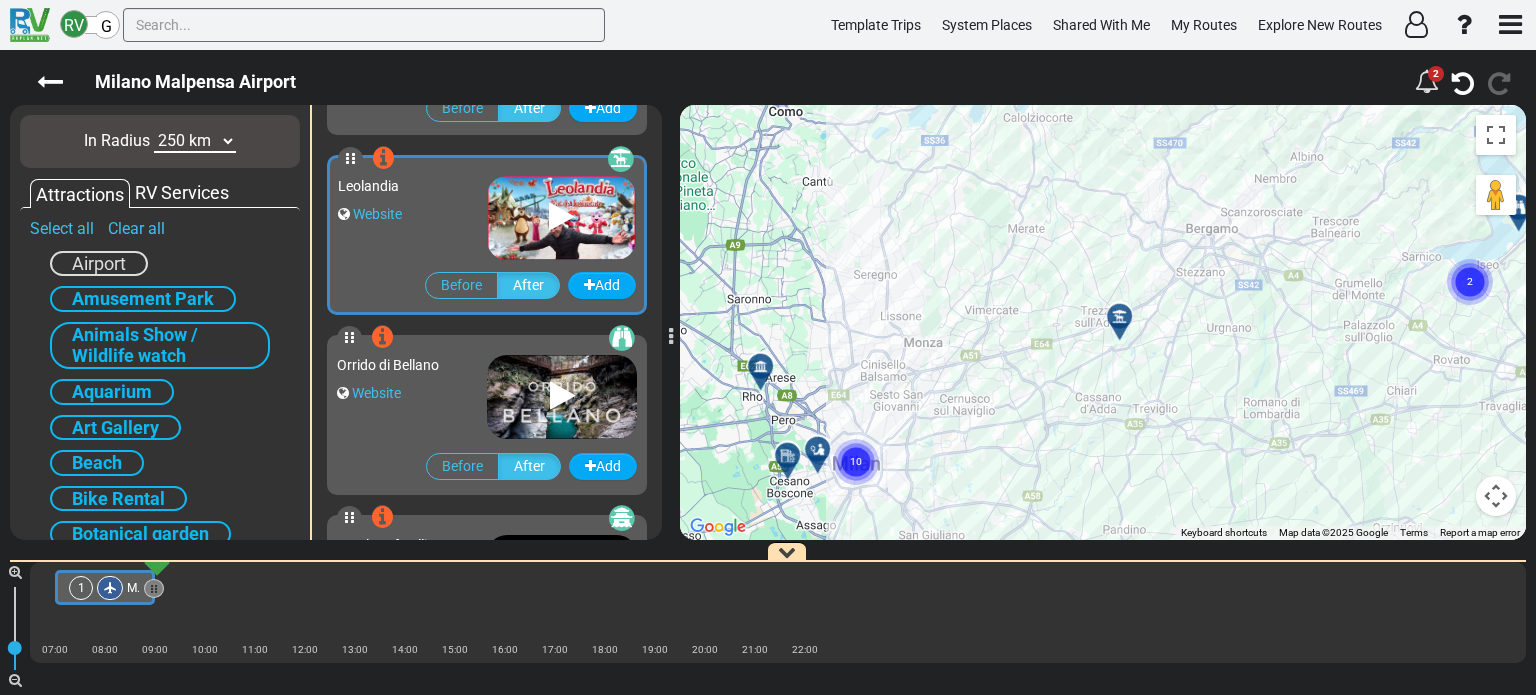 drag, startPoint x: 914, startPoint y: 316, endPoint x: 1056, endPoint y: 239, distance: 161.53328 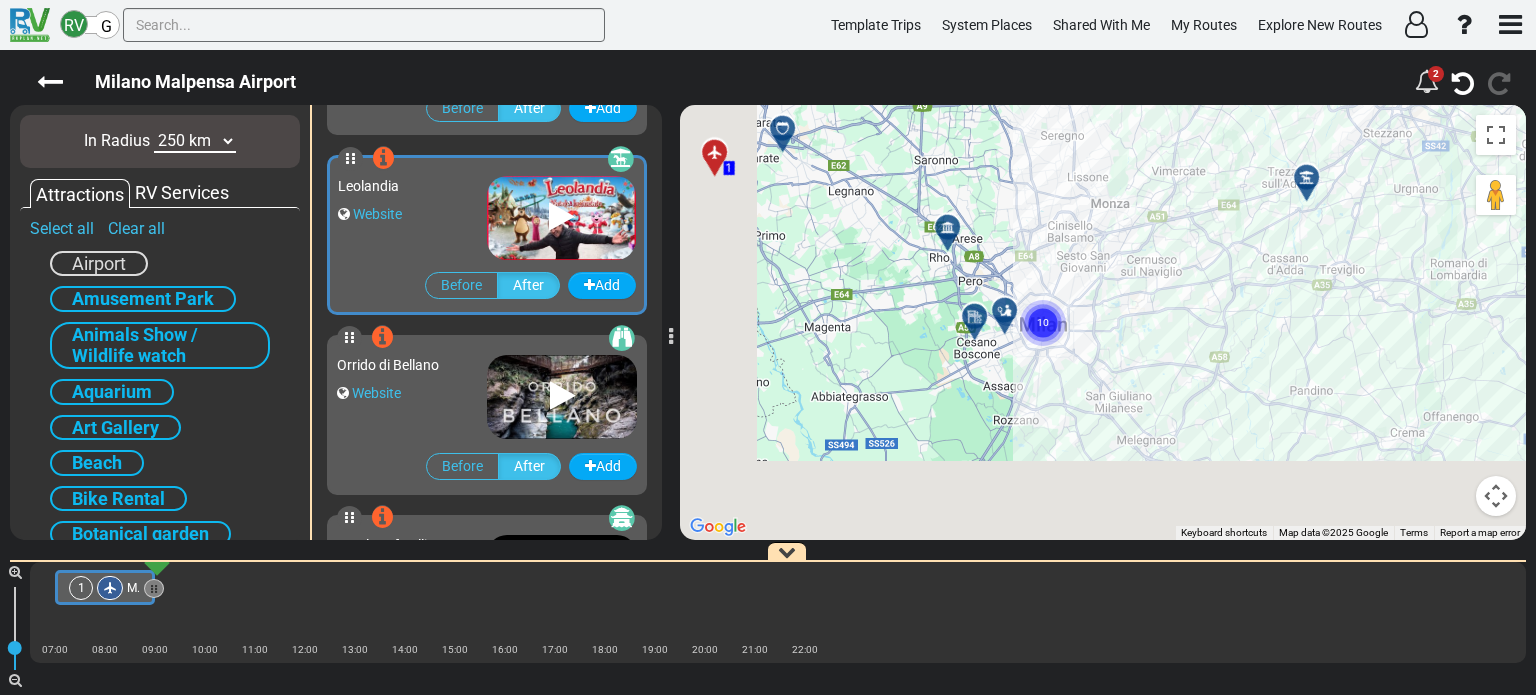 drag, startPoint x: 992, startPoint y: 404, endPoint x: 1200, endPoint y: 250, distance: 258.80493 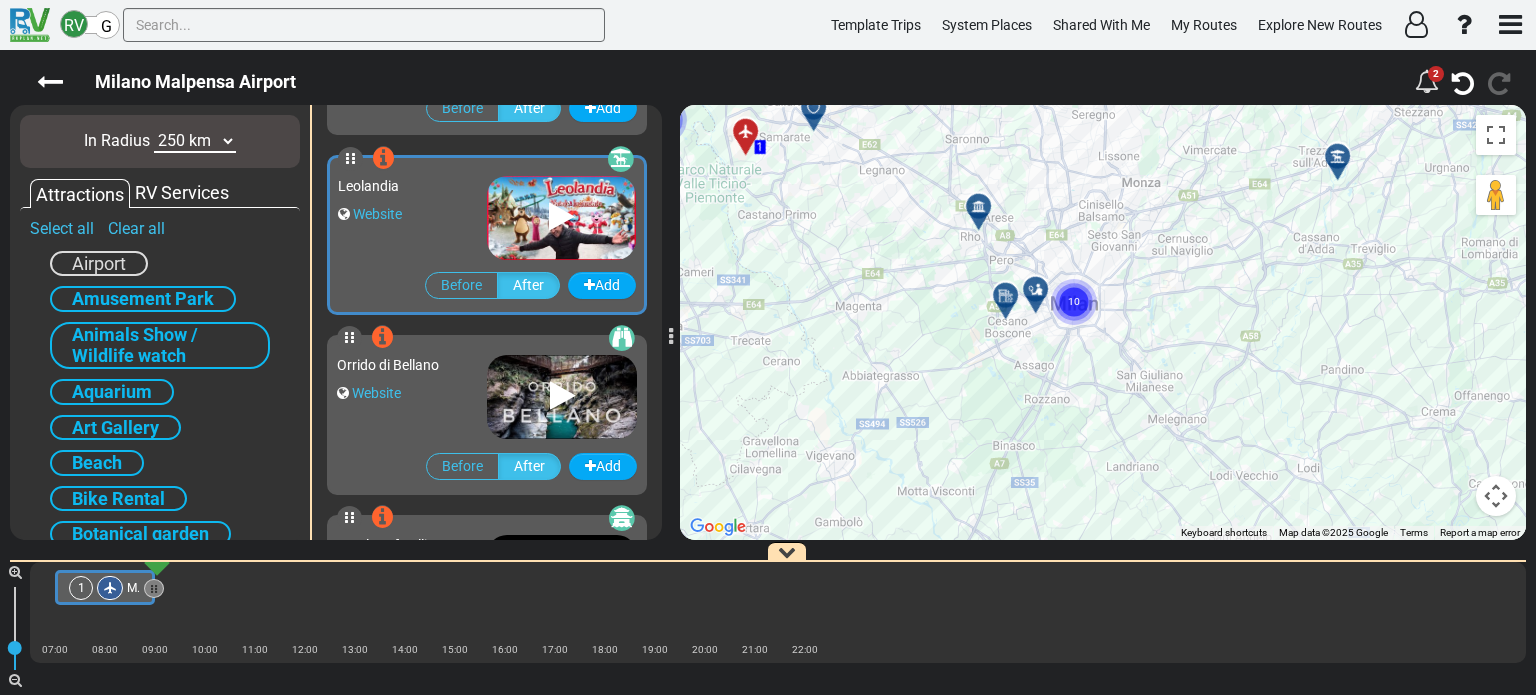 click at bounding box center (1042, 297) 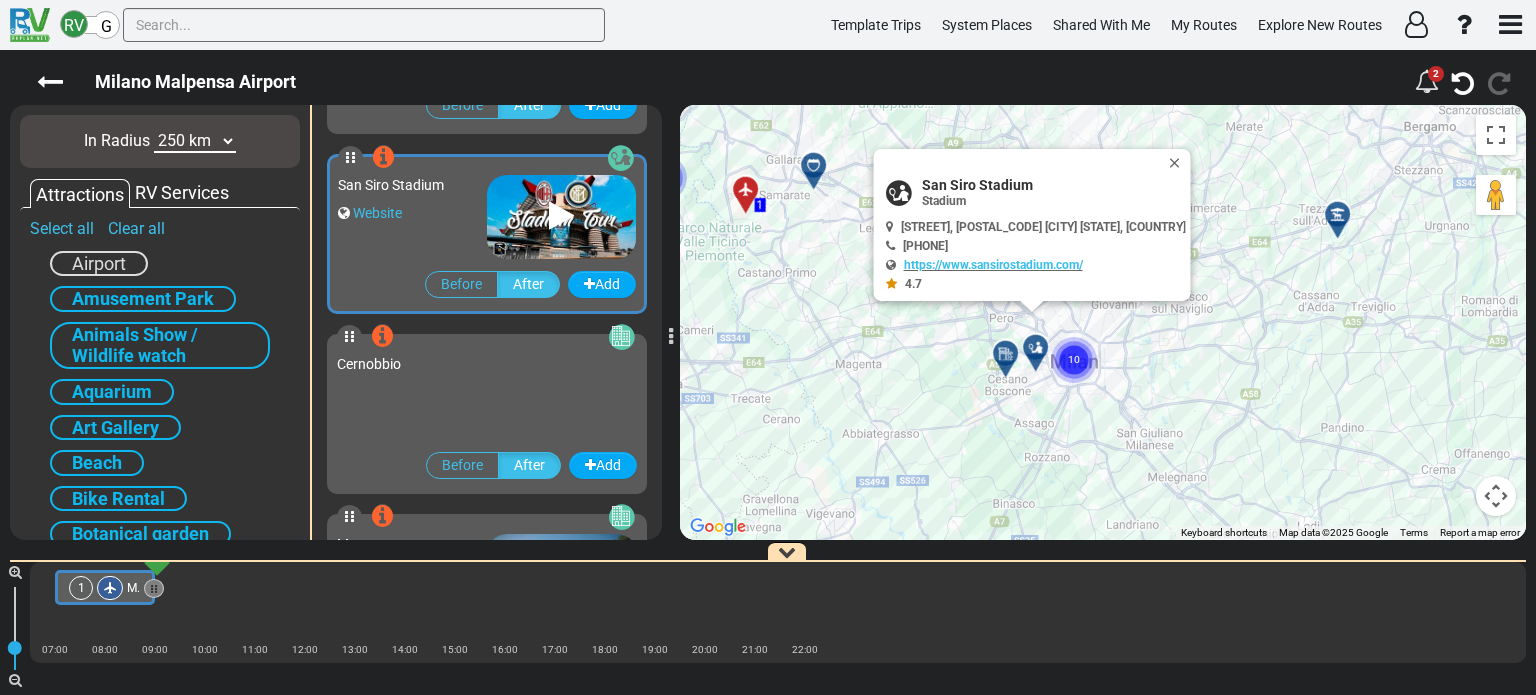 scroll, scrollTop: 2696, scrollLeft: 0, axis: vertical 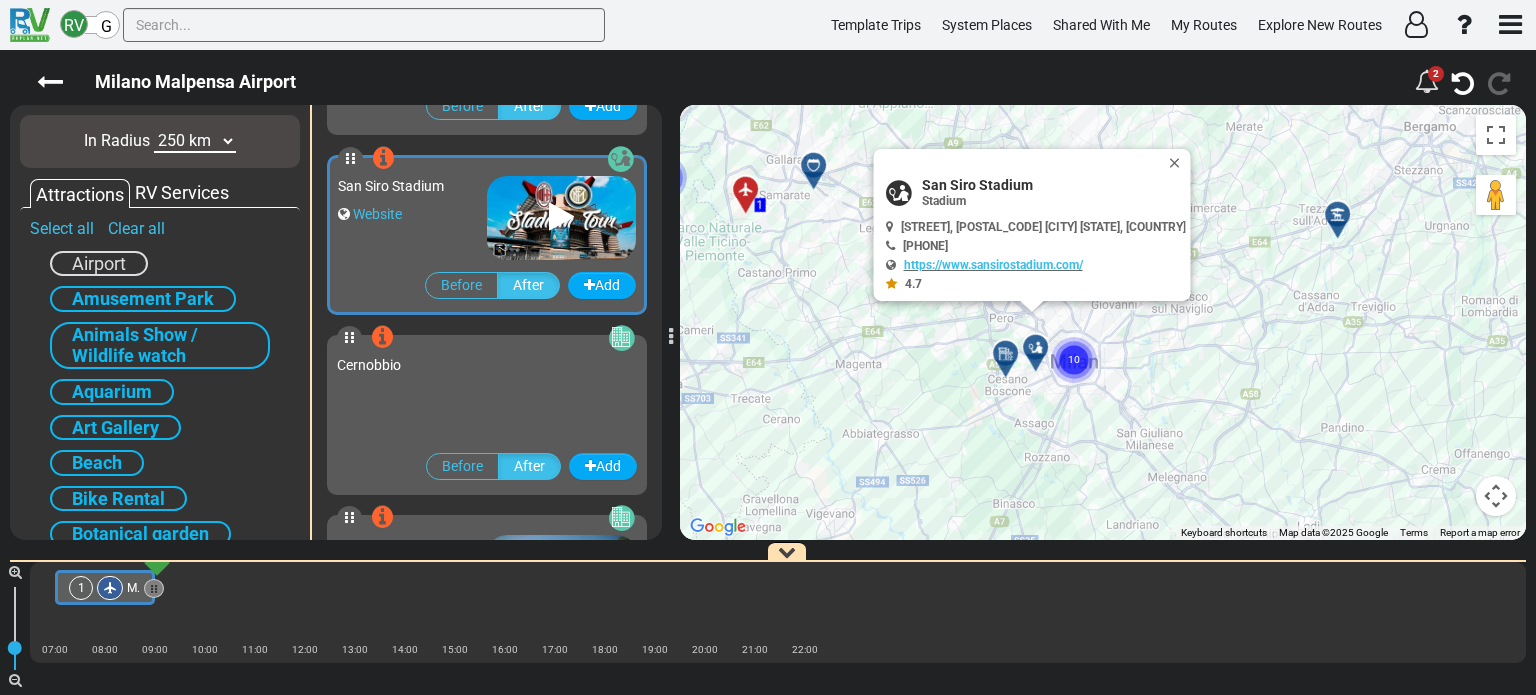 click at bounding box center [1006, 354] 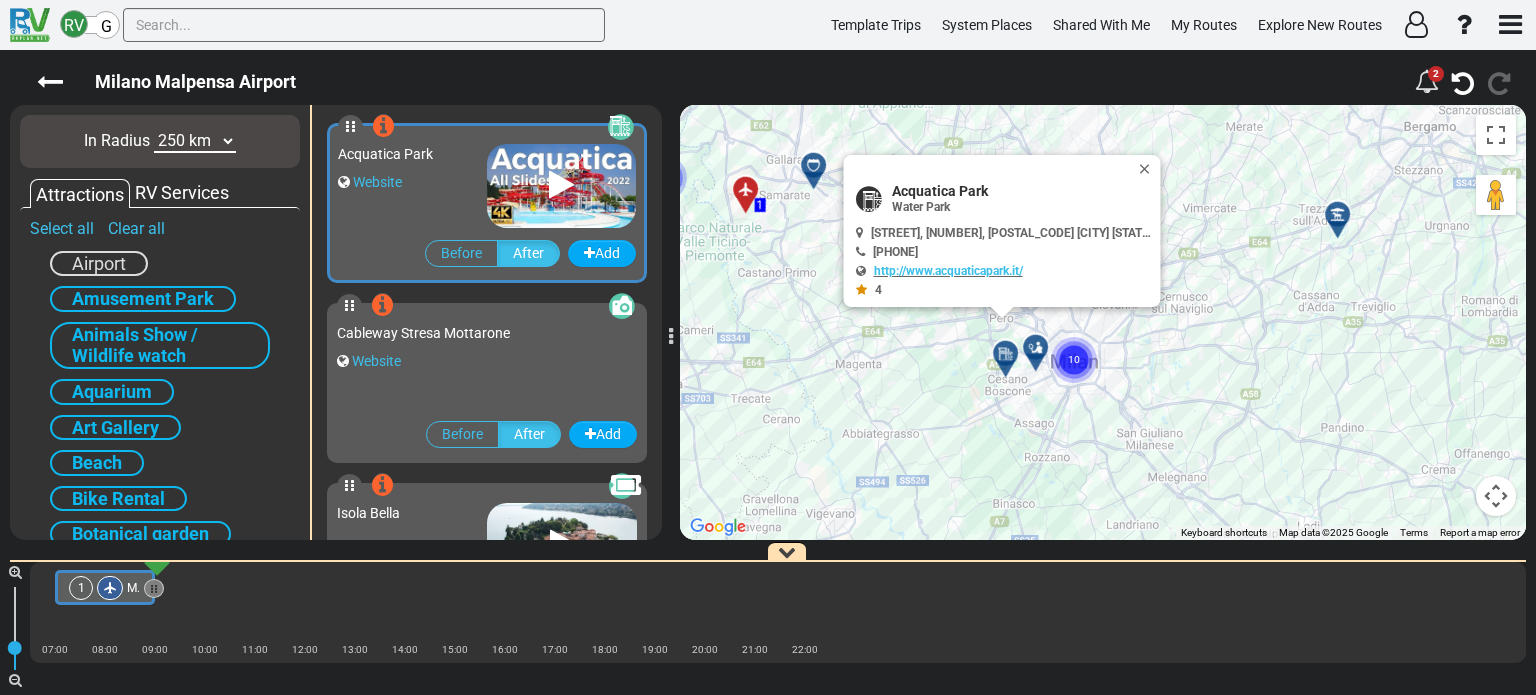 scroll, scrollTop: 1616, scrollLeft: 0, axis: vertical 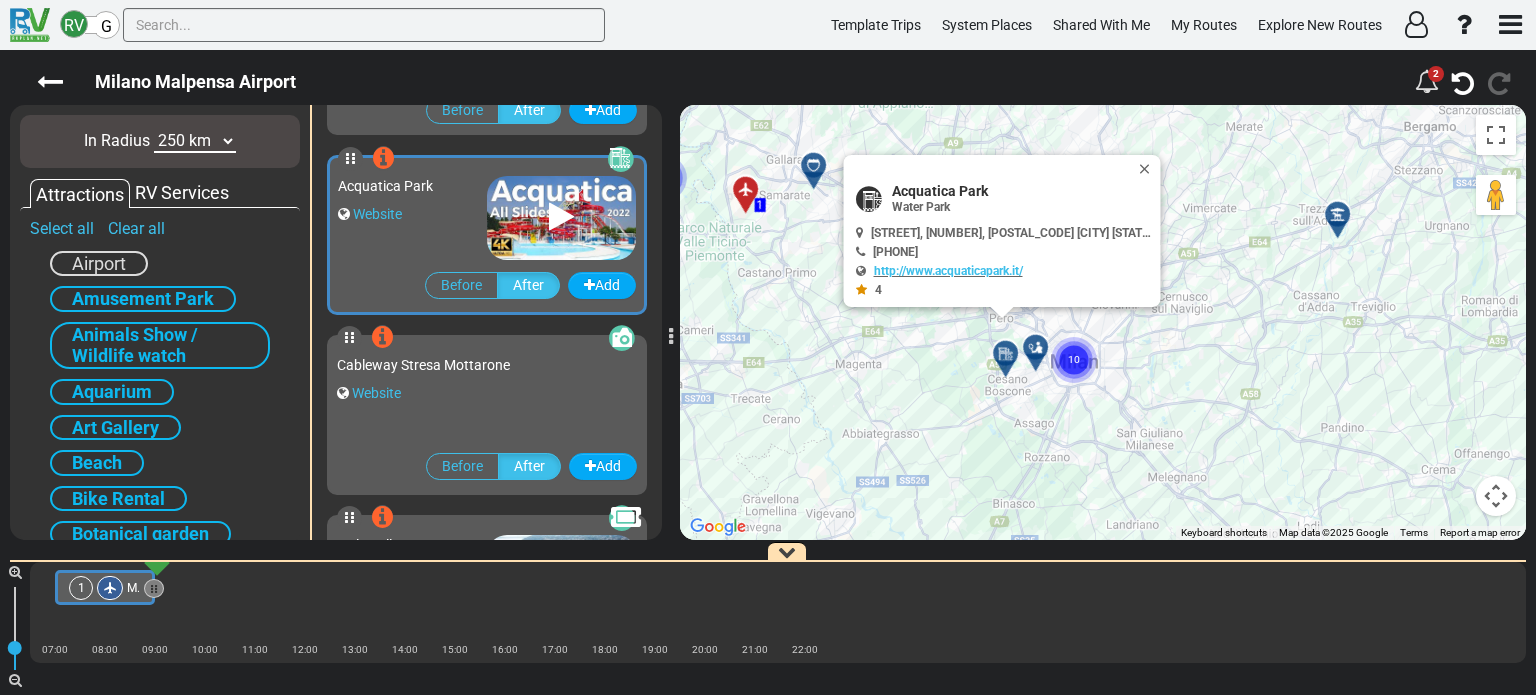 click on "Acquatica Park
Website" at bounding box center [412, 213] 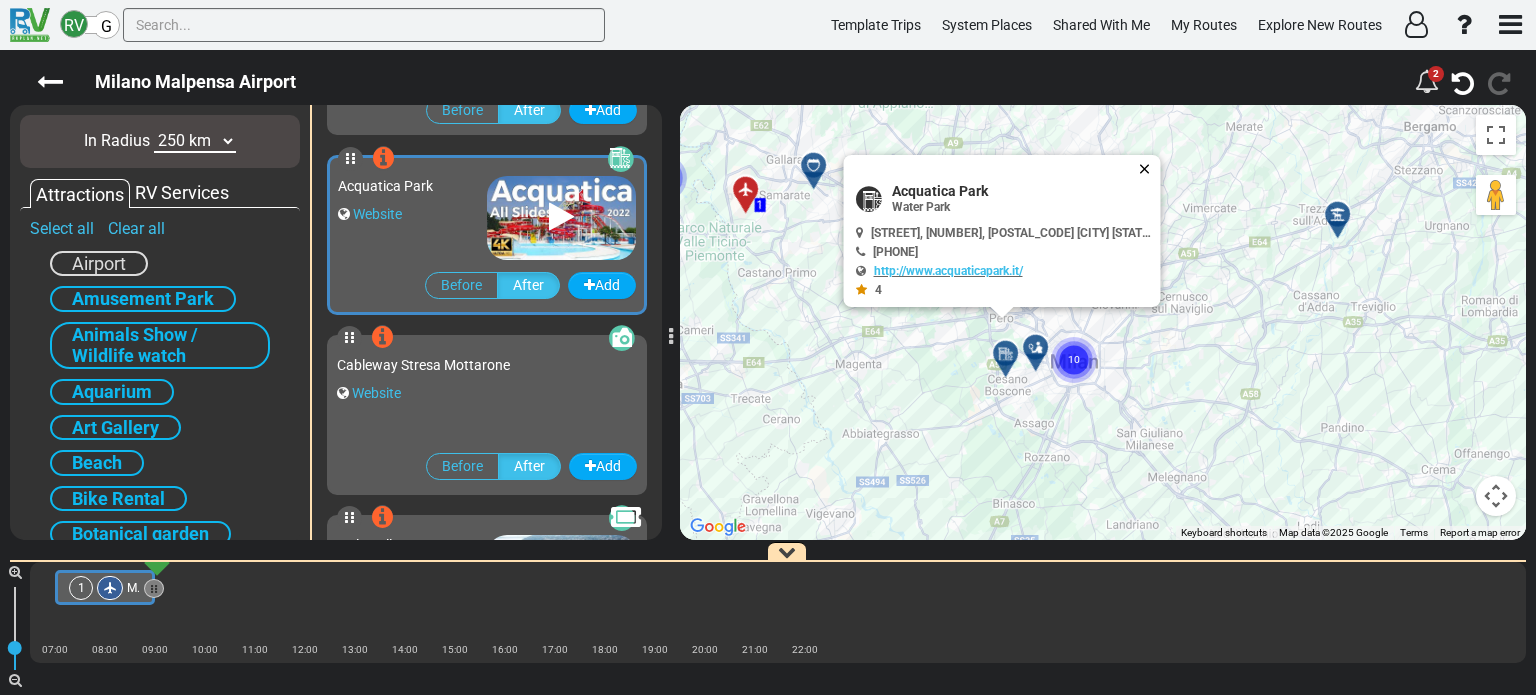 click at bounding box center [1149, 169] 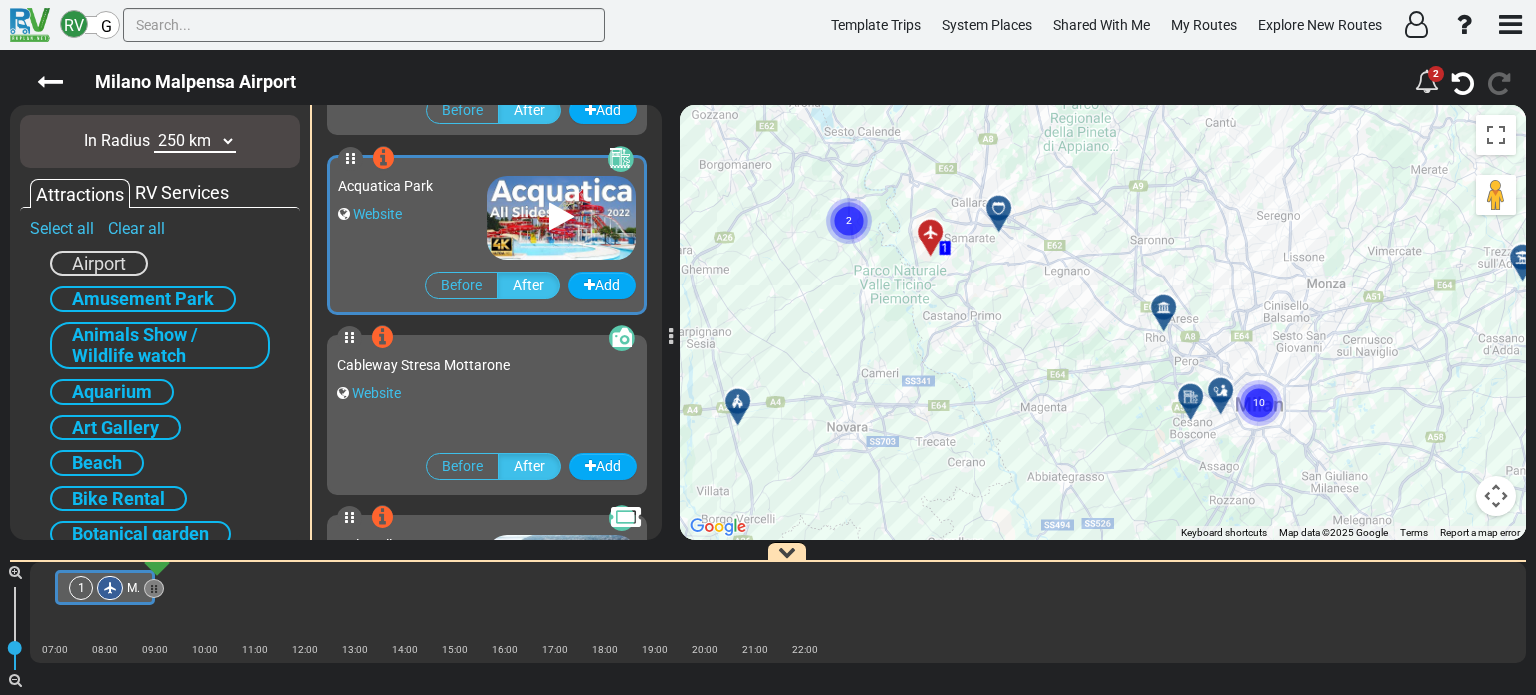 drag, startPoint x: 893, startPoint y: 341, endPoint x: 1081, endPoint y: 384, distance: 192.85487 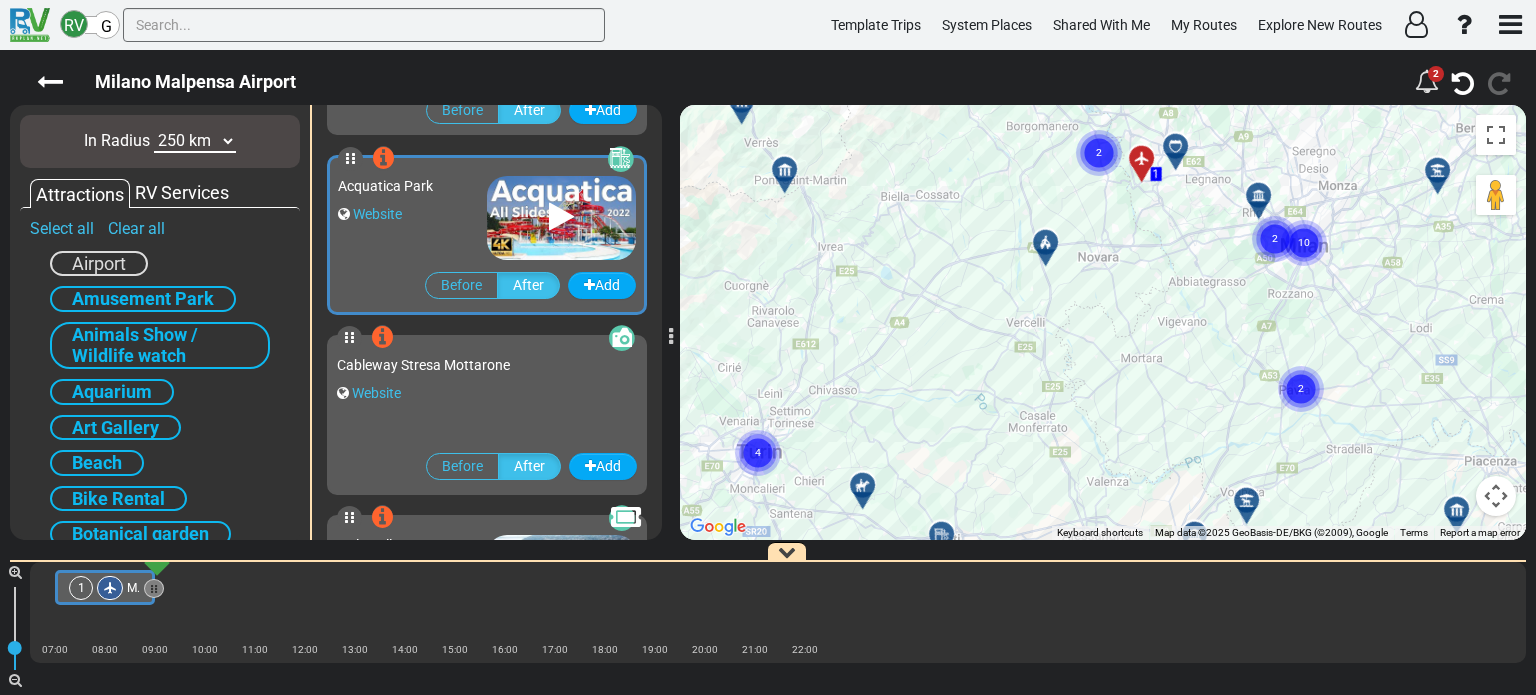 drag, startPoint x: 1003, startPoint y: 401, endPoint x: 1140, endPoint y: 247, distance: 206.1189 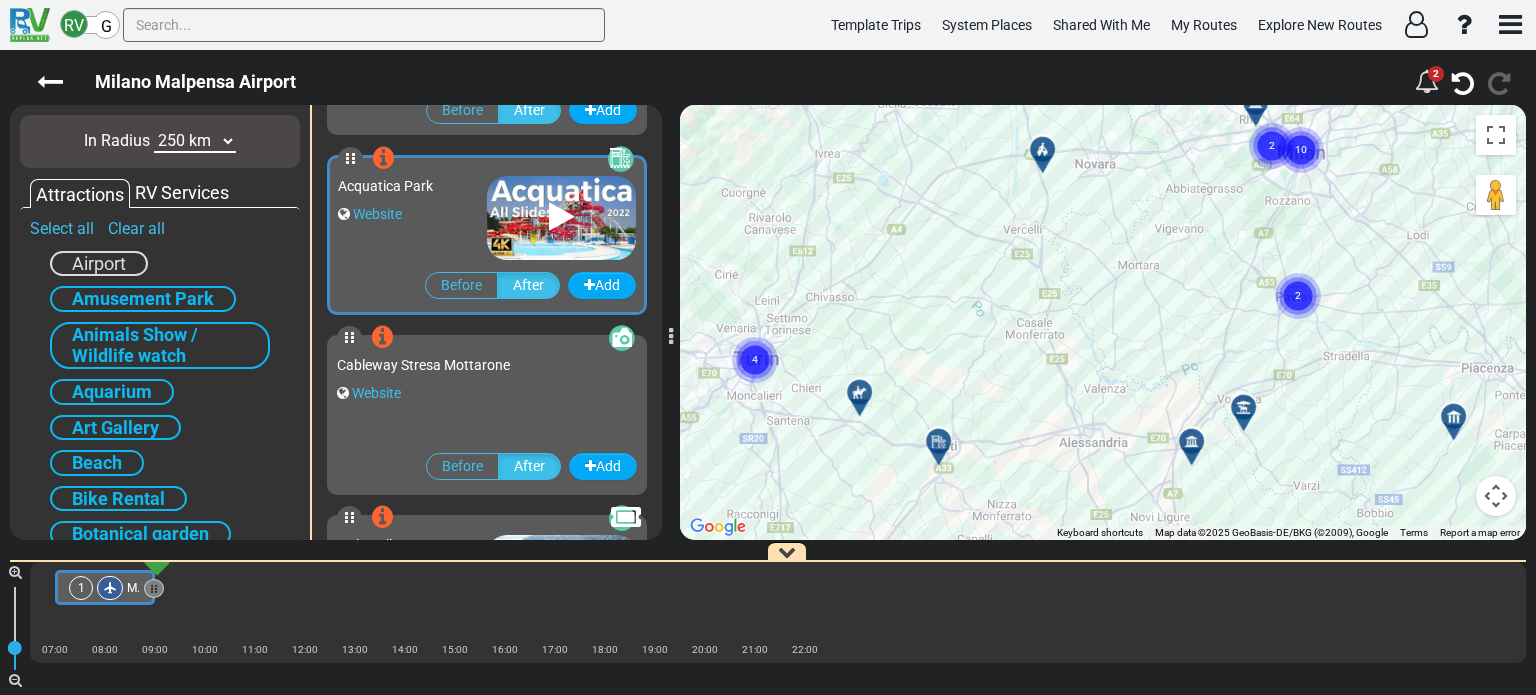 click on "To activate drag with keyboard, press Alt + Enter. Once in keyboard drag state, use the arrow keys to move the marker. To complete the drag, press the Enter key. To cancel, press Escape. 1
2
2
2
2
2
2
2
6
2
3
5
10
2
2
2
3
3
3
4
3
2
5
2
2
2
2
2
4
2
2
3
5
3
2
3
2
4
3
2
2
2
3
6
3
4
3
9
4
2
2
3
2
2
2
3
2
2
3
2
4
5
2
2
2
2
3
4
6" at bounding box center (1103, 322) 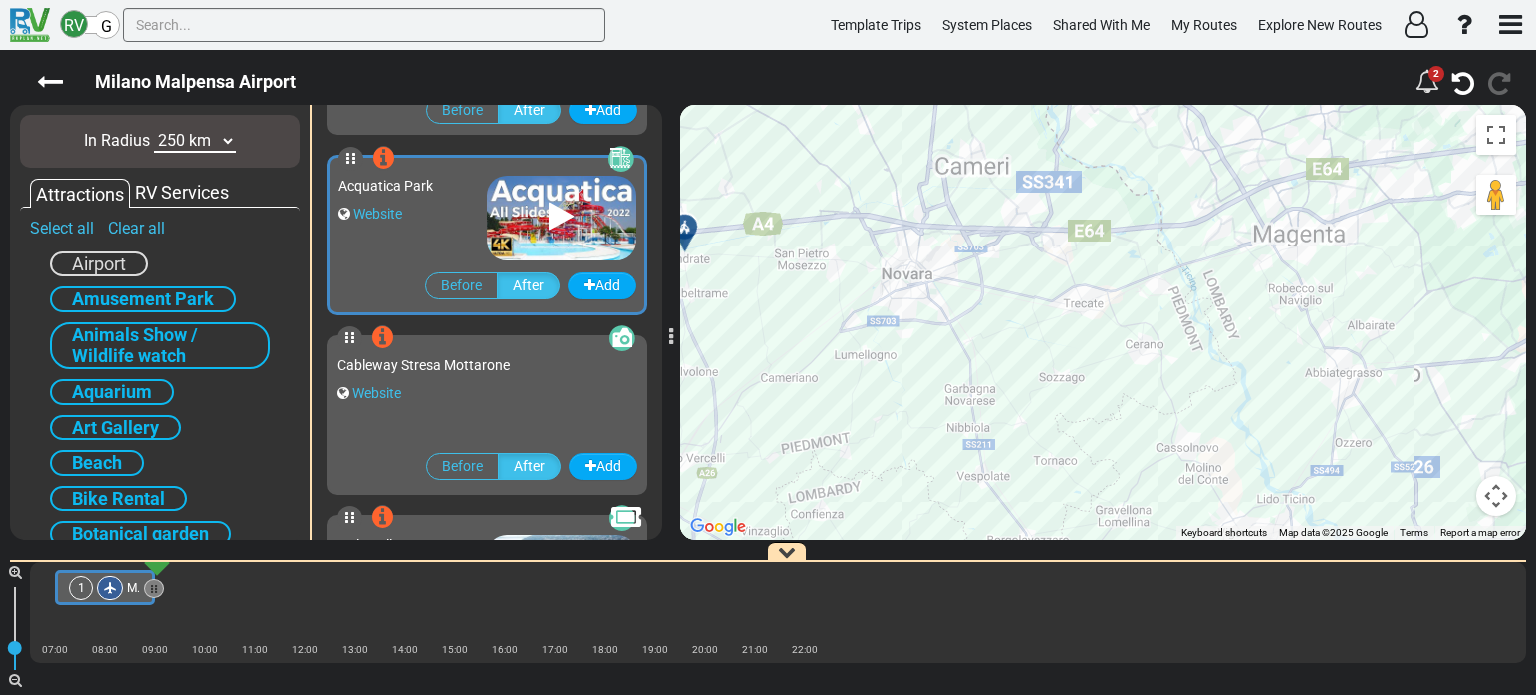 drag, startPoint x: 1296, startPoint y: 133, endPoint x: 940, endPoint y: 317, distance: 400.73932 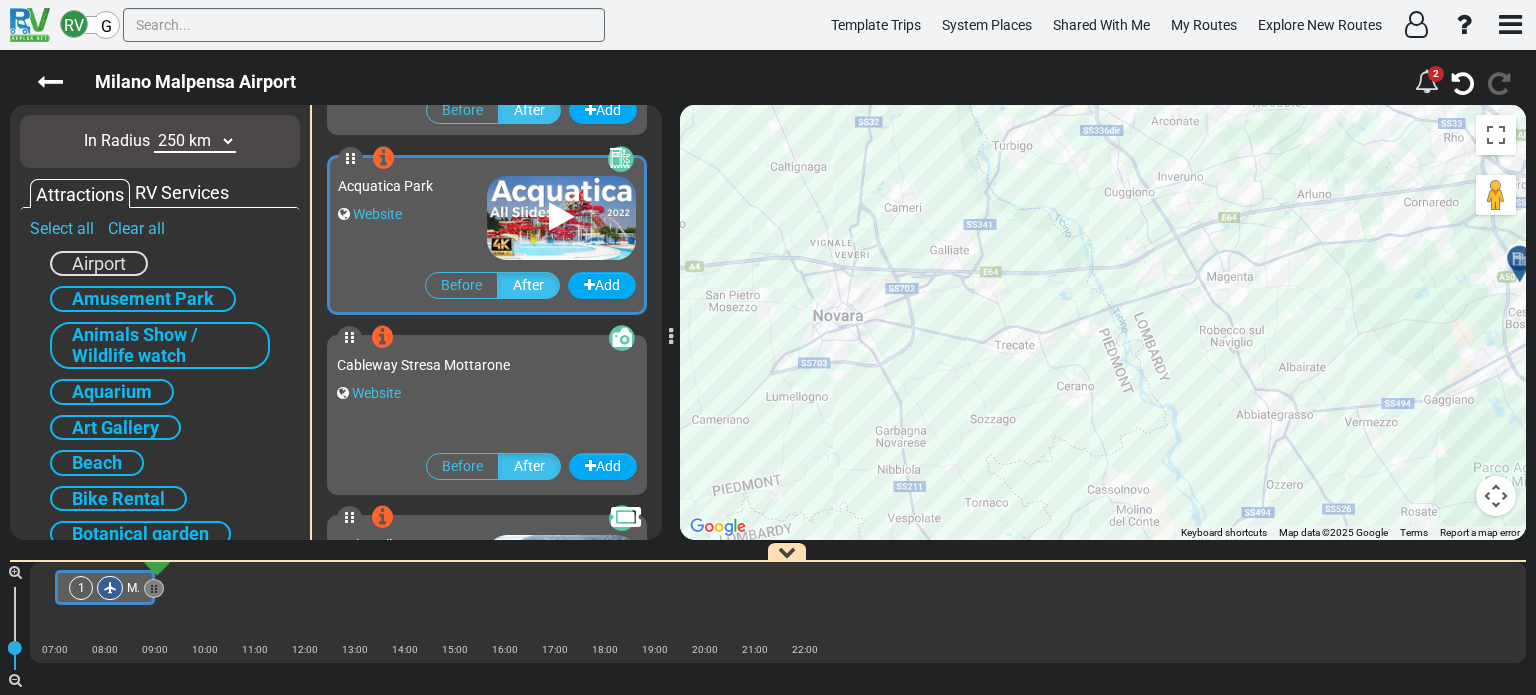 click on "To activate drag with keyboard, press Alt + Enter. Once in keyboard drag state, use the arrow keys to move the marker. To complete the drag, press the Enter key. To cancel, press Escape. 1
2
2
6
2
3
2
3
2
2
3
2
2
2
2
2
3
2
2
3
2
2
2
2
3
2
3
3
2
2
2
2
3
2
5
2
2
2
2
2
4
4
2
8" at bounding box center [1103, 322] 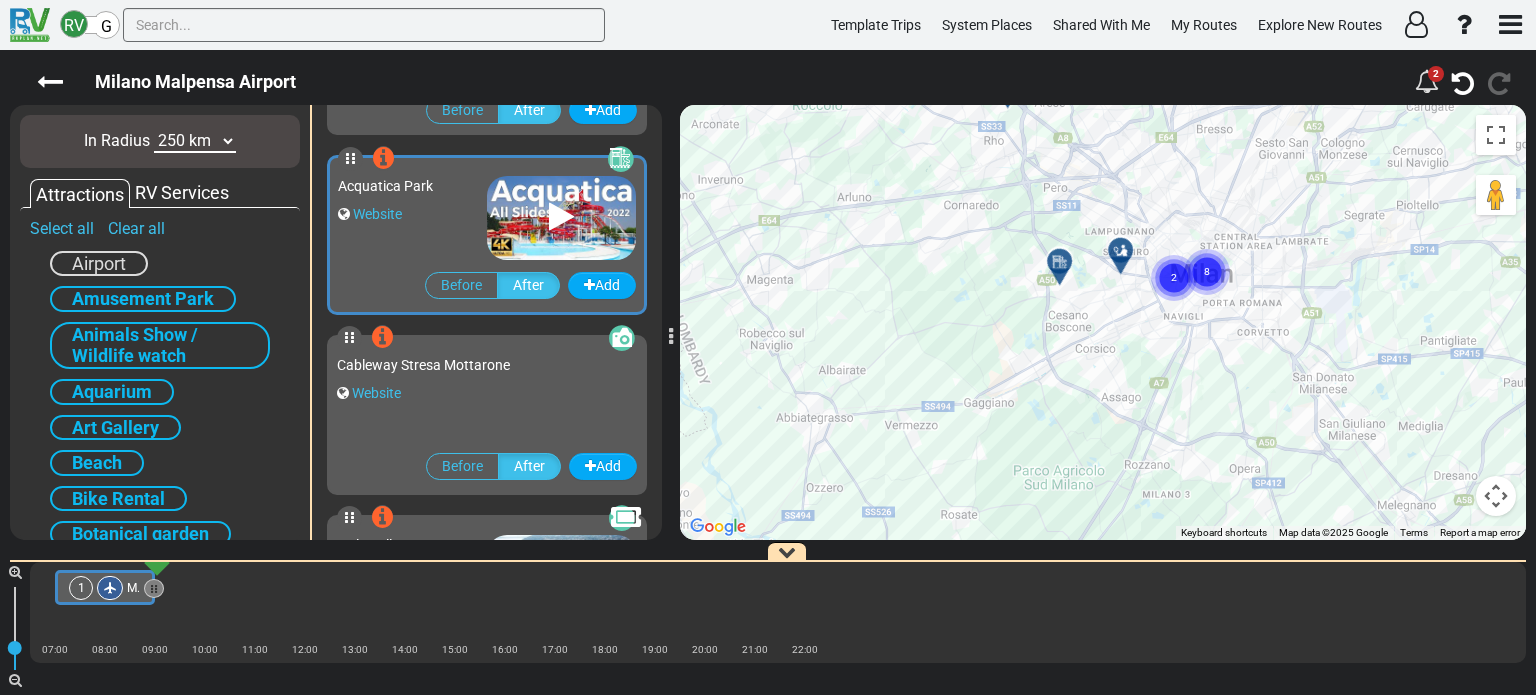 drag, startPoint x: 812, startPoint y: 395, endPoint x: 1100, endPoint y: 287, distance: 307.58414 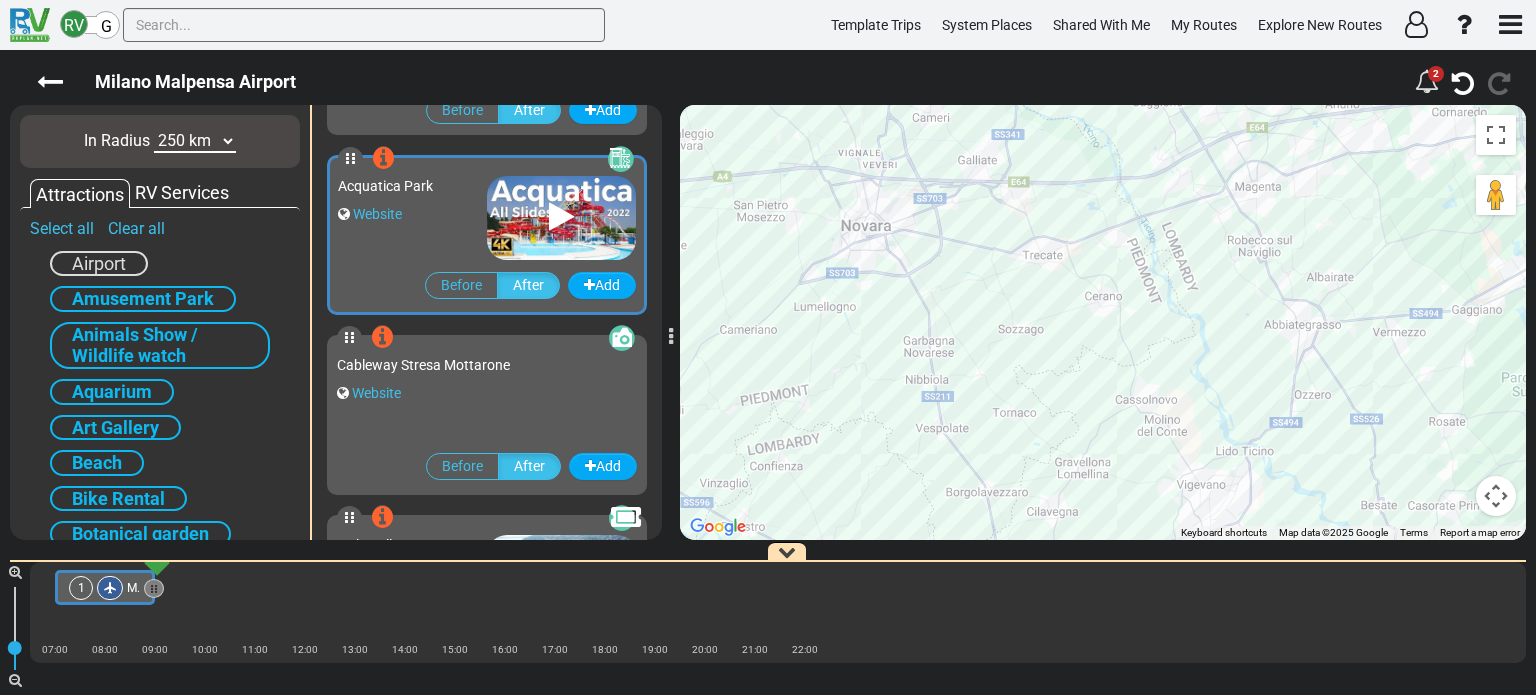 drag, startPoint x: 893, startPoint y: 332, endPoint x: 1083, endPoint y: 340, distance: 190.16835 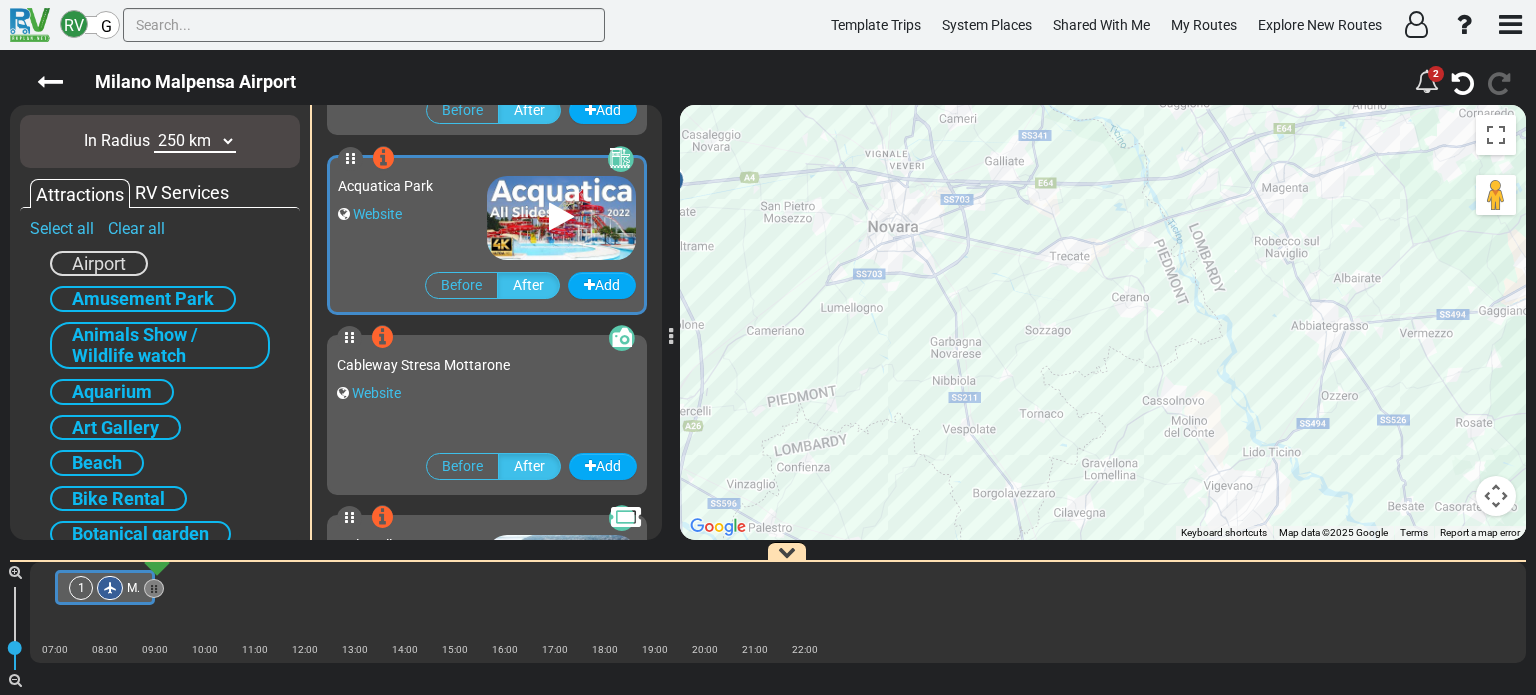 drag, startPoint x: 1180, startPoint y: 321, endPoint x: 1195, endPoint y: 314, distance: 16.552946 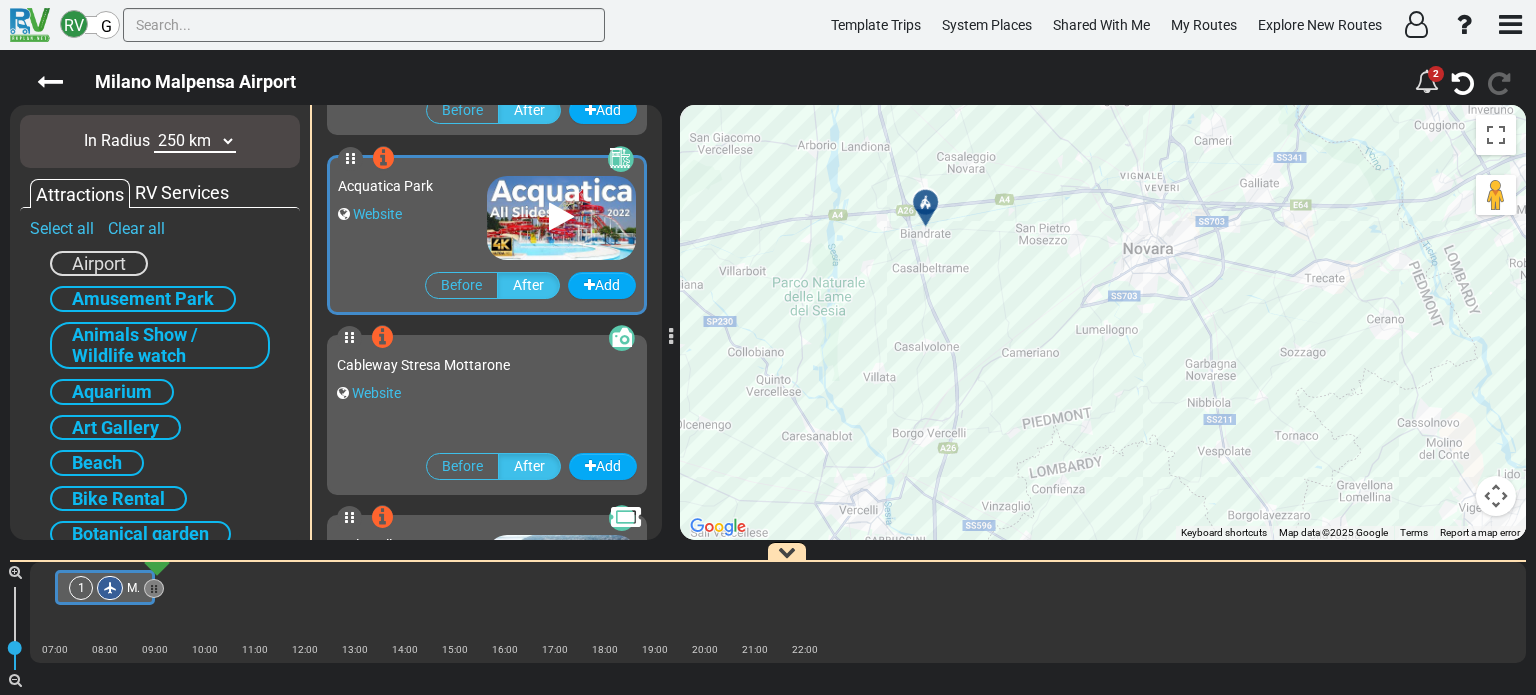 drag, startPoint x: 1070, startPoint y: 343, endPoint x: 1121, endPoint y: 451, distance: 119.43617 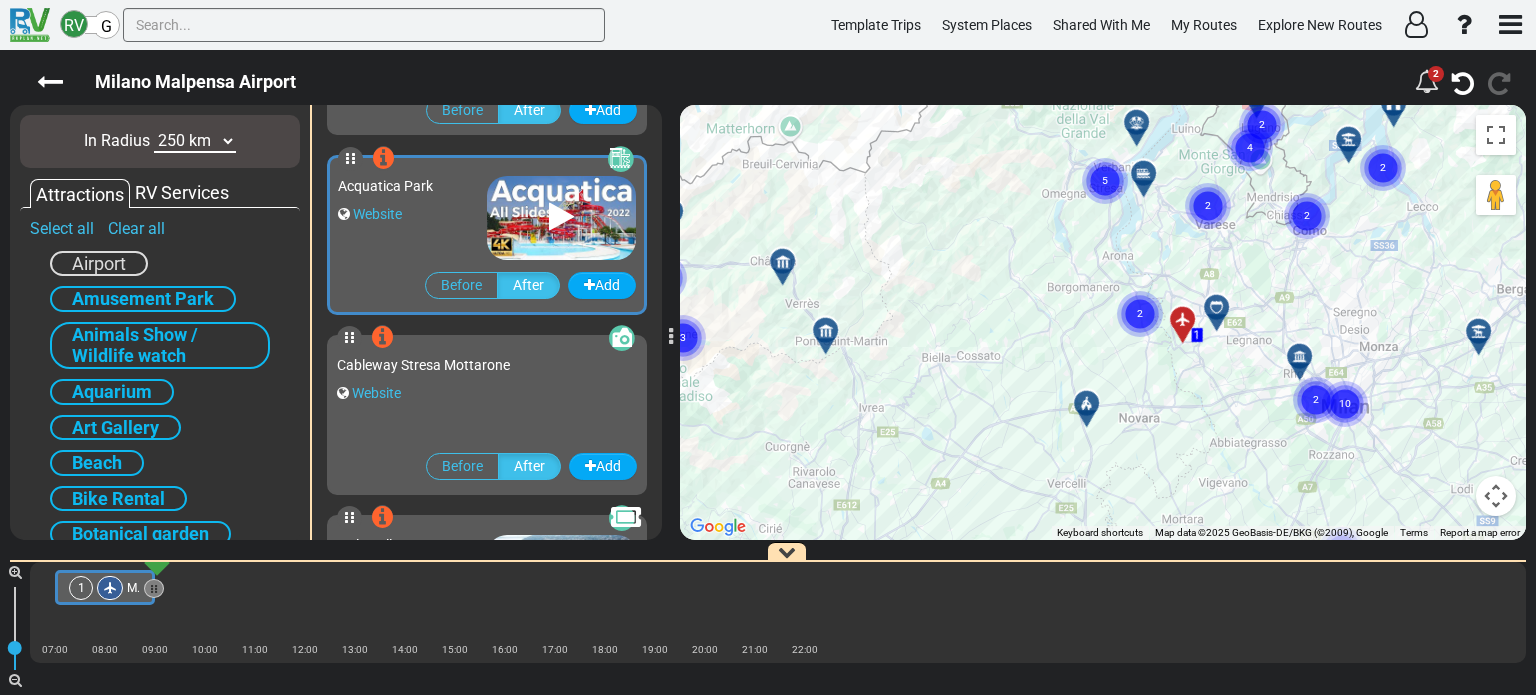 drag, startPoint x: 1166, startPoint y: 511, endPoint x: 1232, endPoint y: 358, distance: 166.62833 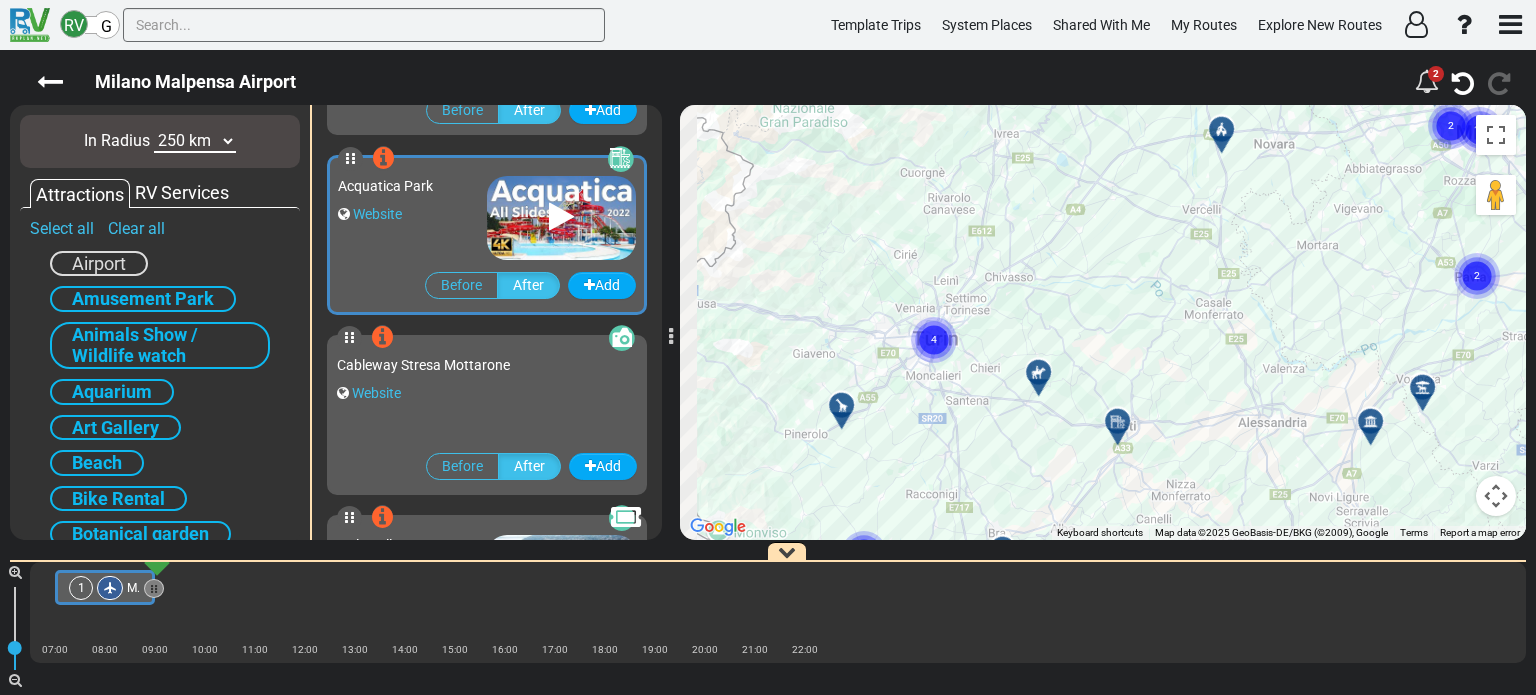 drag, startPoint x: 1184, startPoint y: 423, endPoint x: 1236, endPoint y: 326, distance: 110.059074 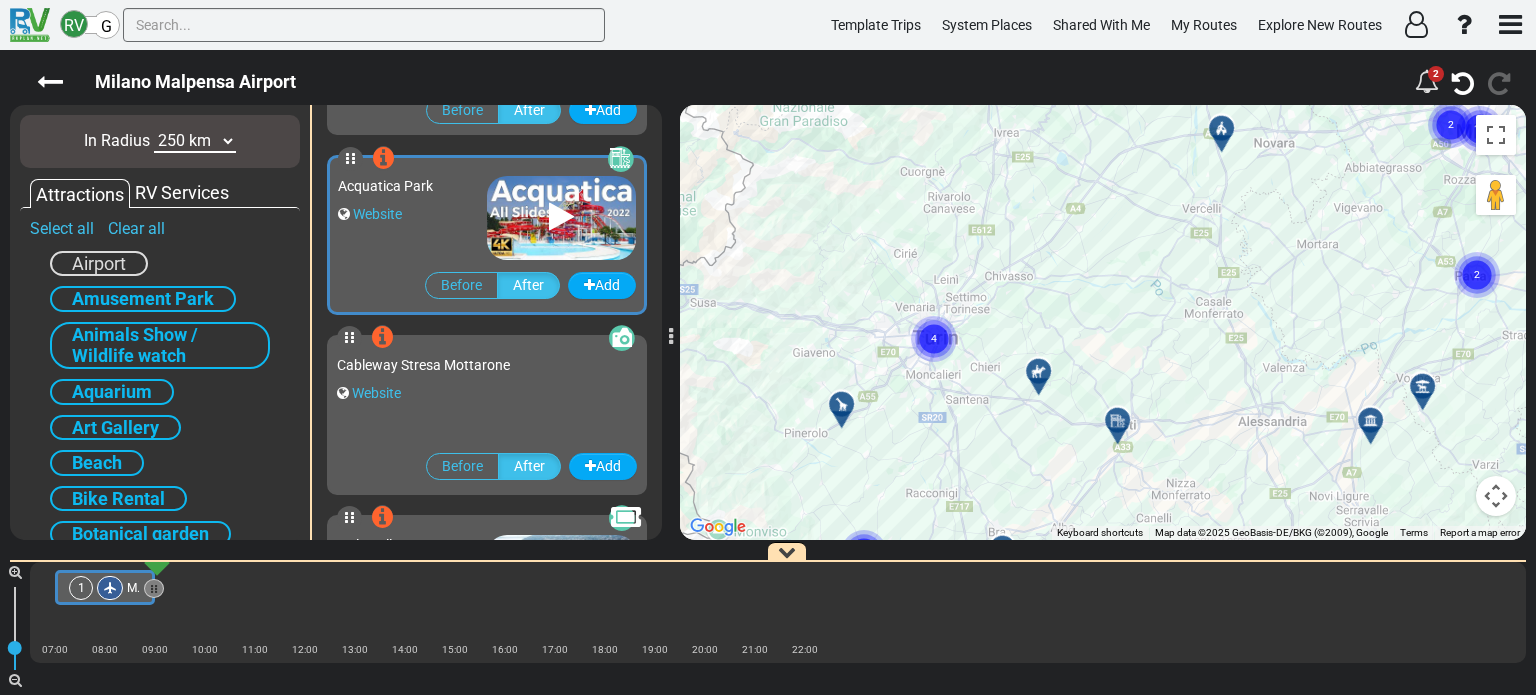 click at bounding box center [1118, 421] 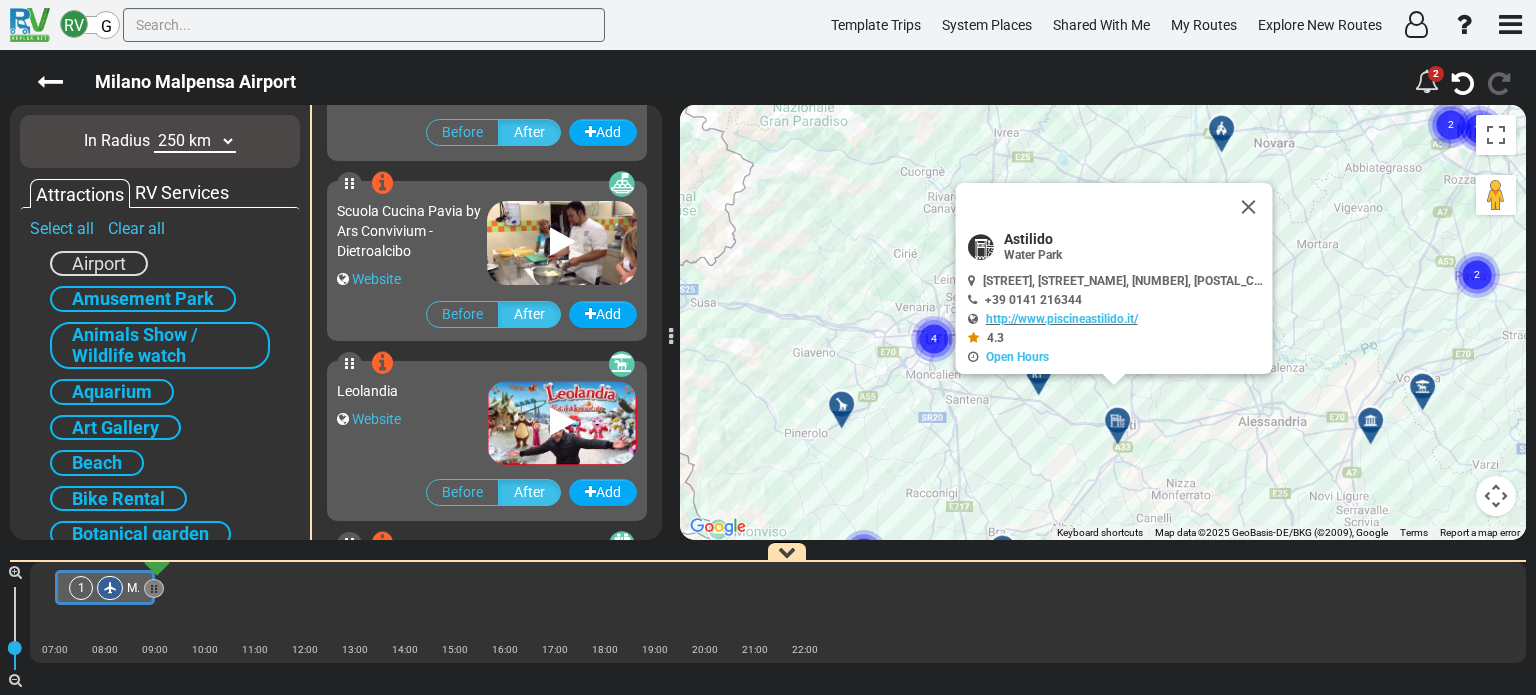 scroll, scrollTop: 9356, scrollLeft: 0, axis: vertical 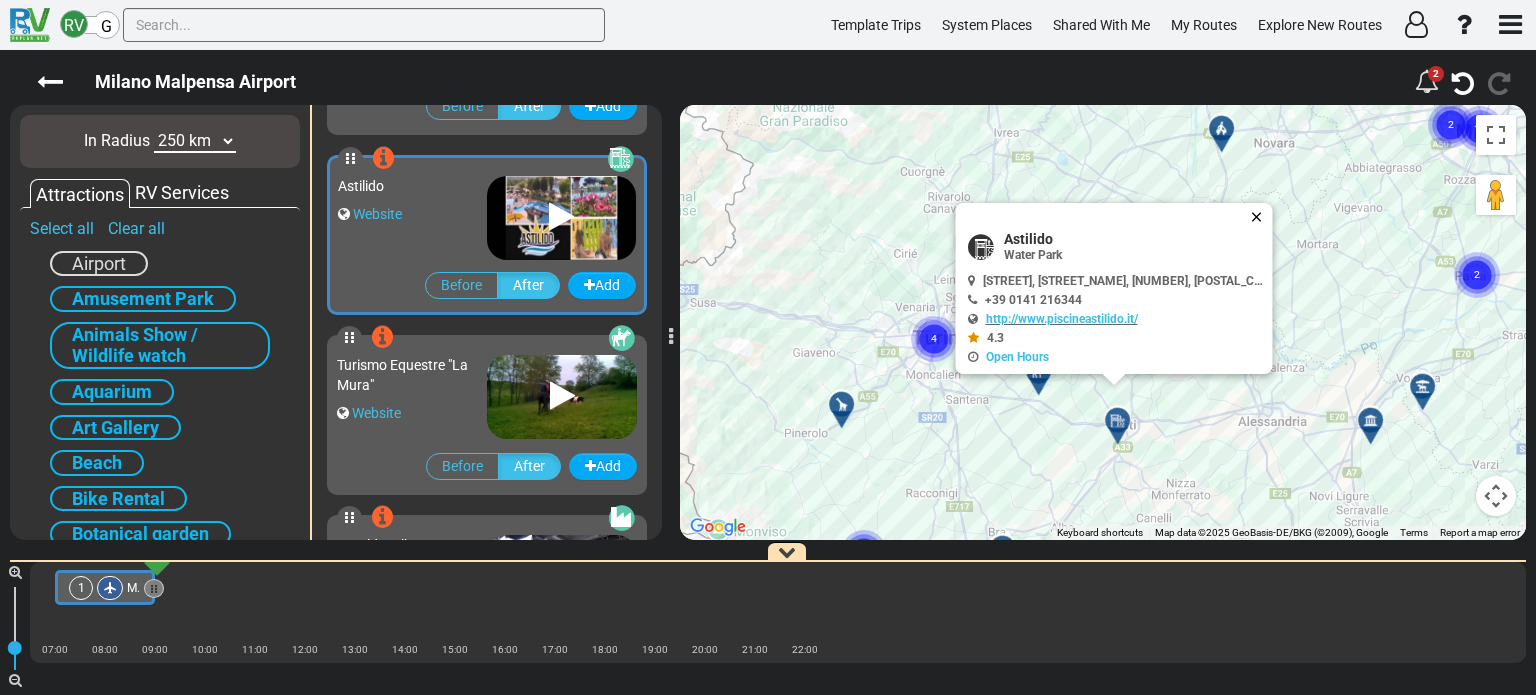 click at bounding box center (1261, 217) 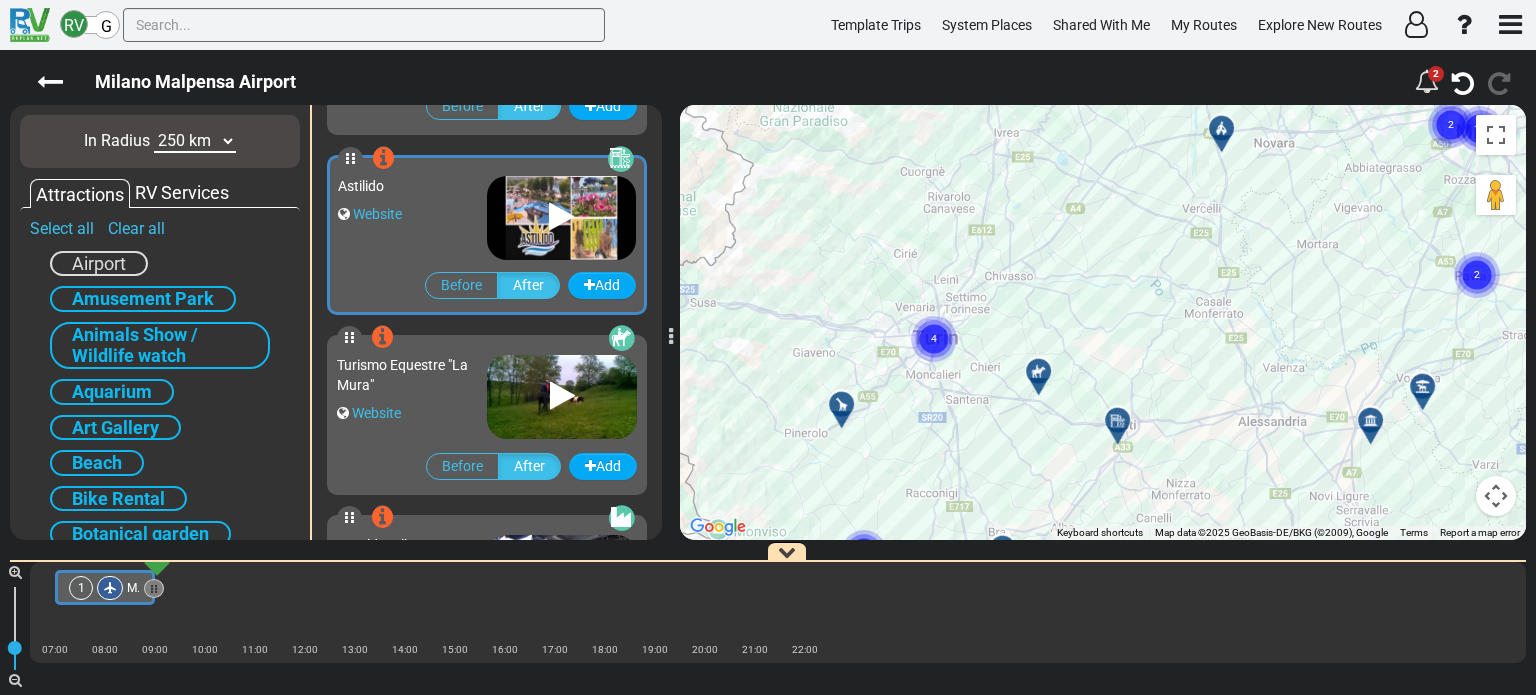 click at bounding box center (1422, 386) 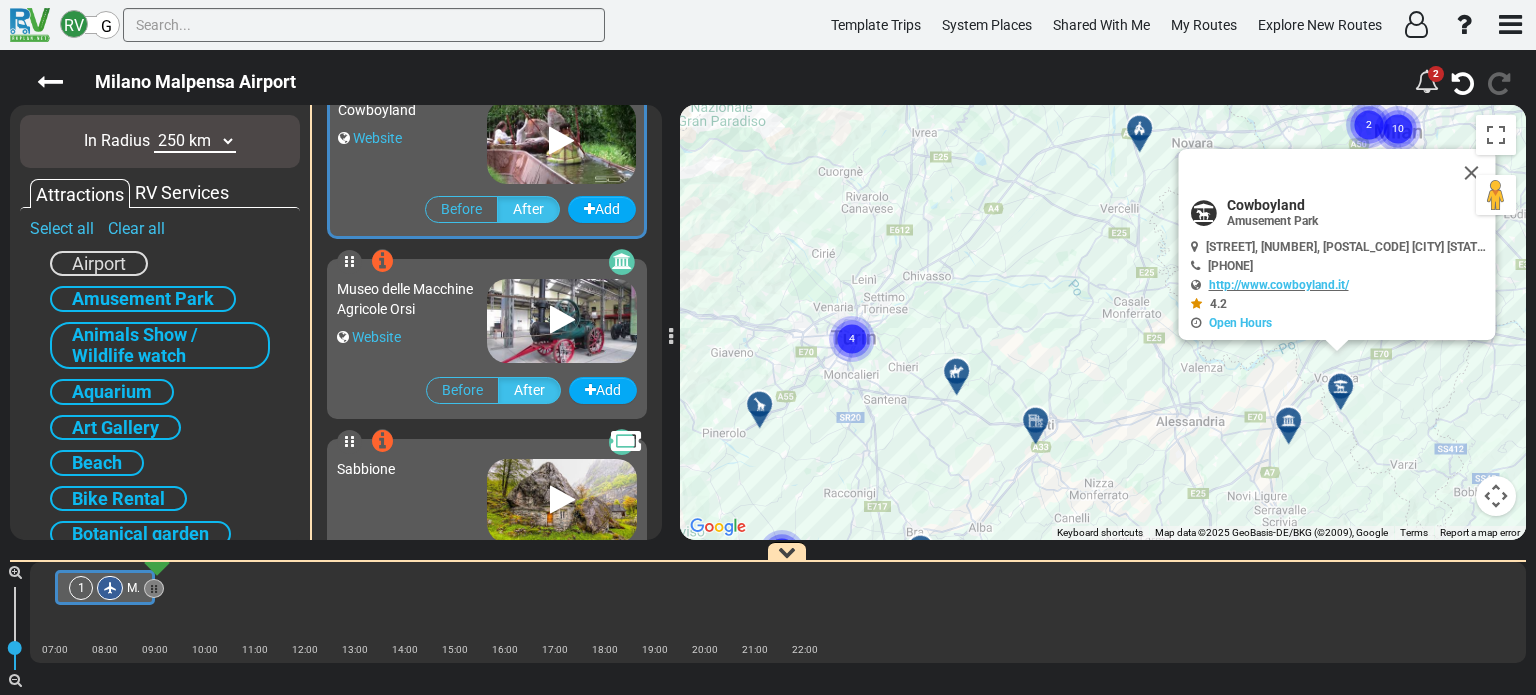 scroll, scrollTop: 8276, scrollLeft: 0, axis: vertical 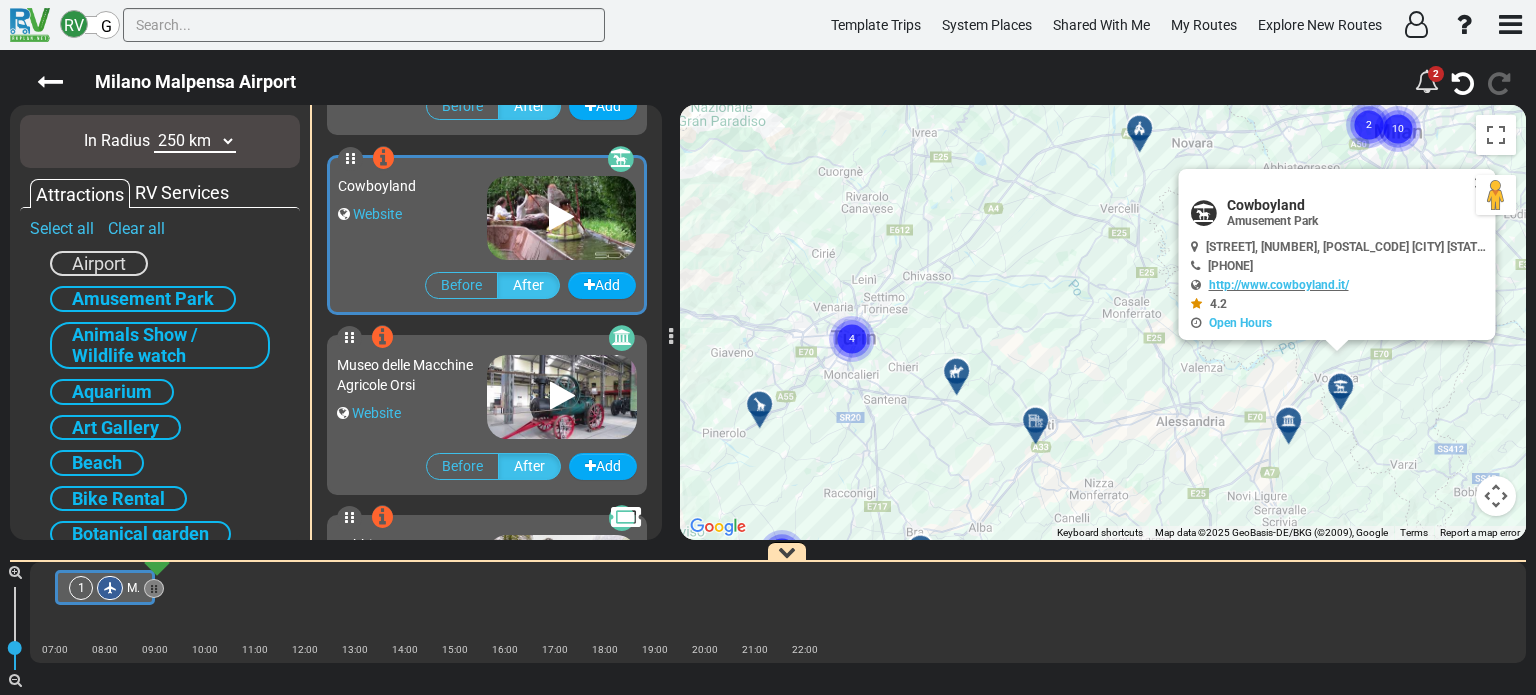 click at bounding box center (1295, 428) 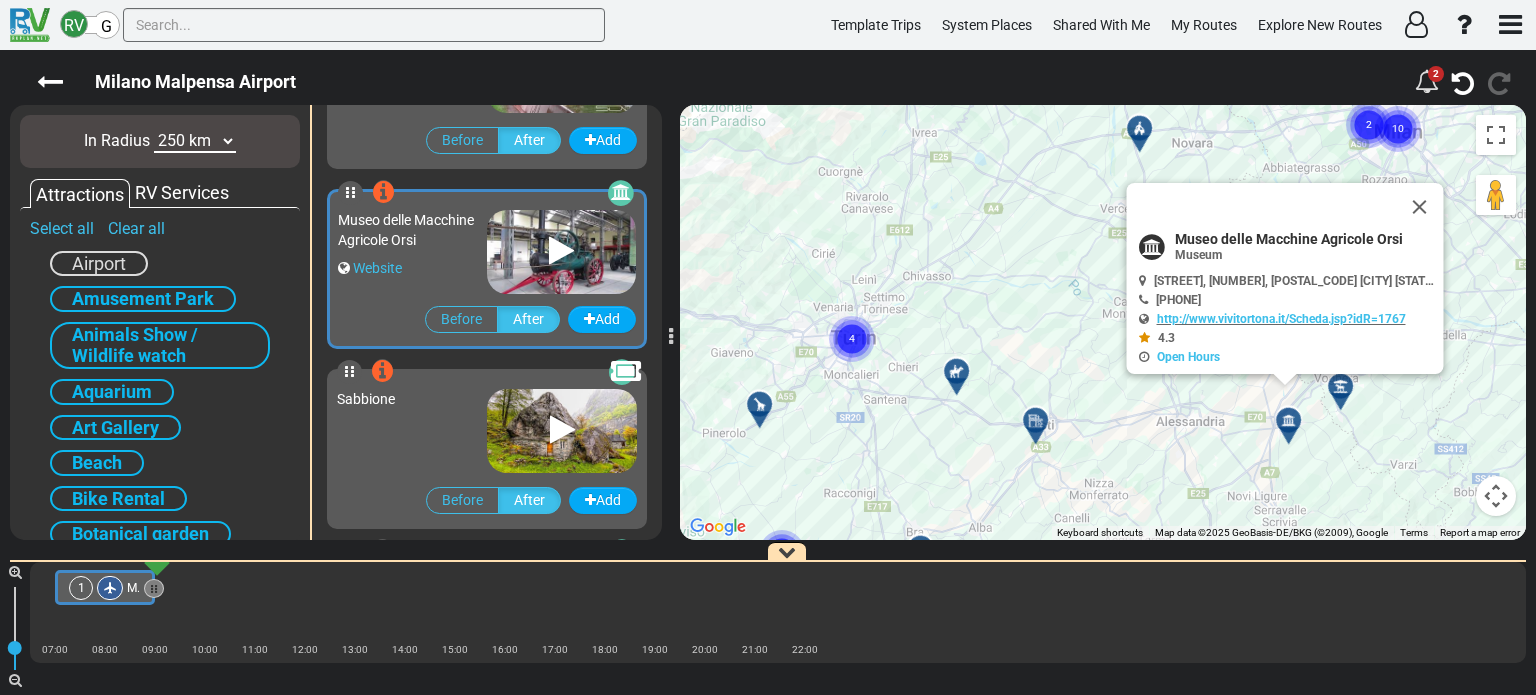 scroll, scrollTop: 8456, scrollLeft: 0, axis: vertical 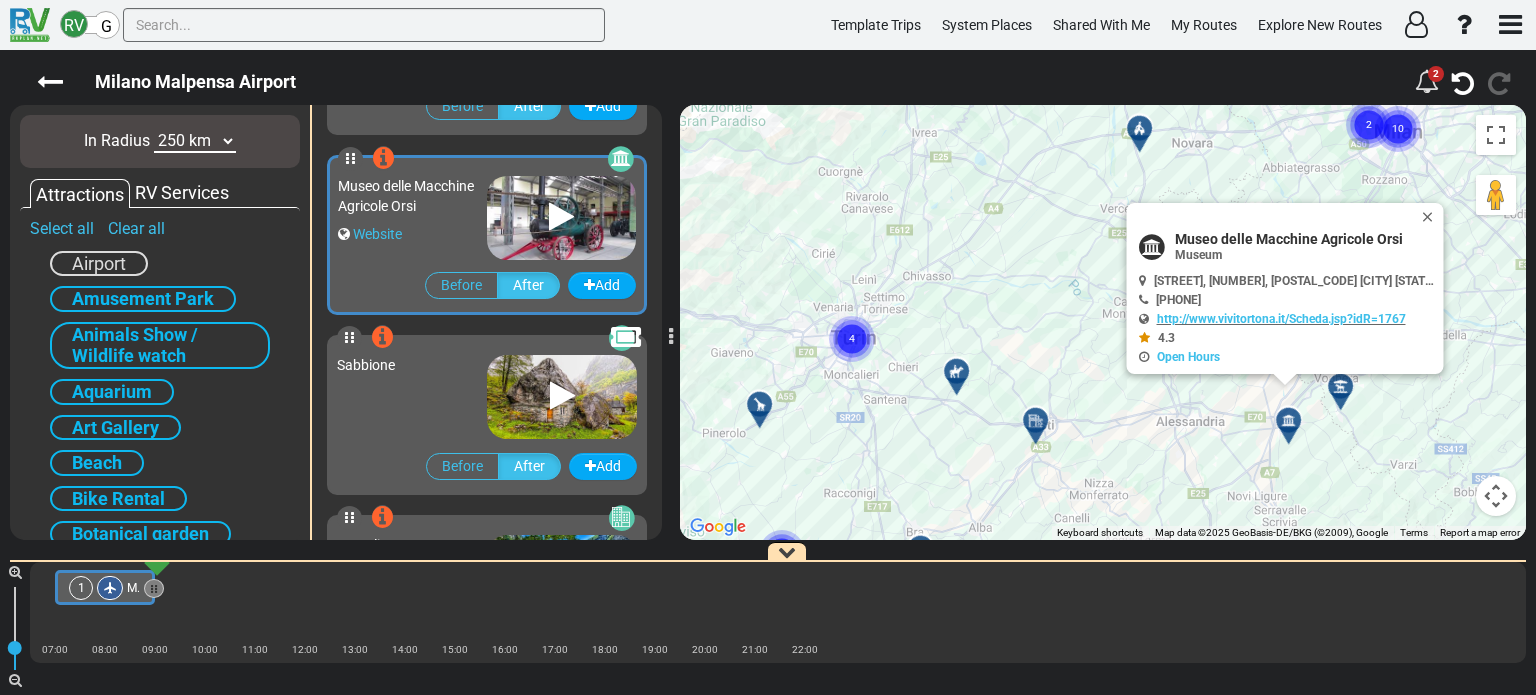 click at bounding box center [1042, 428] 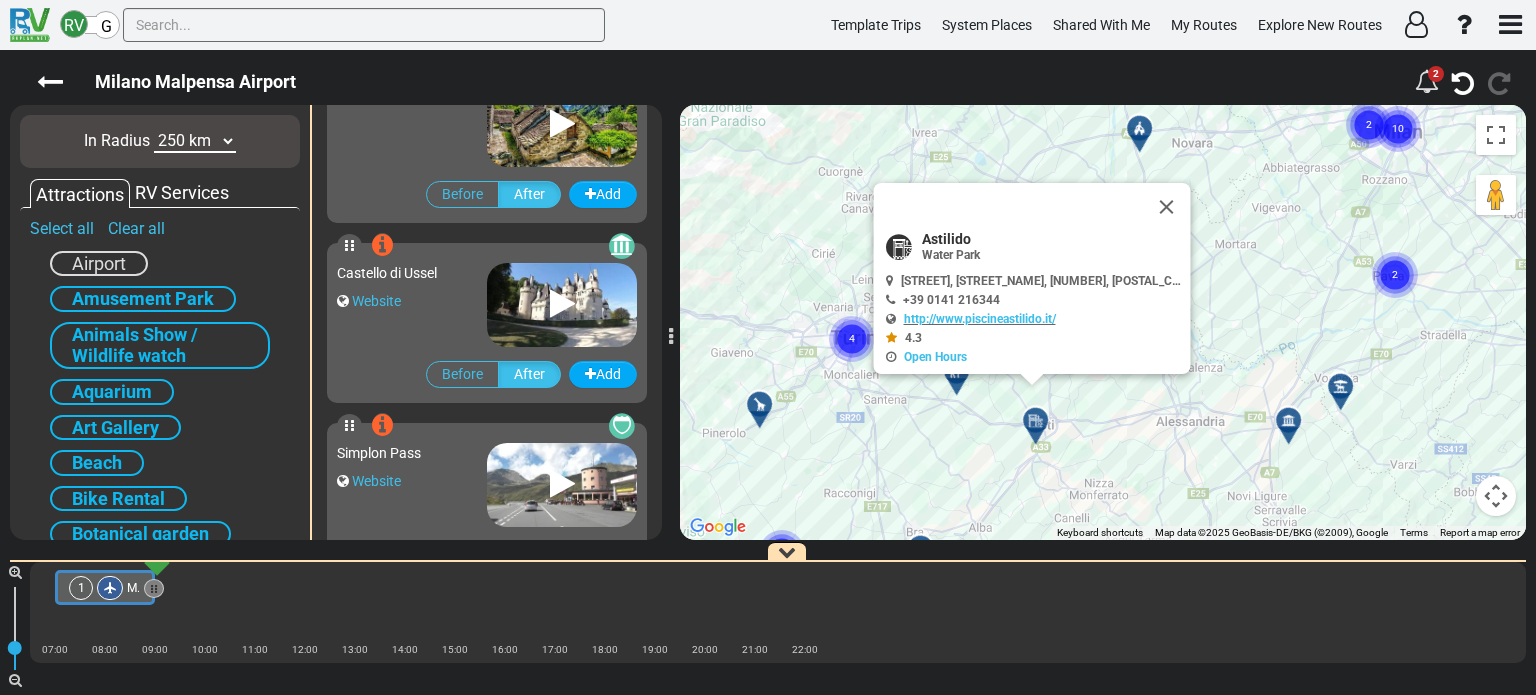 scroll, scrollTop: 9356, scrollLeft: 0, axis: vertical 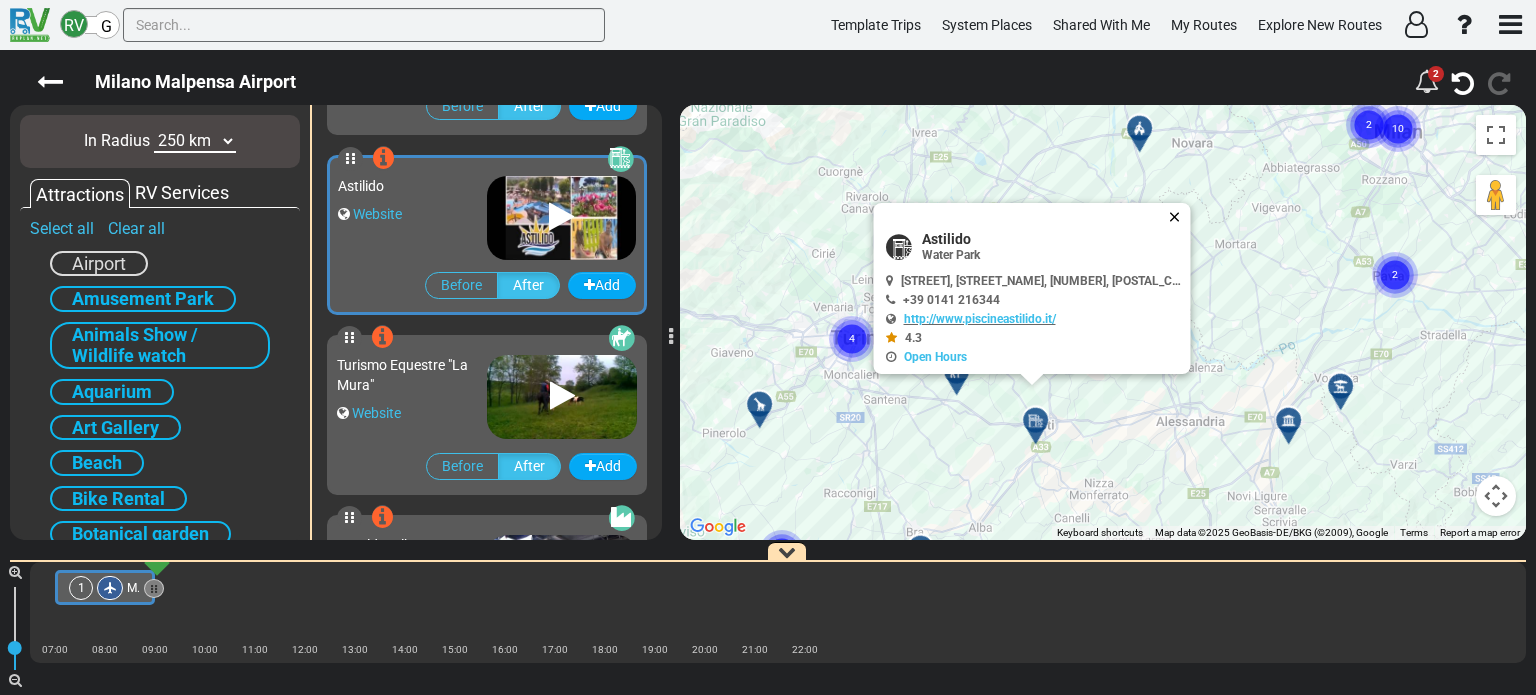 click at bounding box center (1179, 217) 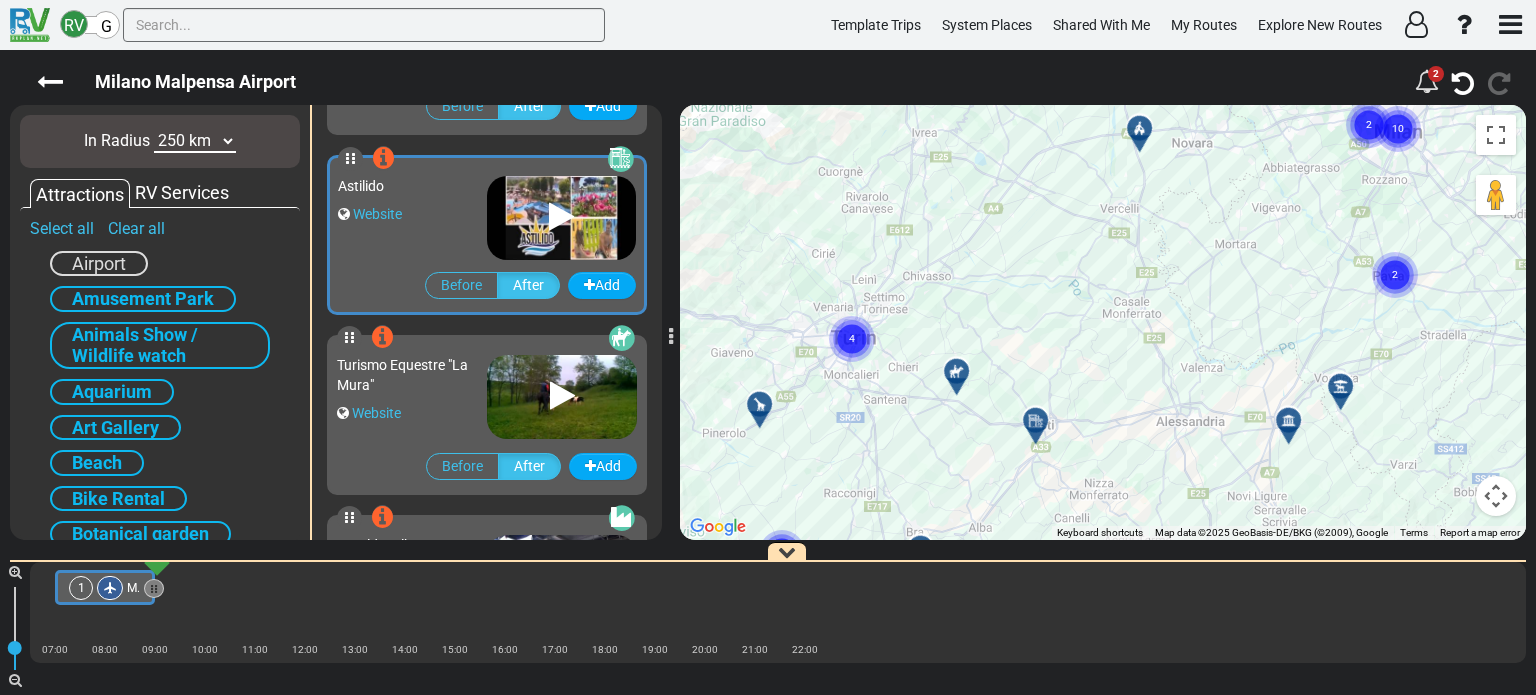 click at bounding box center (956, 371) 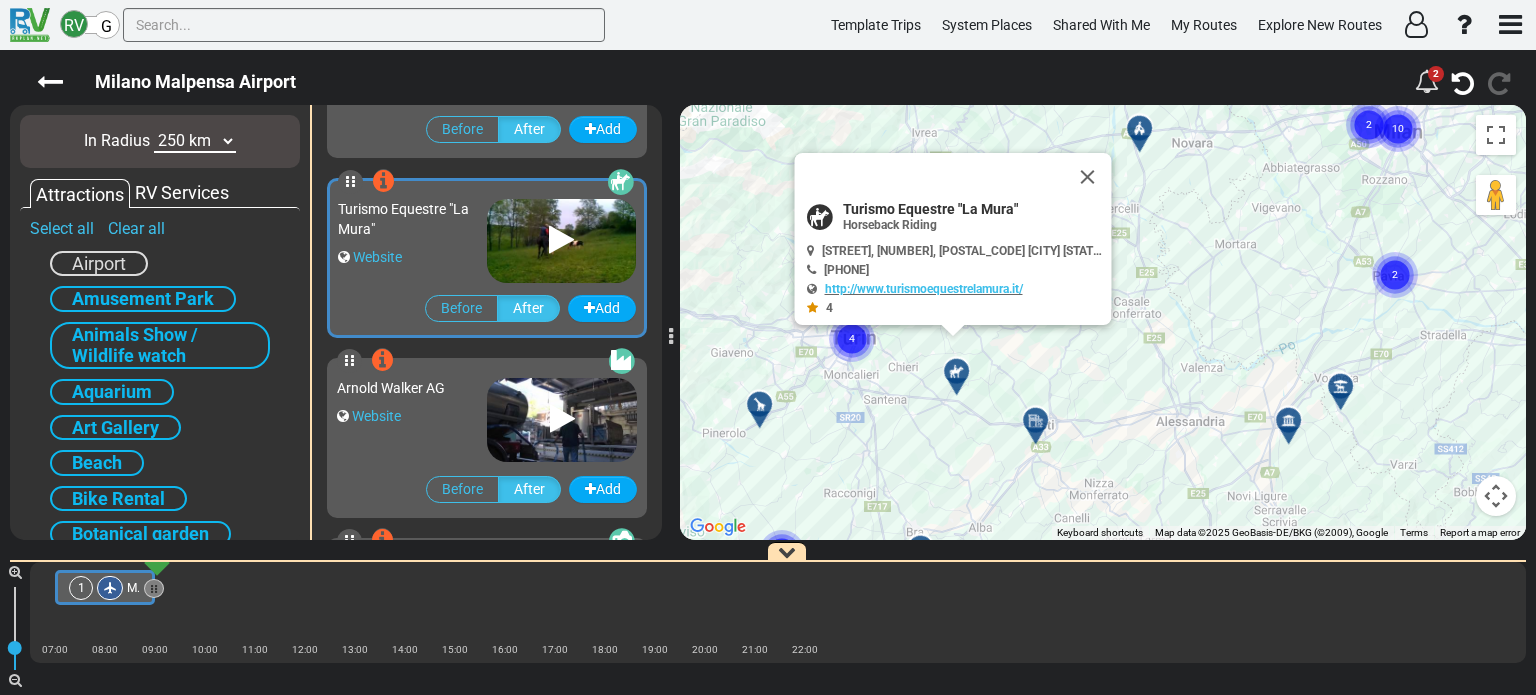 scroll, scrollTop: 9536, scrollLeft: 0, axis: vertical 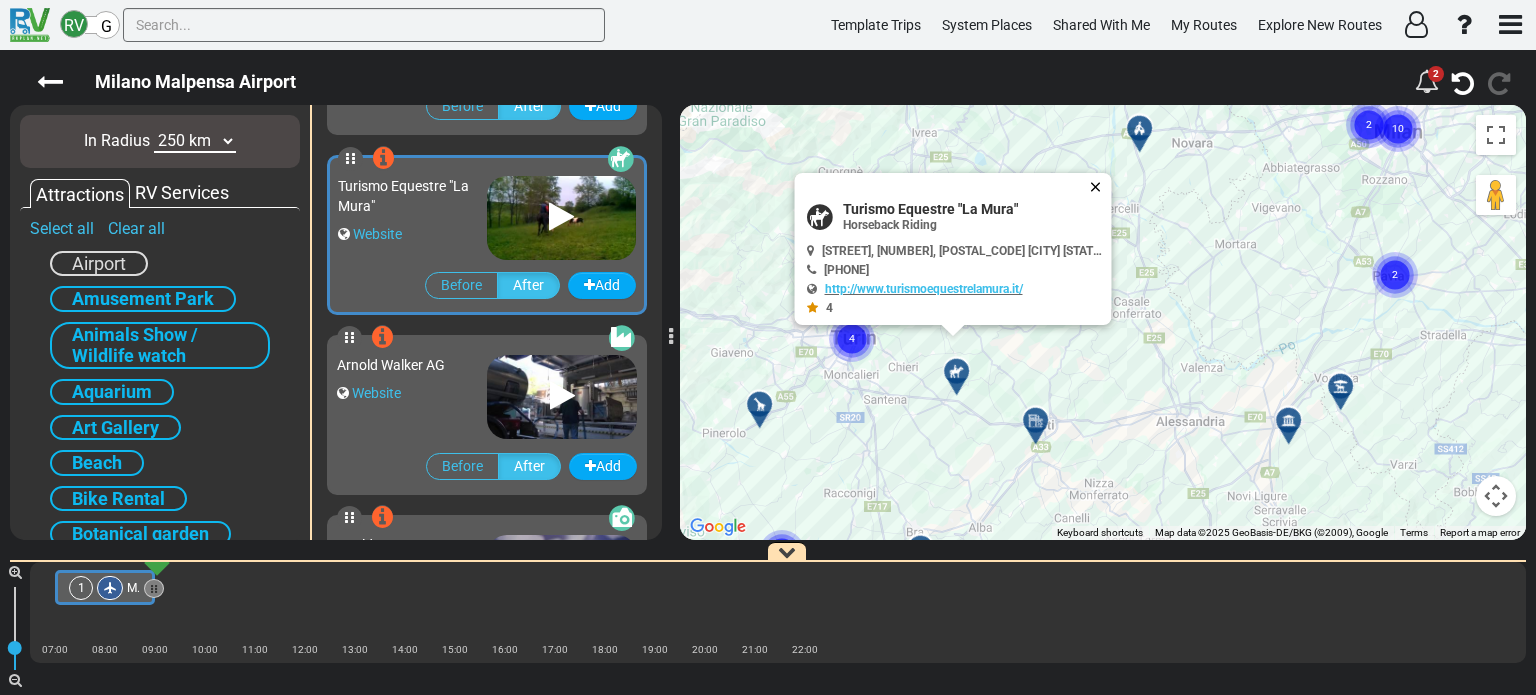 click at bounding box center (1100, 187) 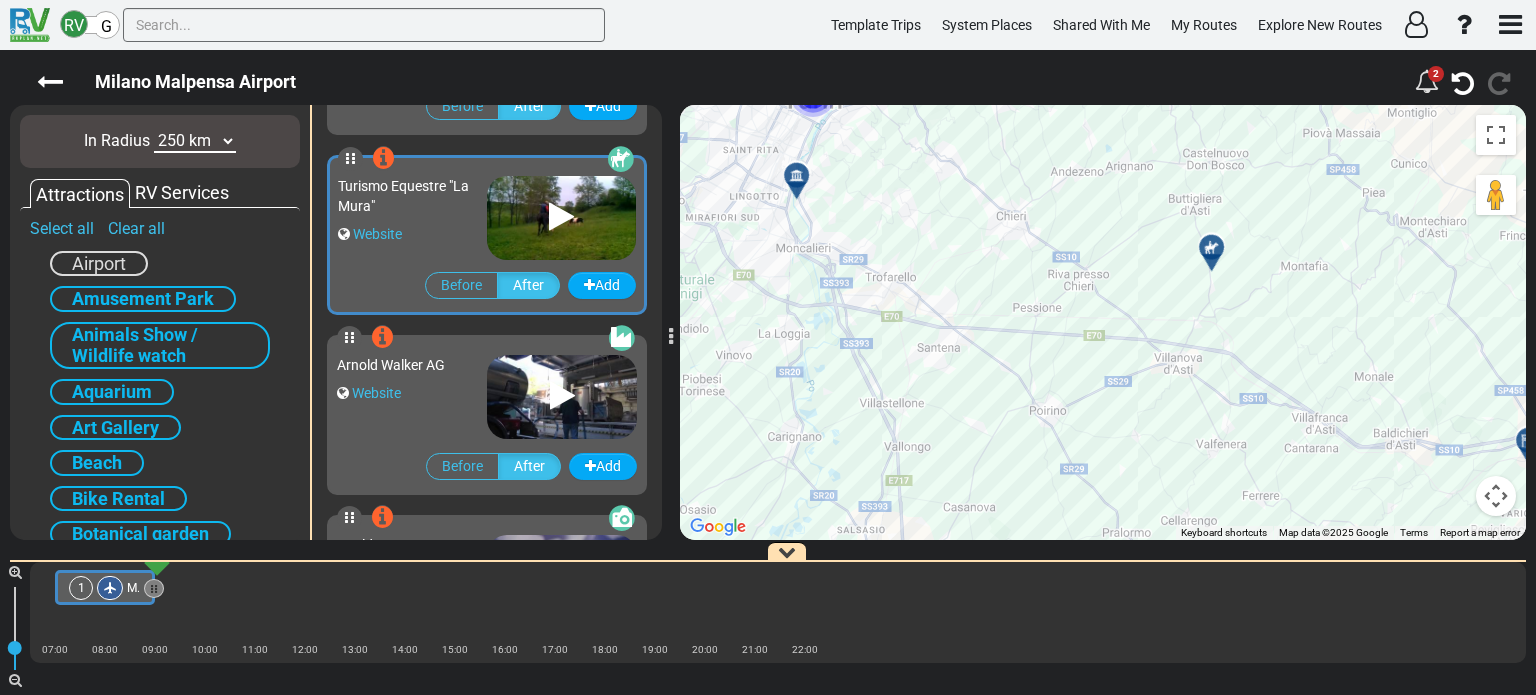 drag, startPoint x: 871, startPoint y: 223, endPoint x: 909, endPoint y: 387, distance: 168.34488 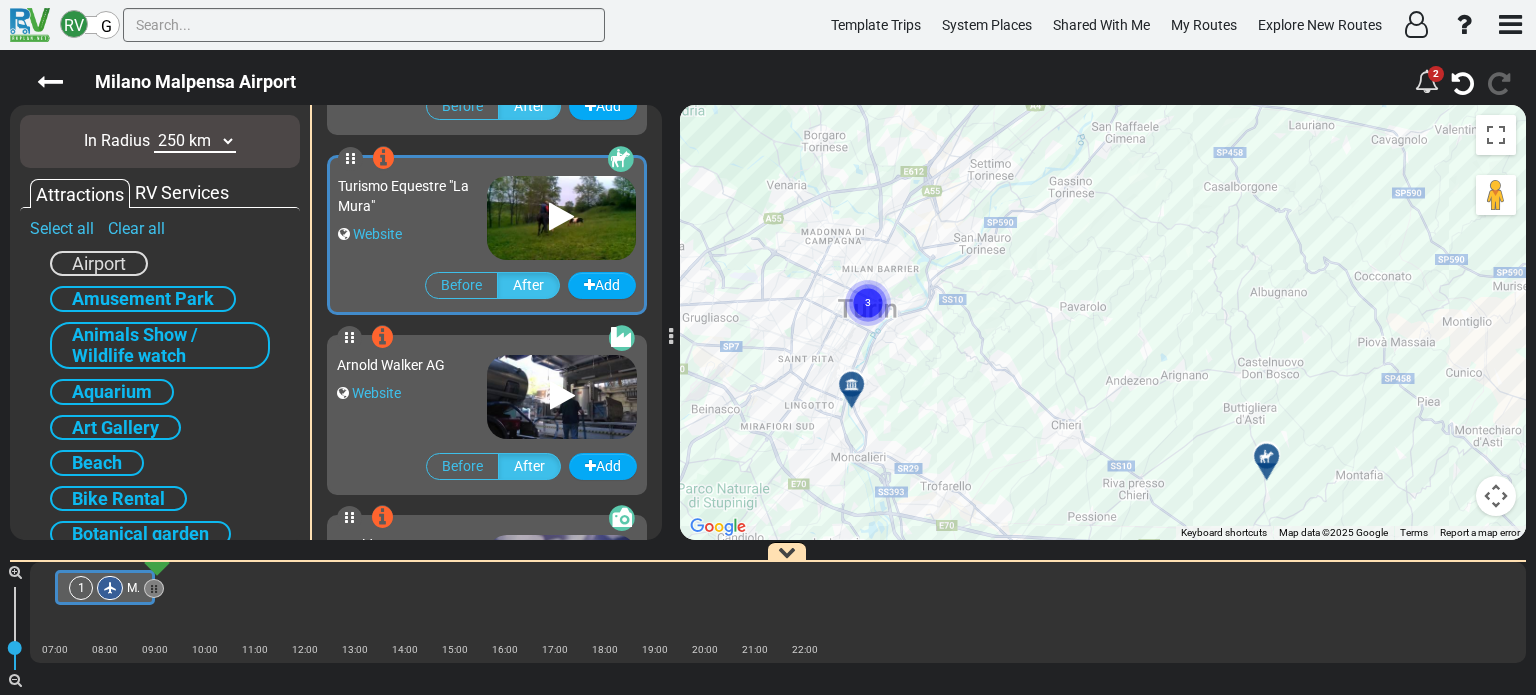 click 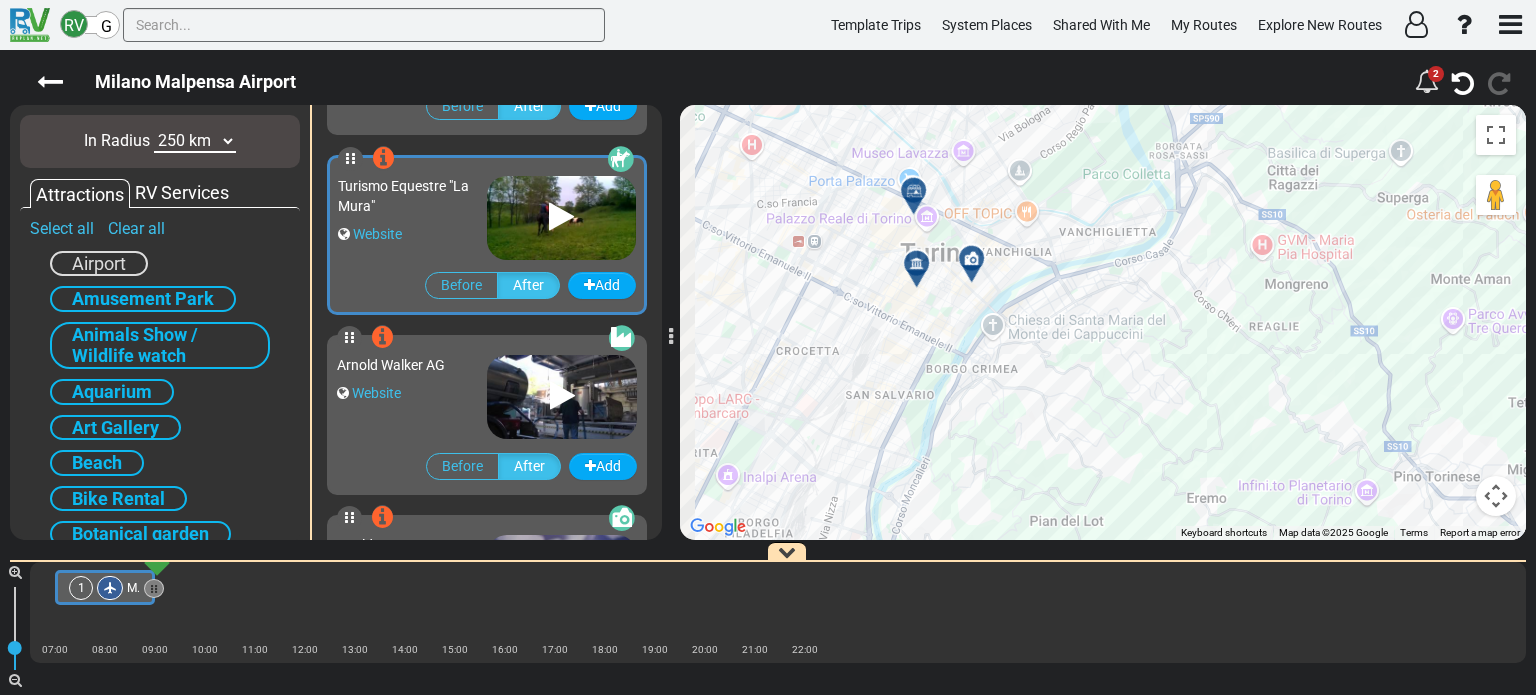 drag, startPoint x: 908, startPoint y: 351, endPoint x: 1017, endPoint y: 383, distance: 113.600174 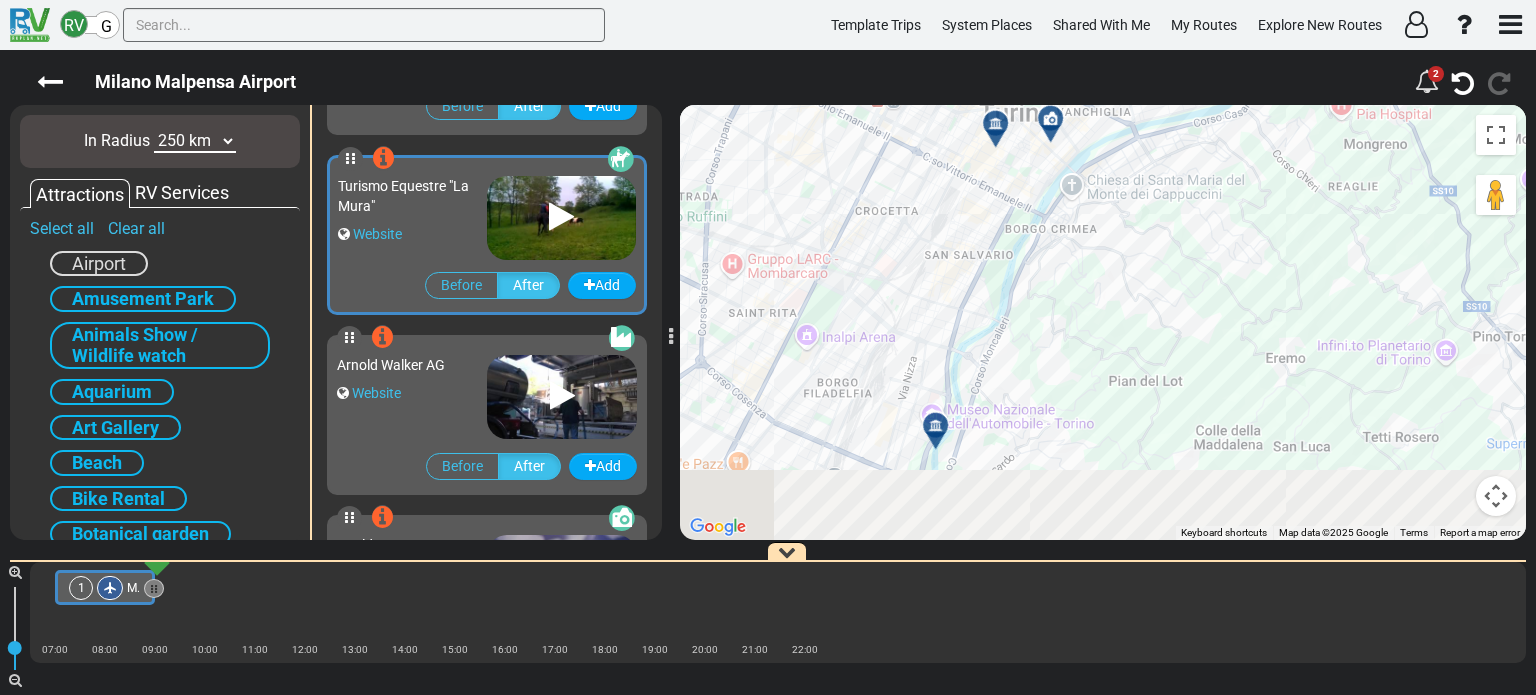drag, startPoint x: 964, startPoint y: 383, endPoint x: 1049, endPoint y: 229, distance: 175.90054 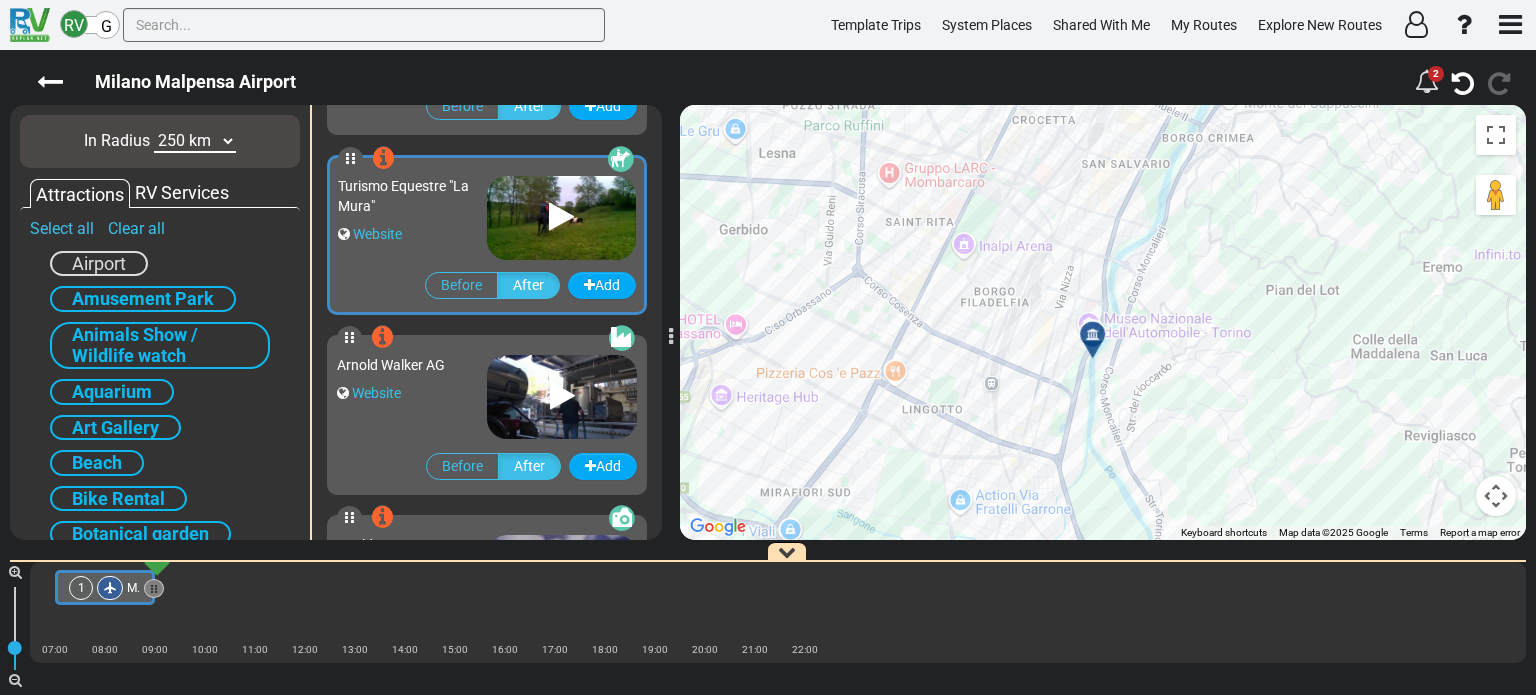 drag, startPoint x: 872, startPoint y: 356, endPoint x: 1068, endPoint y: 319, distance: 199.46178 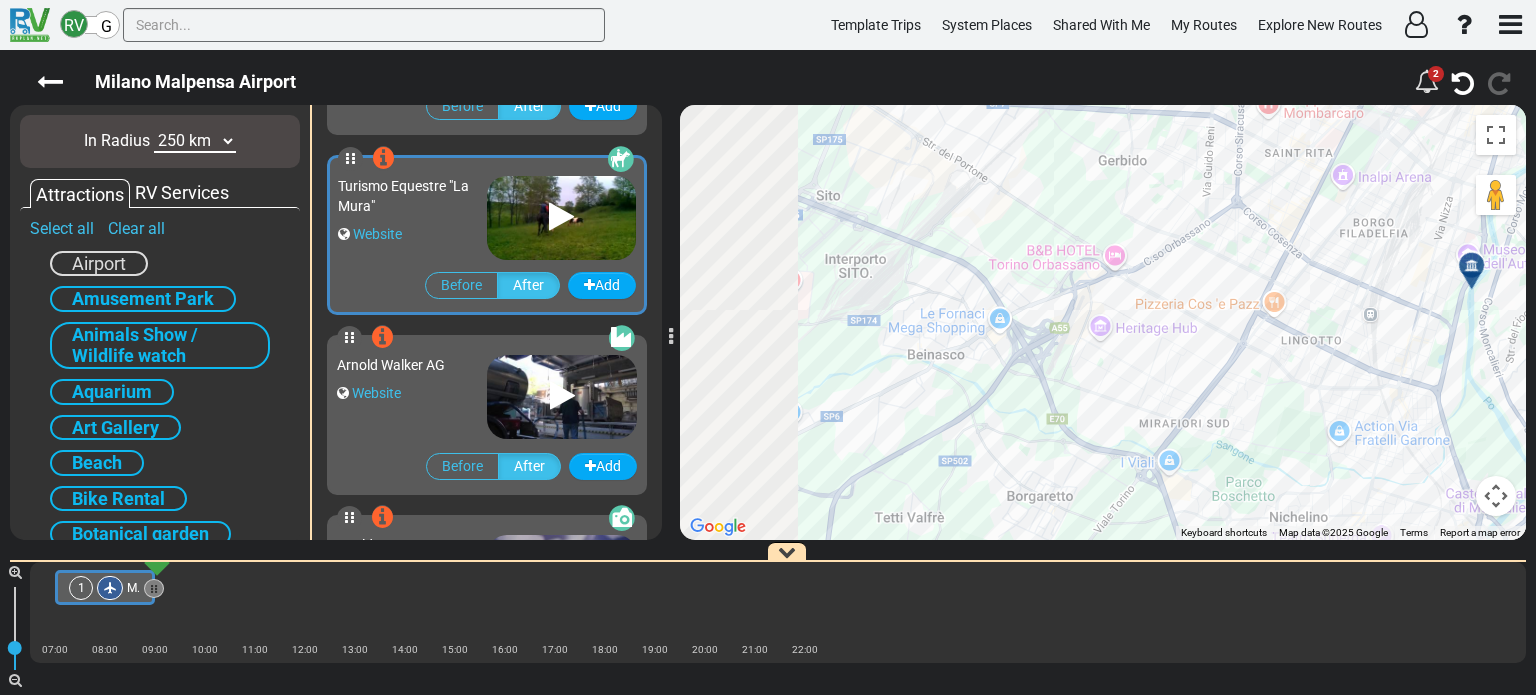 drag, startPoint x: 924, startPoint y: 339, endPoint x: 1146, endPoint y: 327, distance: 222.32408 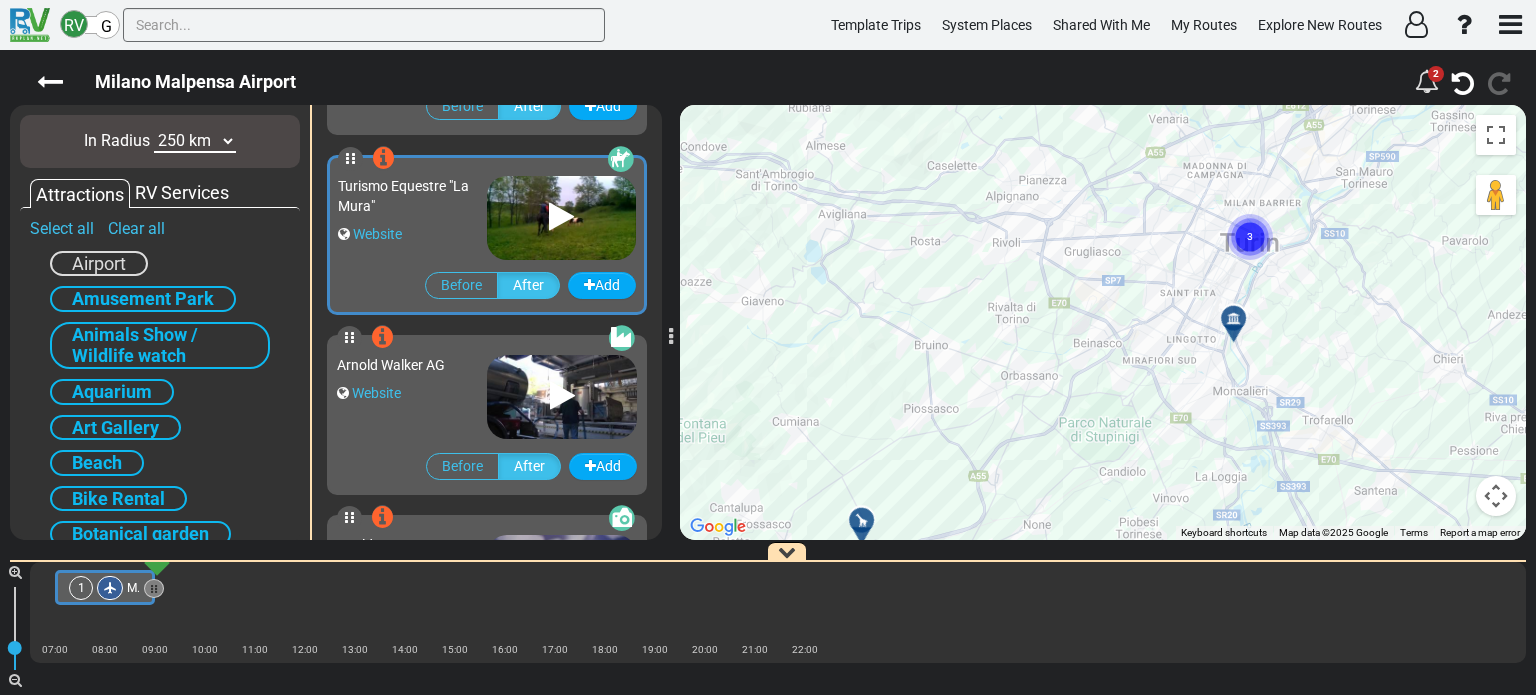 drag, startPoint x: 1060, startPoint y: 407, endPoint x: 1175, endPoint y: 239, distance: 203.59027 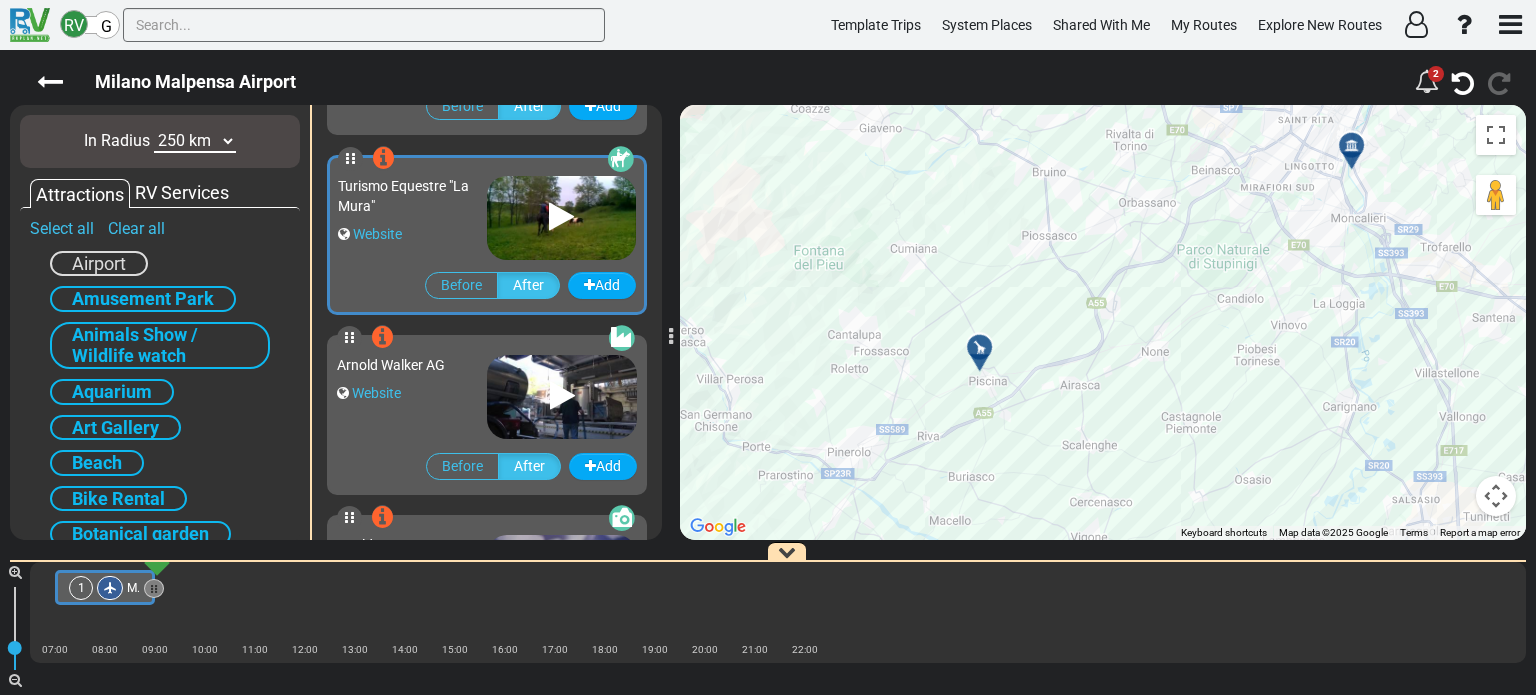 click at bounding box center [979, 347] 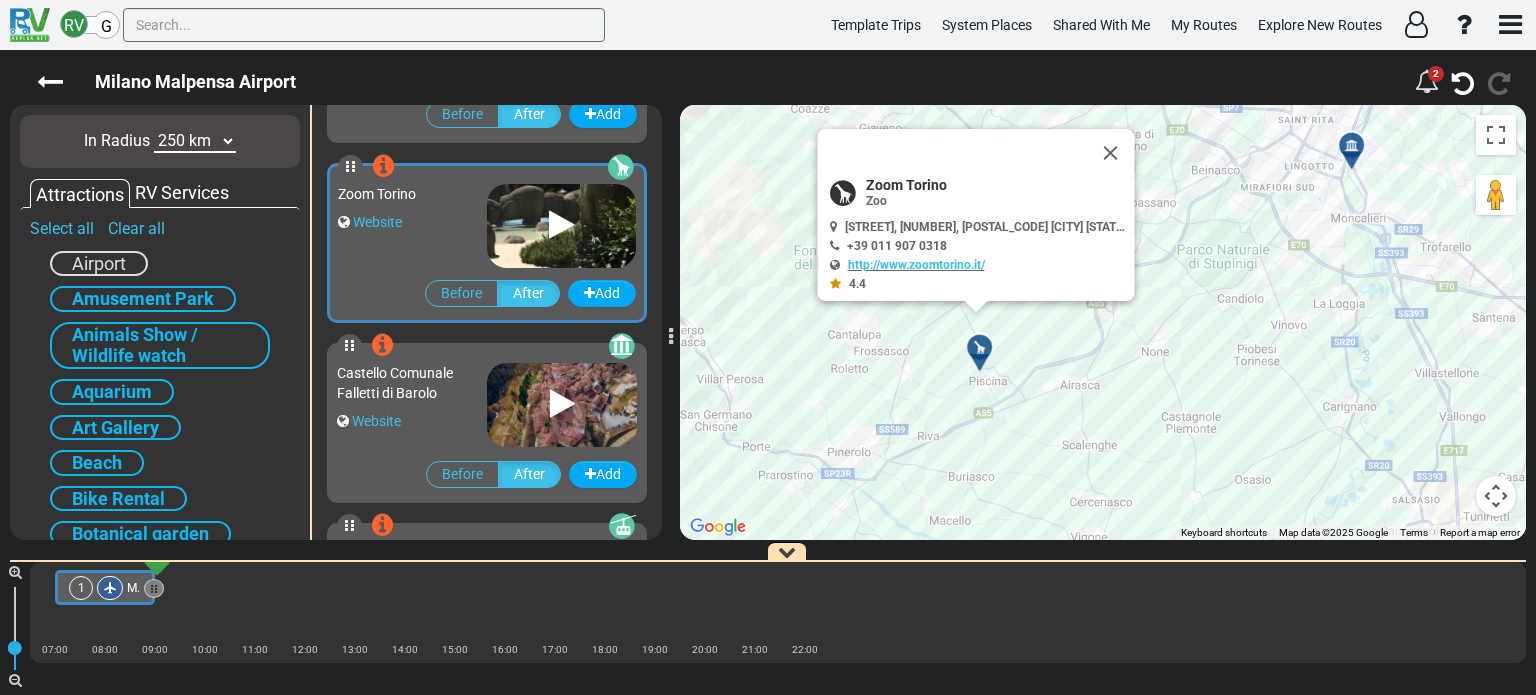 scroll, scrollTop: 16916, scrollLeft: 0, axis: vertical 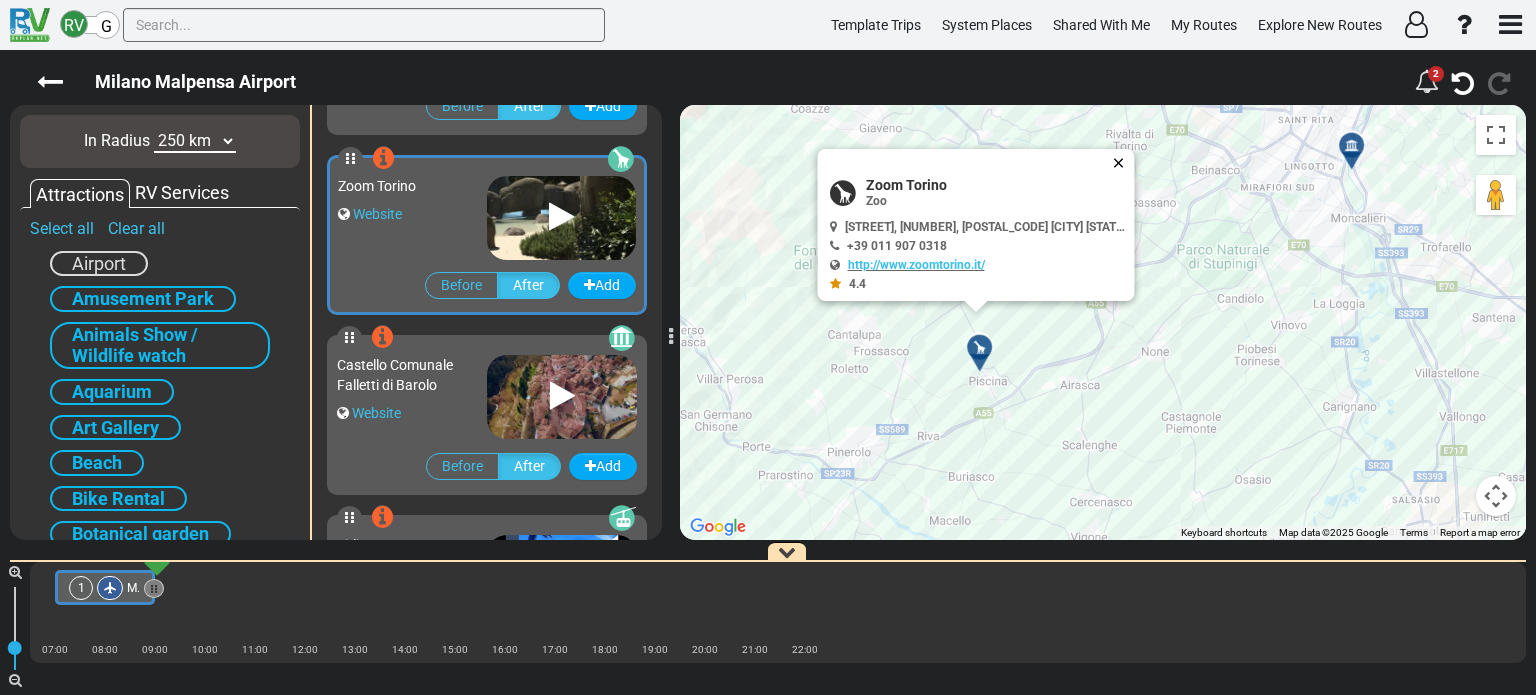 click at bounding box center (1123, 163) 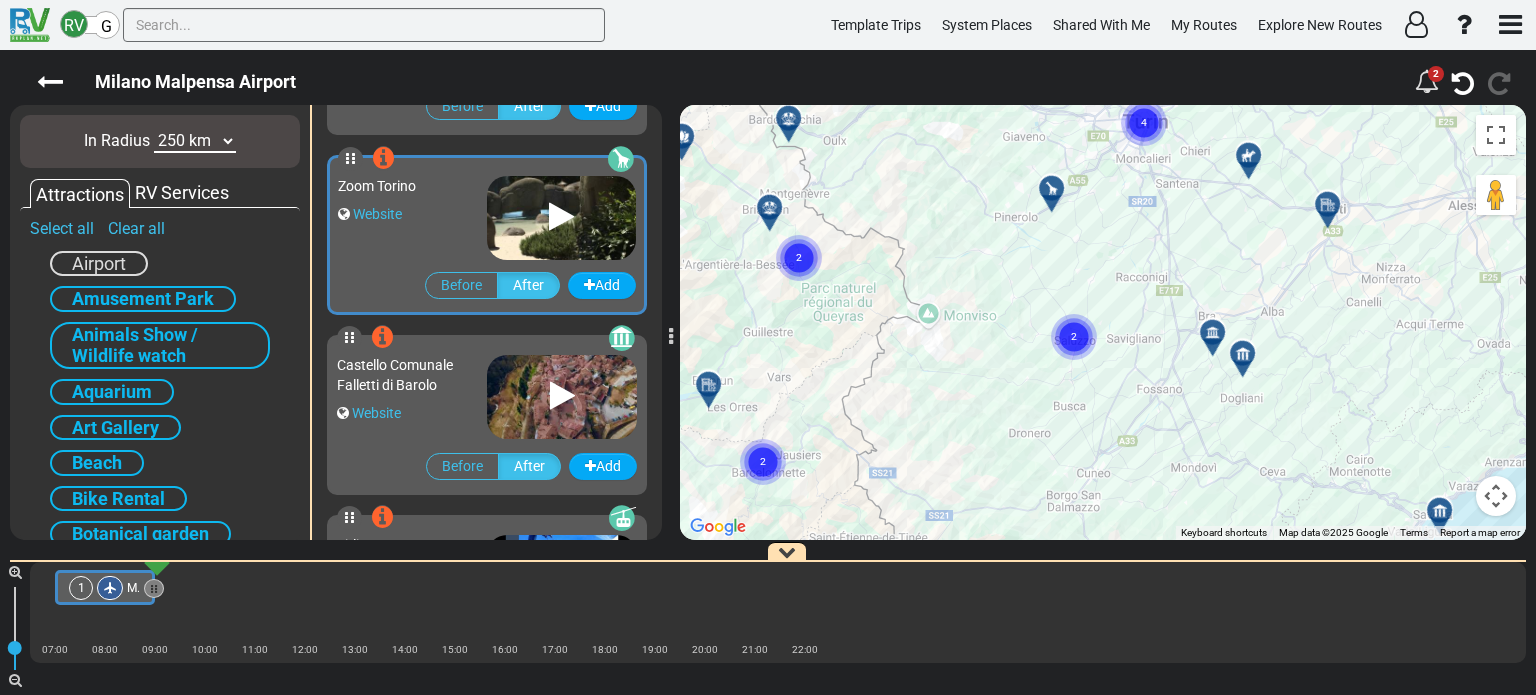 drag, startPoint x: 1155, startPoint y: 375, endPoint x: 1140, endPoint y: 263, distance: 113 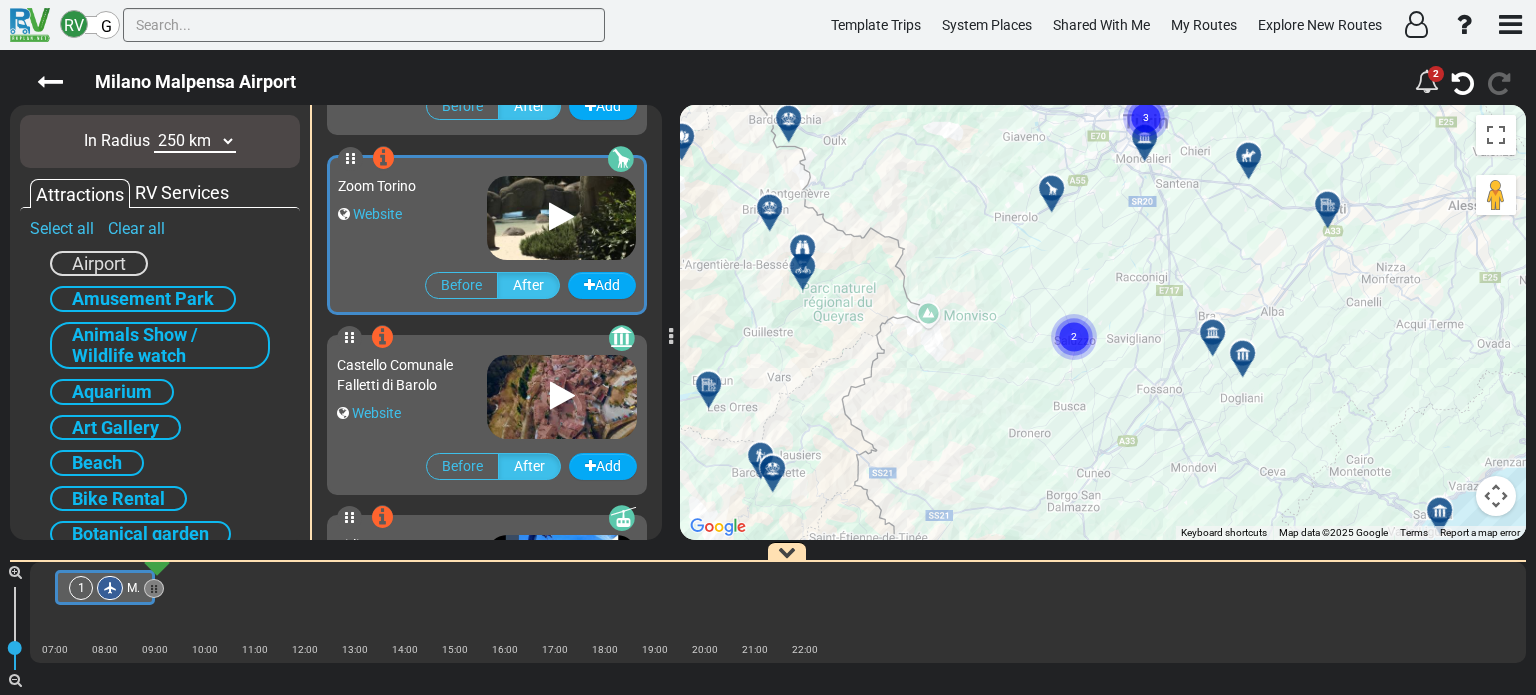 click on "2" 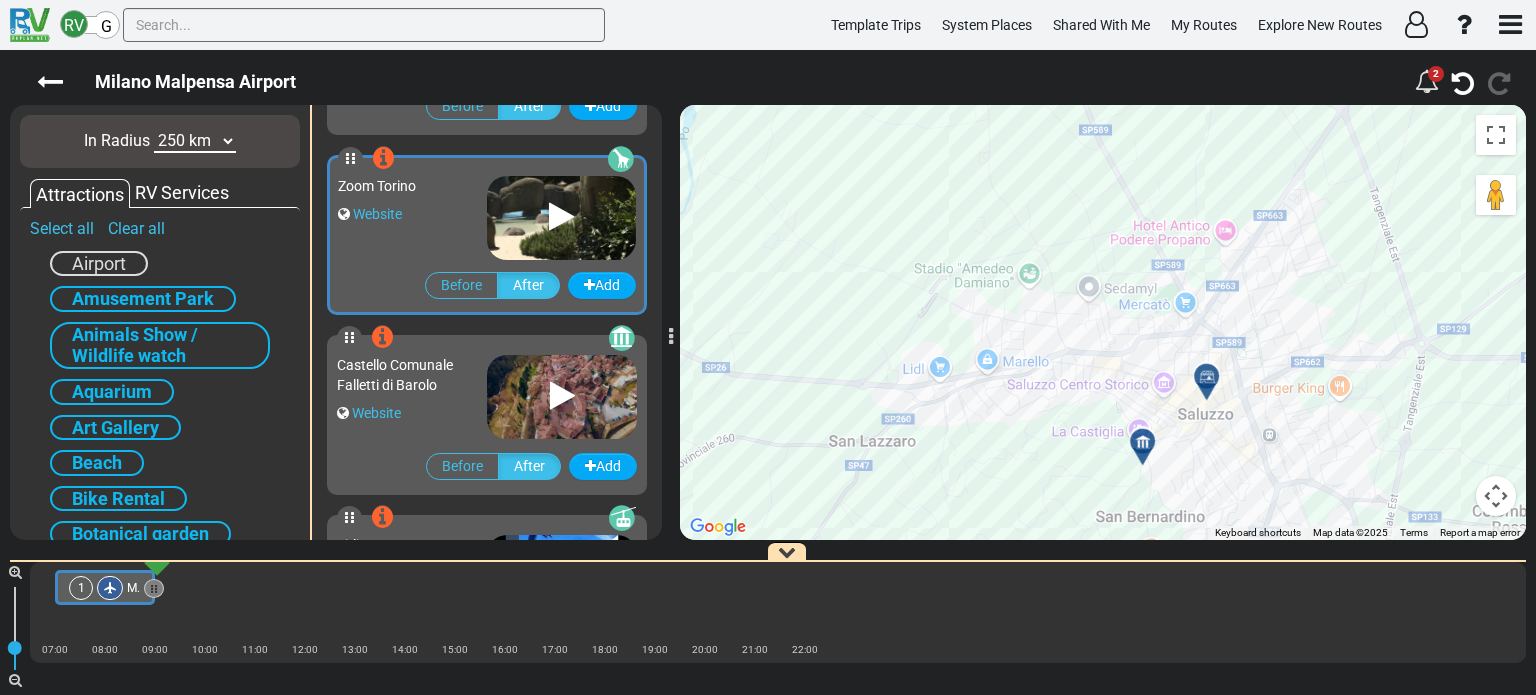 click on "To navigate, press the arrow keys.  To activate drag with keyboard, press Alt + Enter. Once in keyboard drag state, use the arrow keys to move the marker. To complete the drag, press the Enter key. To cancel, press Escape. 1
2
2
2
2
2
2
3
2
2
2
2
2
2
2
2
2
2
2" at bounding box center (1103, 322) 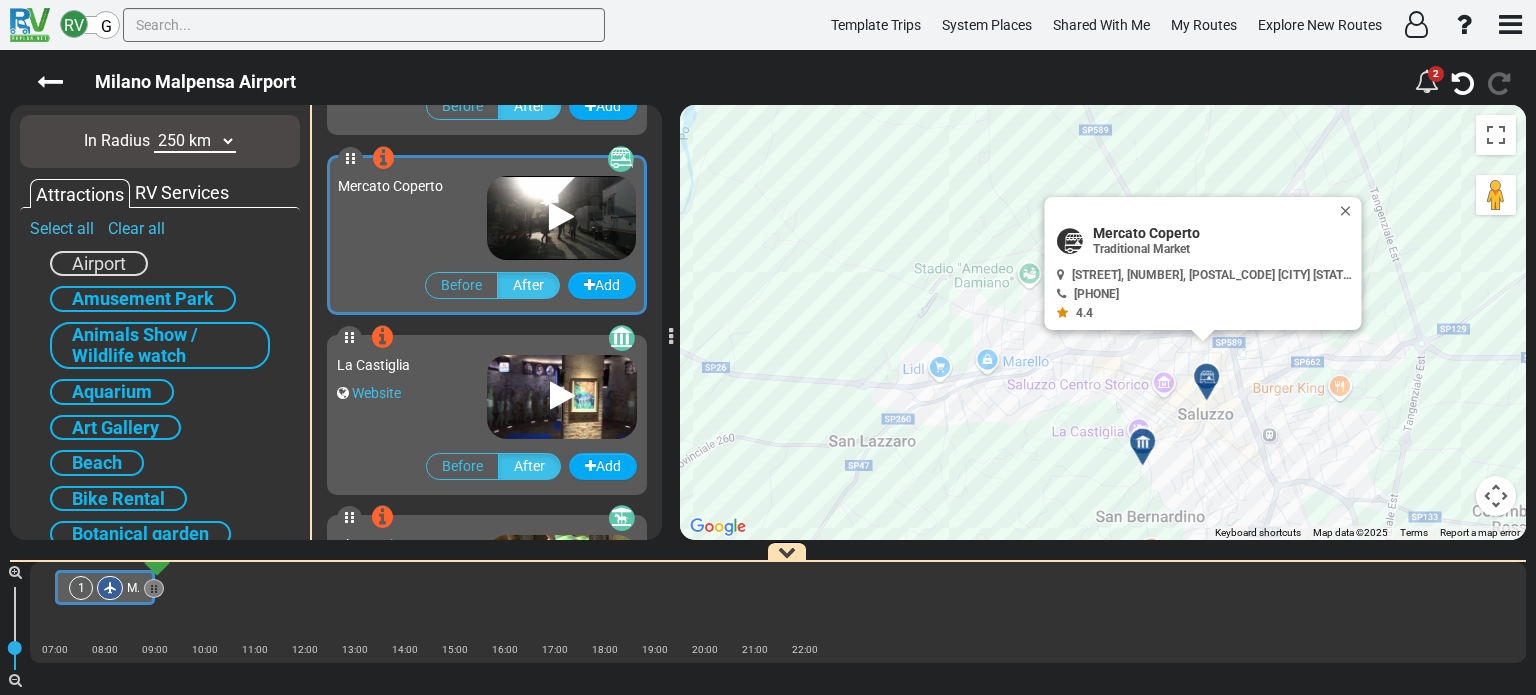 scroll, scrollTop: 23576, scrollLeft: 0, axis: vertical 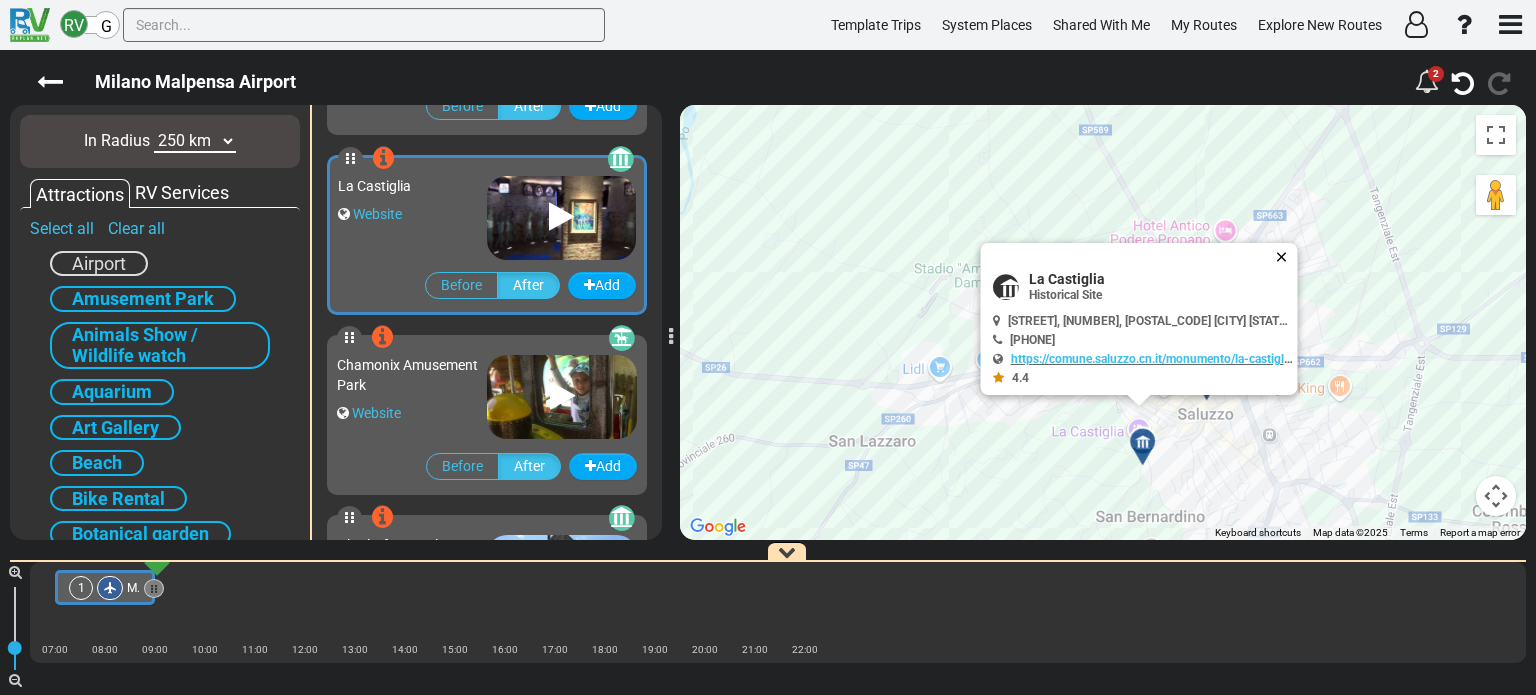 click at bounding box center (1286, 257) 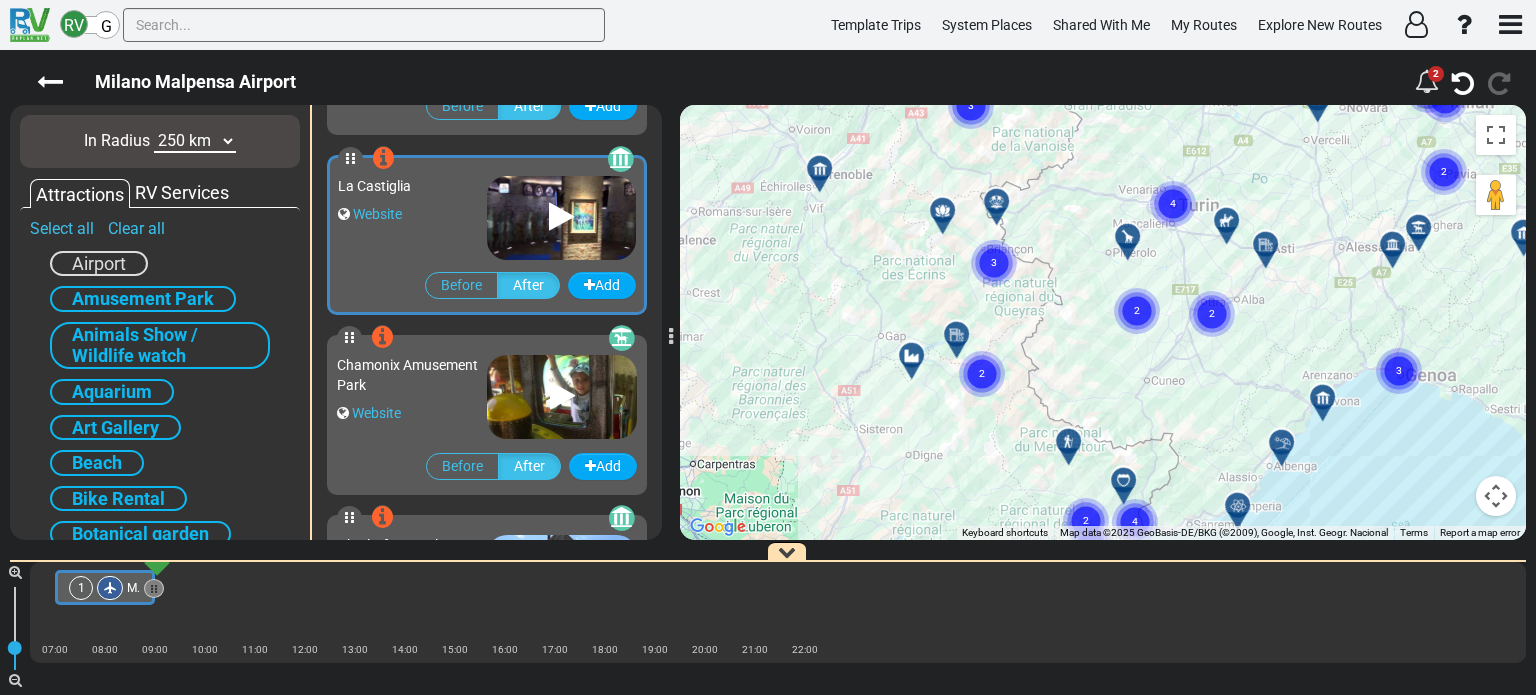 click at bounding box center [1003, 209] 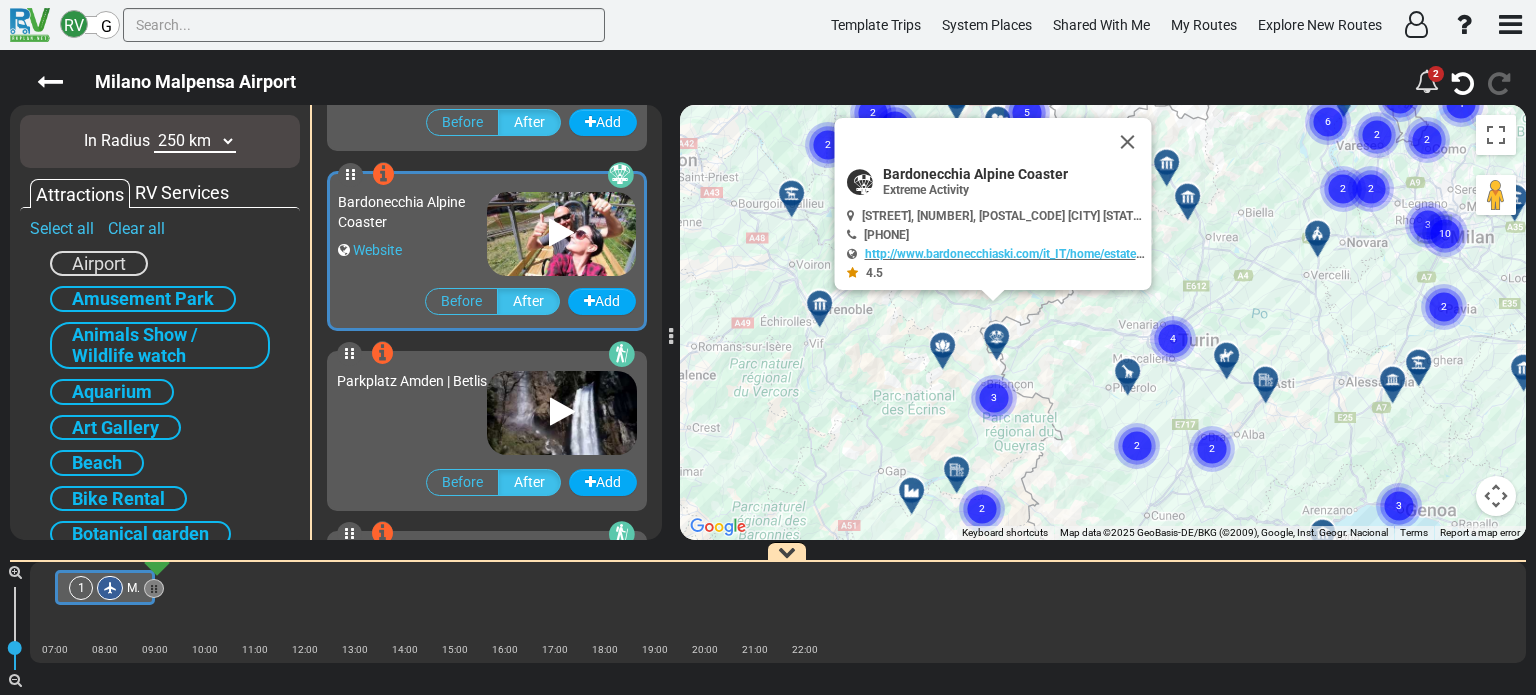 scroll, scrollTop: 33116, scrollLeft: 0, axis: vertical 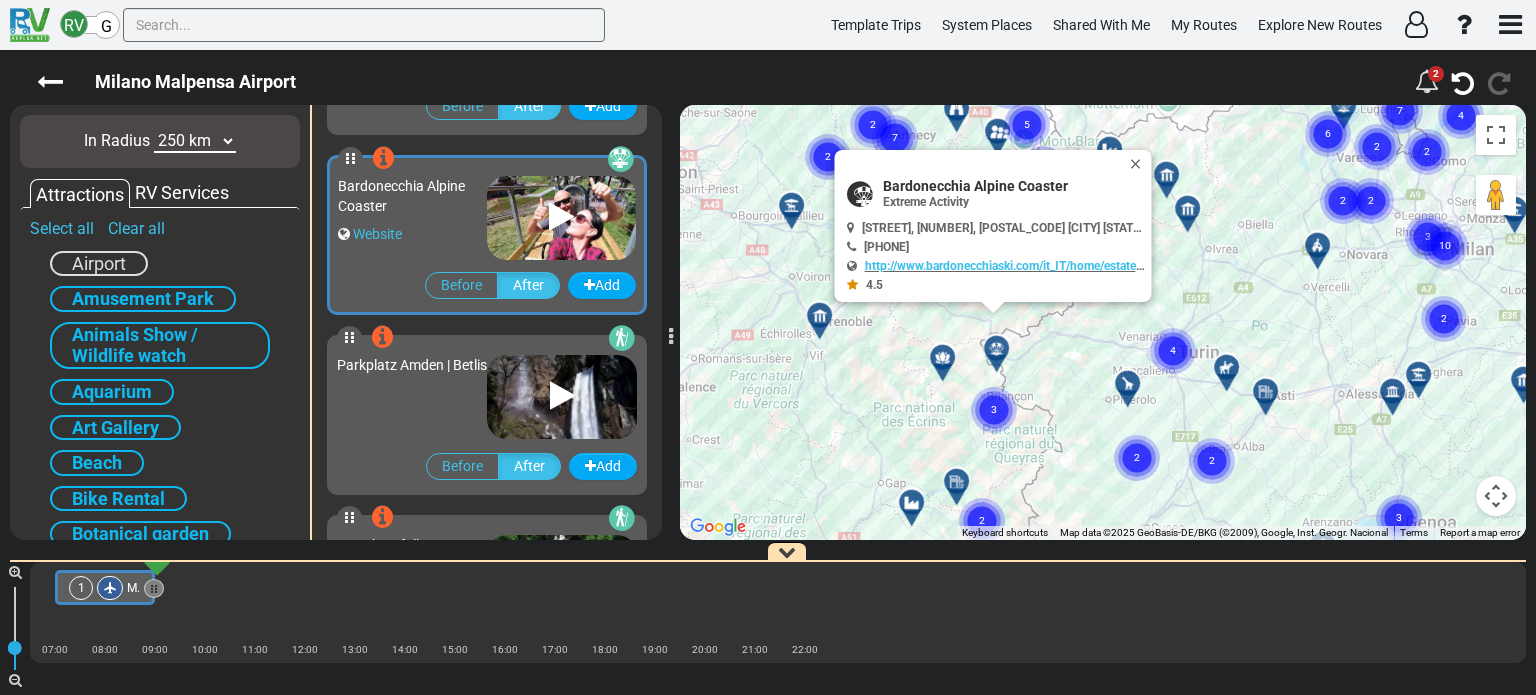click on "3" 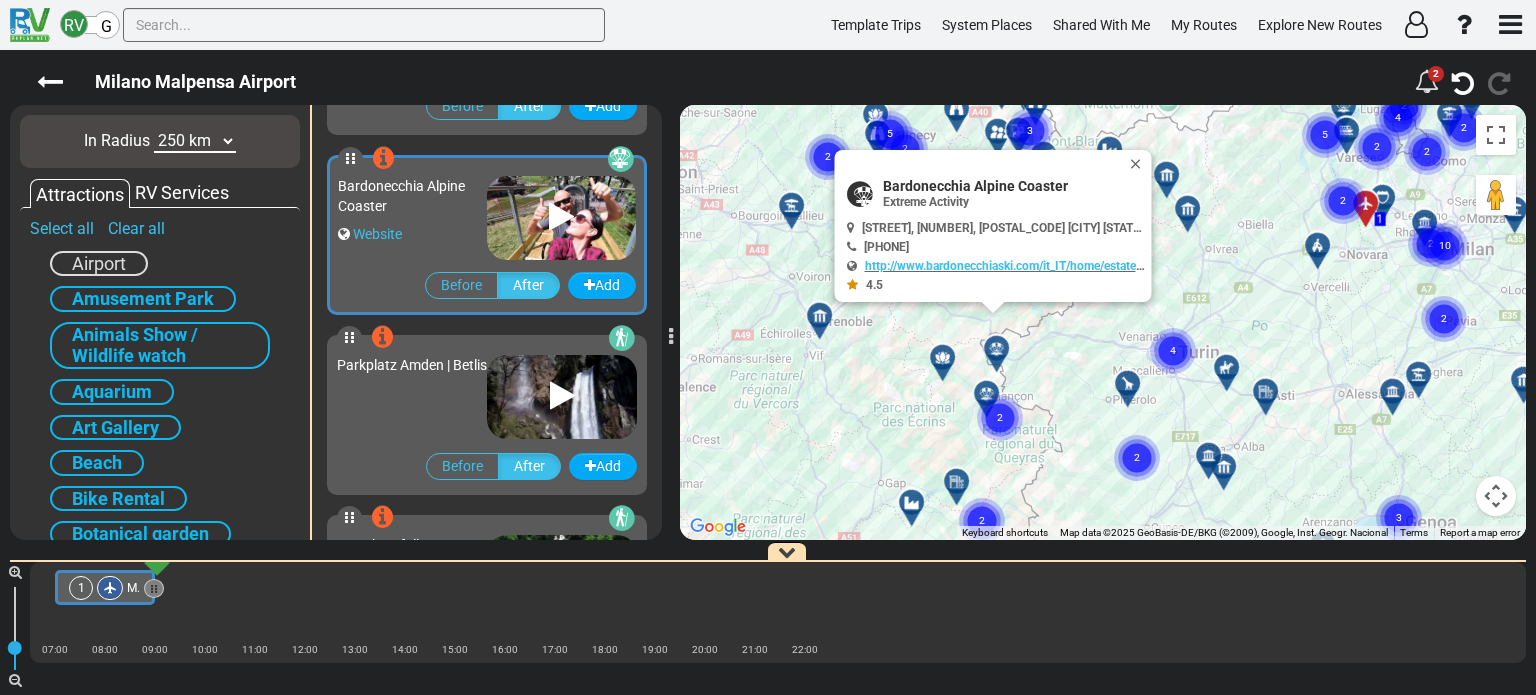 click on "2" 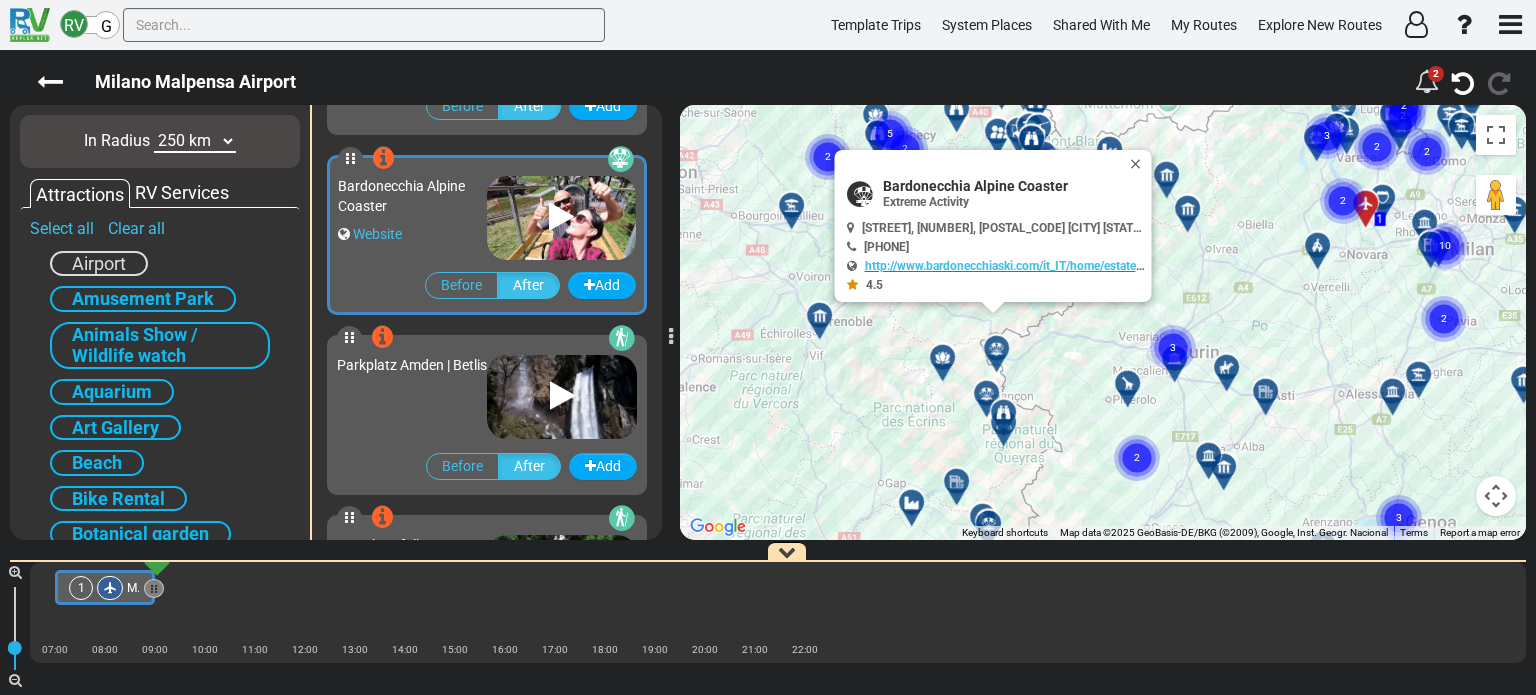 click at bounding box center (987, 394) 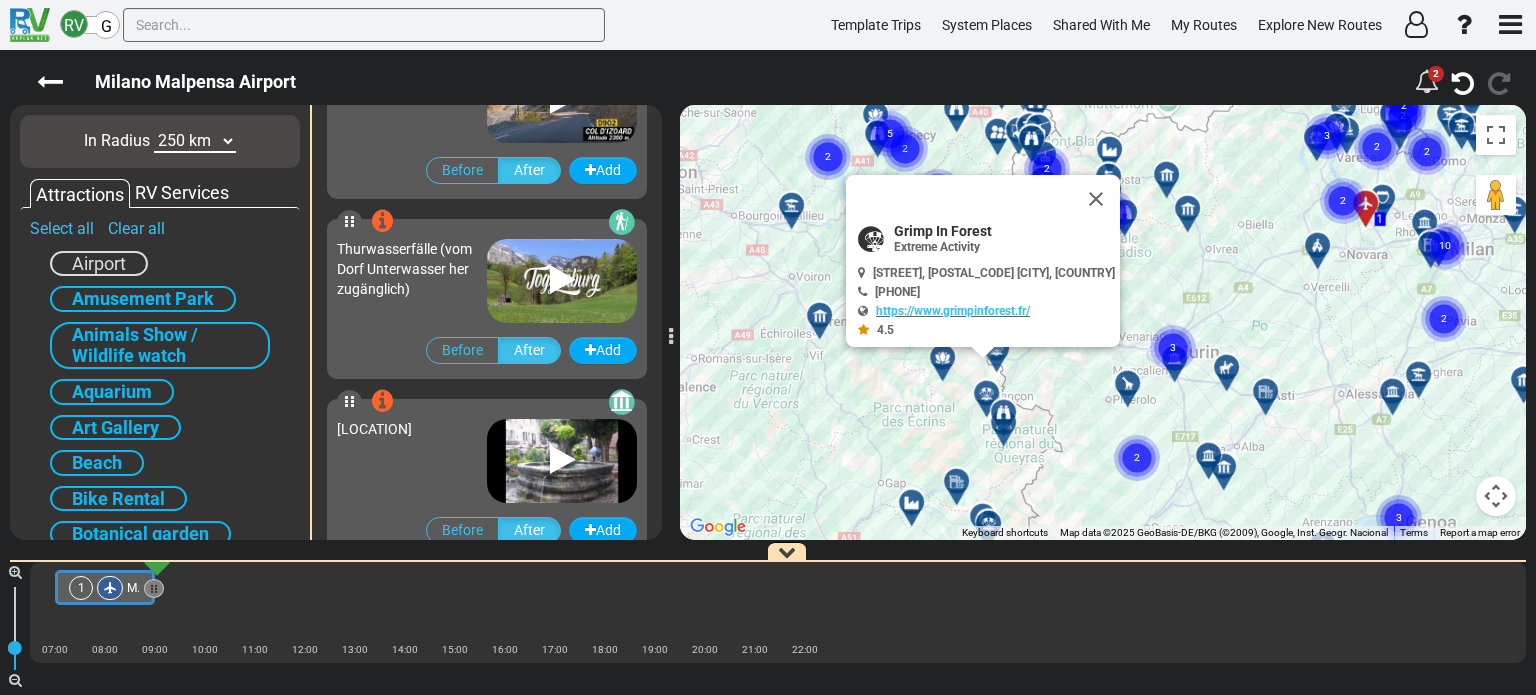 scroll, scrollTop: 36356, scrollLeft: 0, axis: vertical 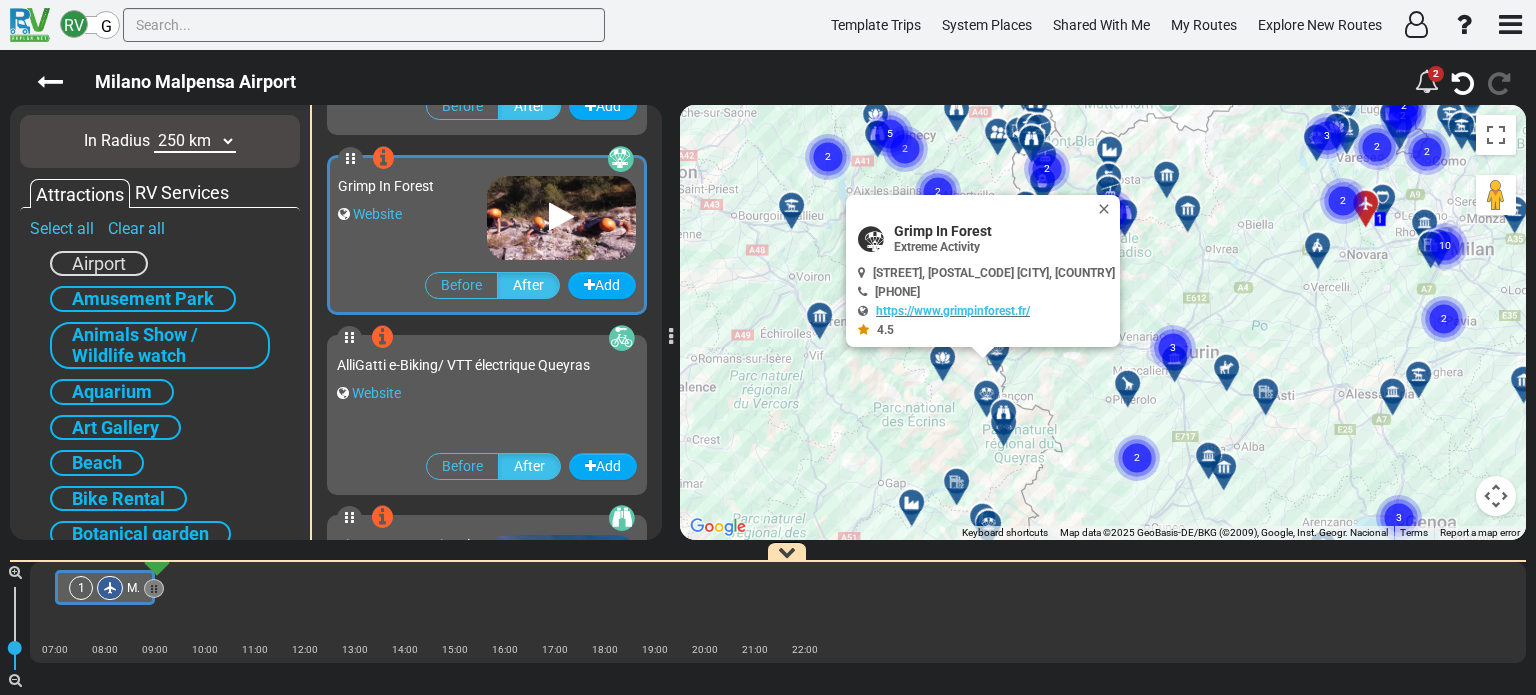 click on "Website" at bounding box center (412, 214) 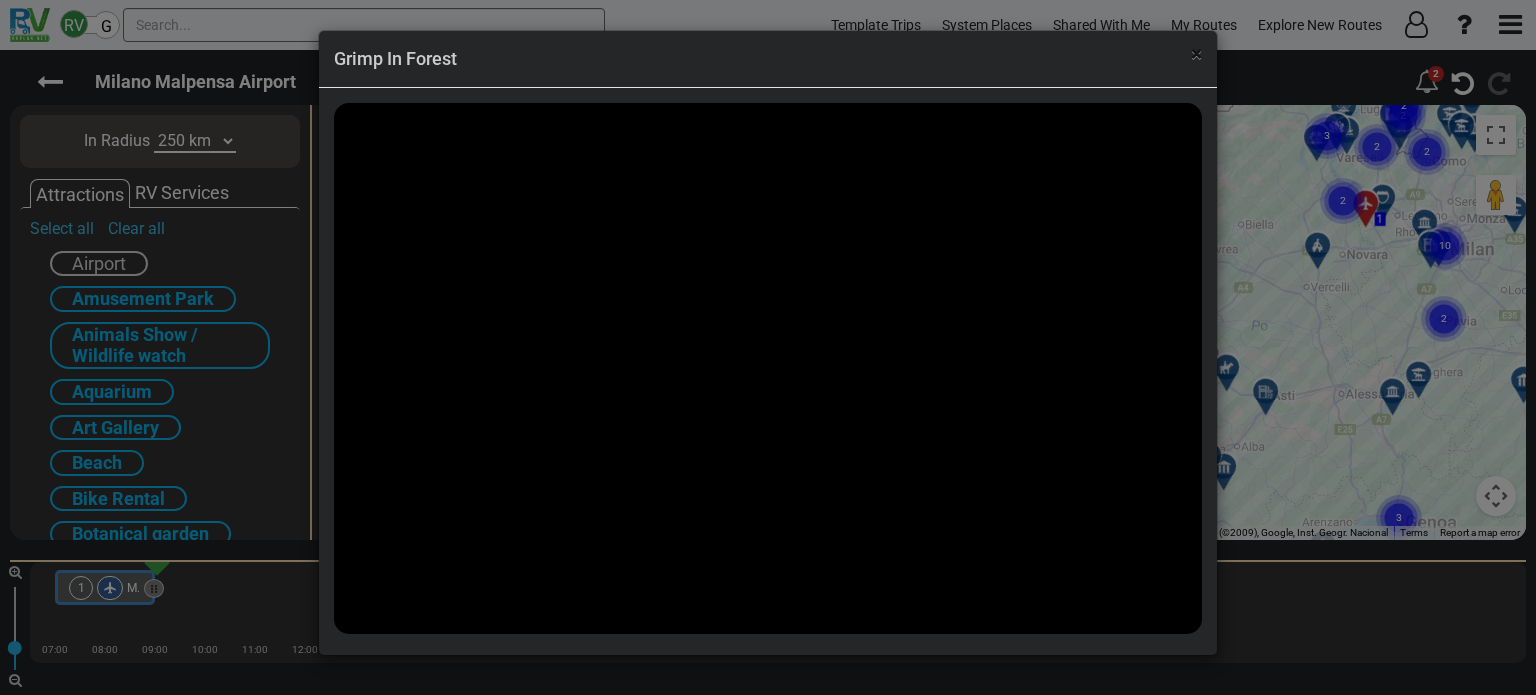 click on "×" at bounding box center (1196, 54) 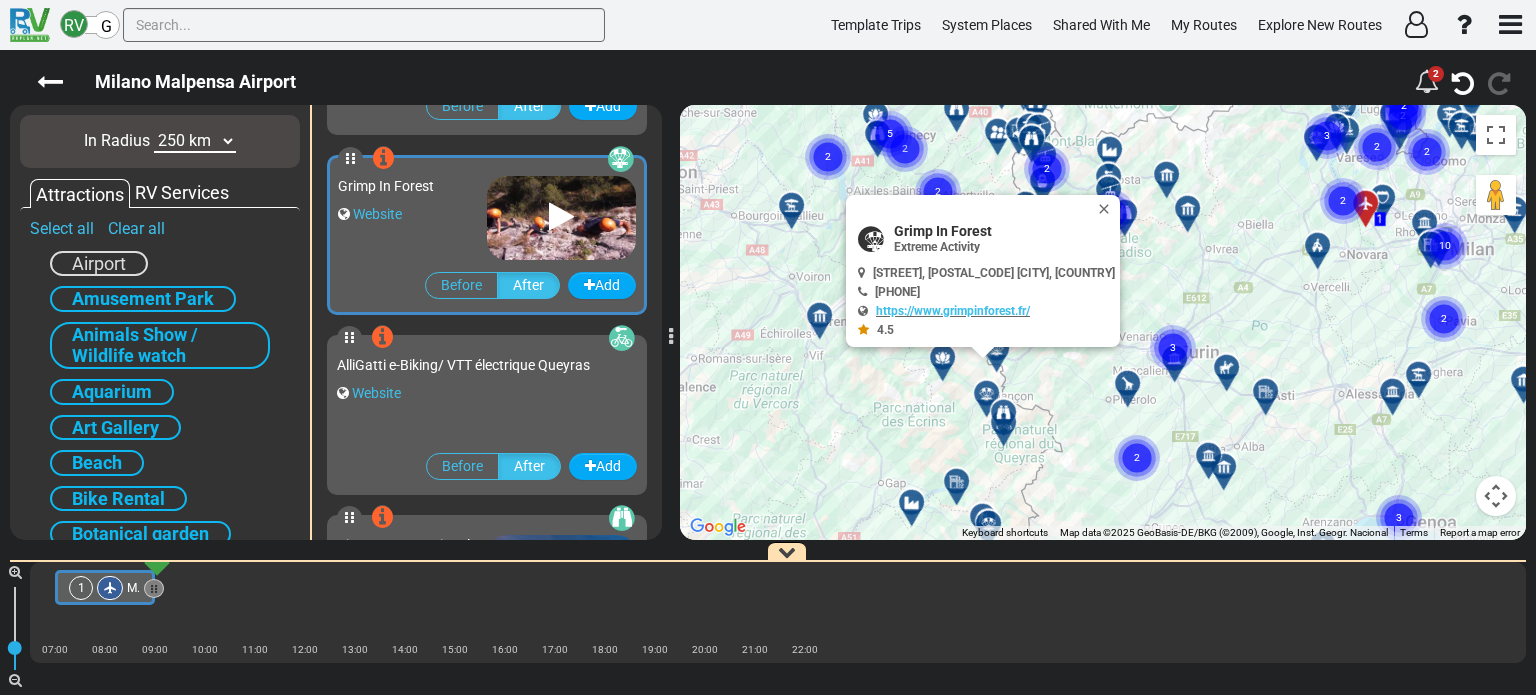 click at bounding box center (1010, 420) 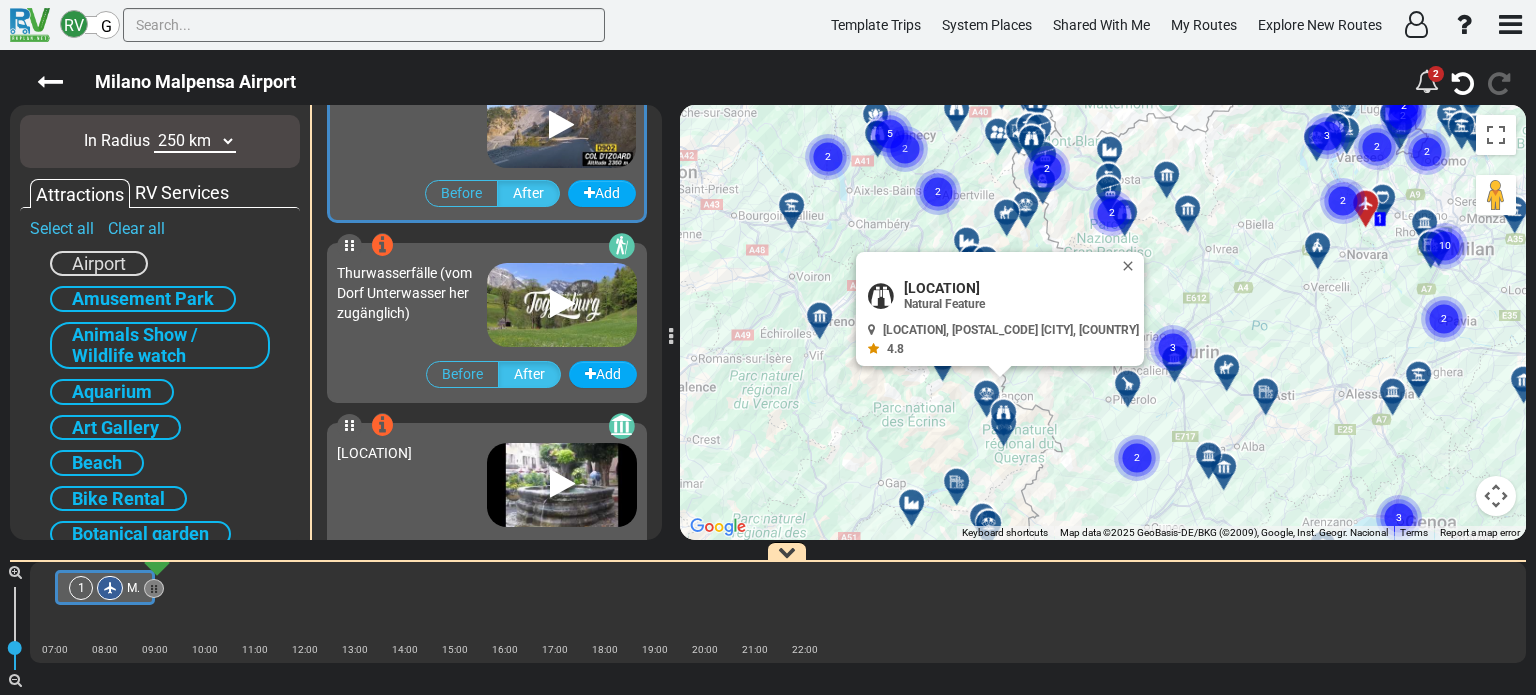 scroll, scrollTop: 35636, scrollLeft: 0, axis: vertical 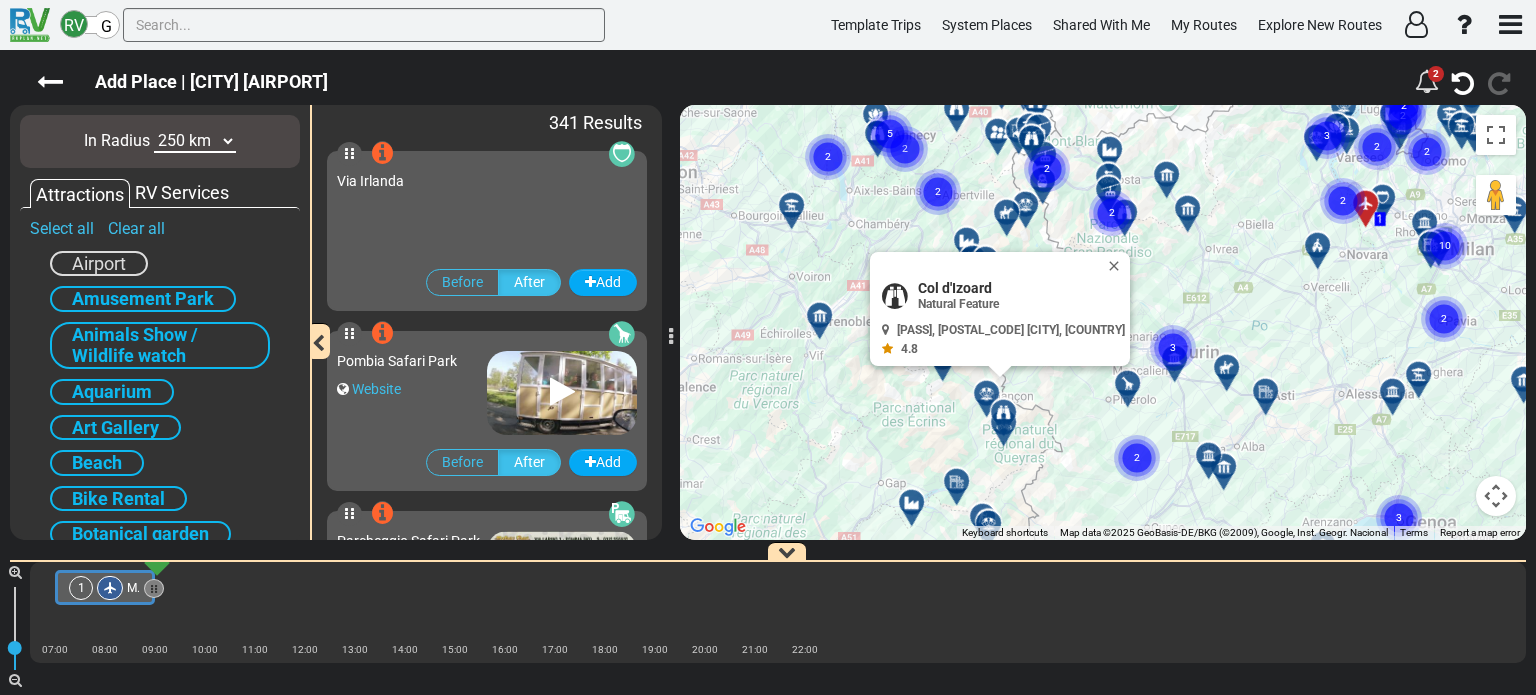 select on "number:250" 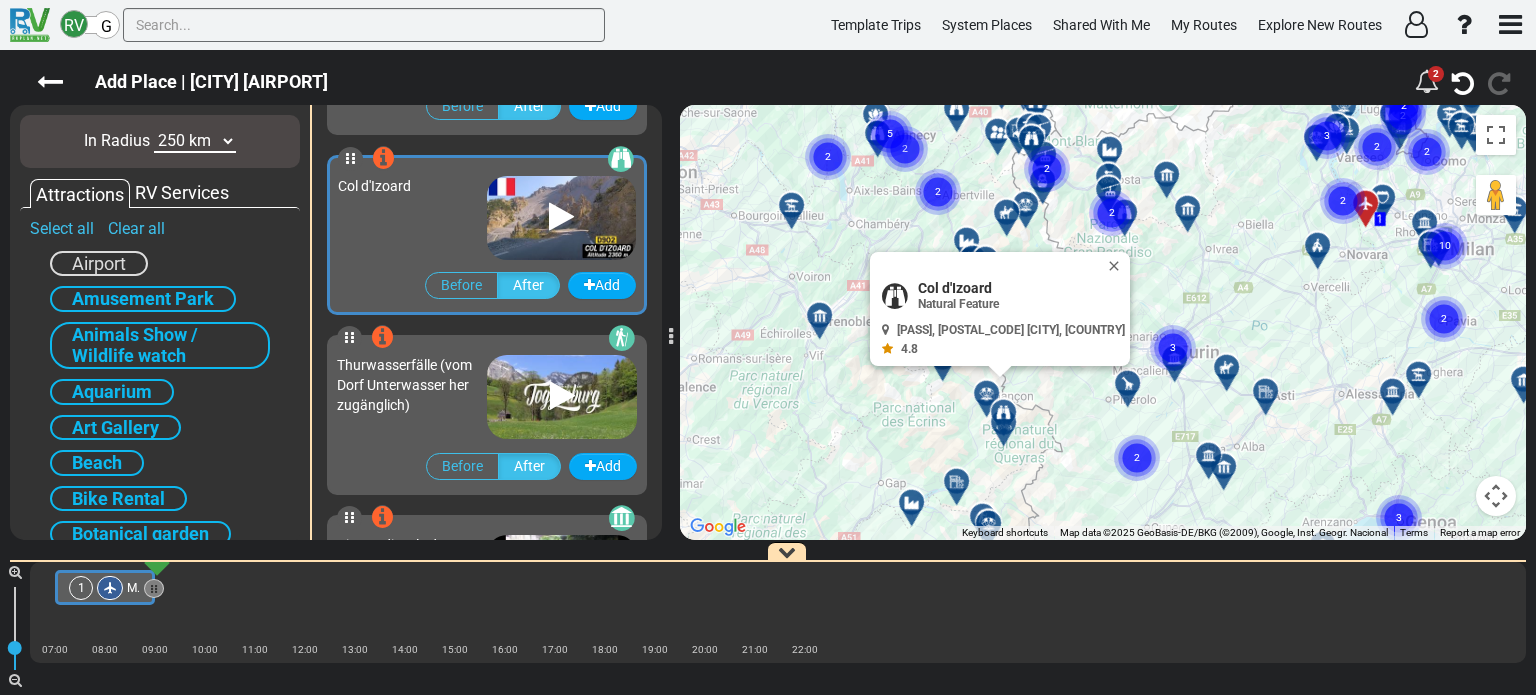 scroll, scrollTop: 0, scrollLeft: 0, axis: both 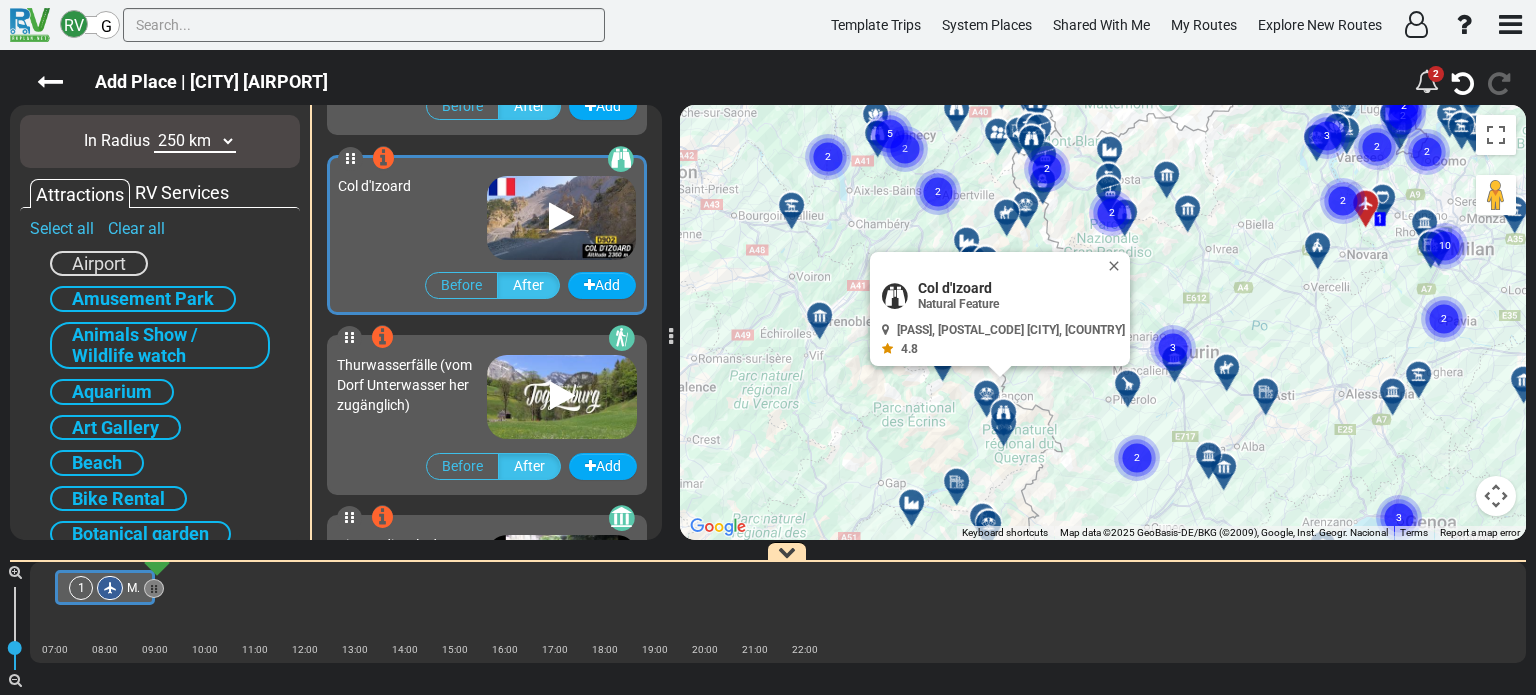 click at bounding box center [561, 217] 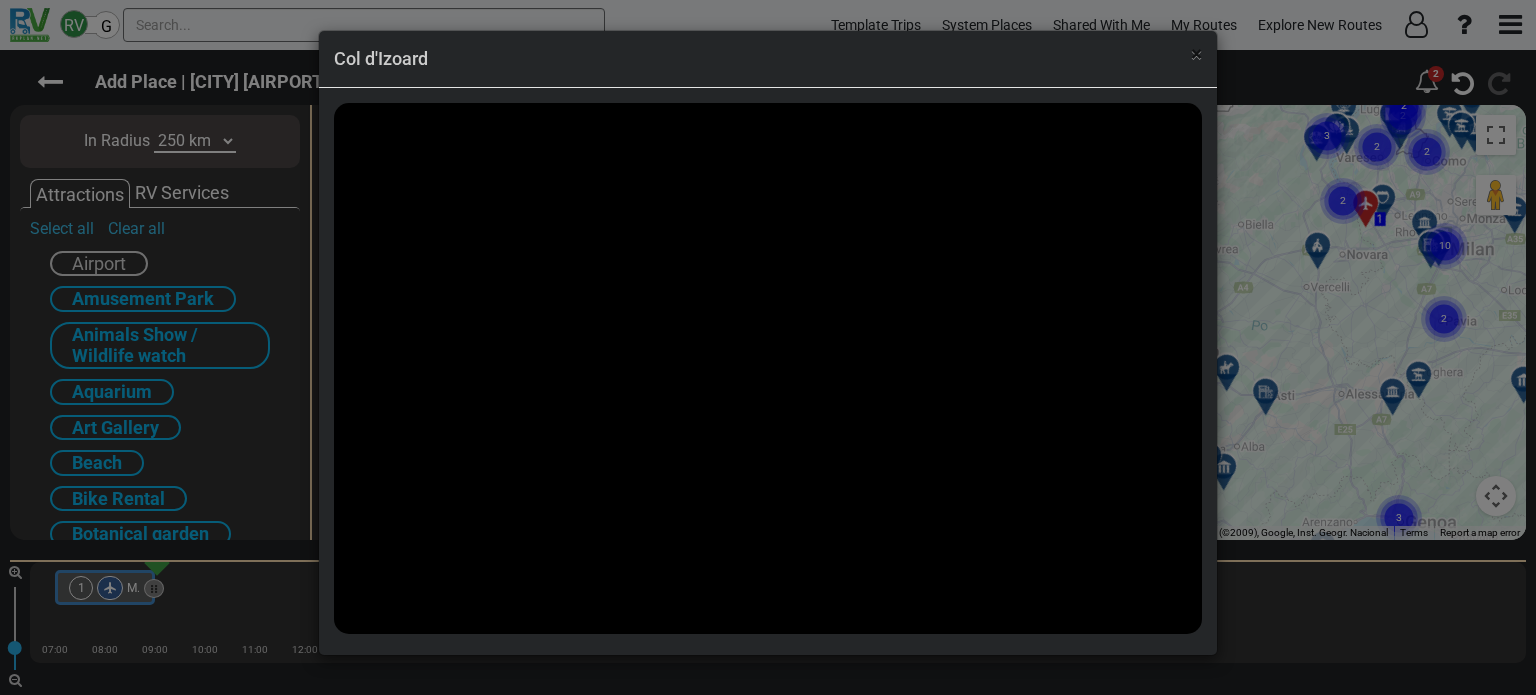 click on "×" at bounding box center (1196, 54) 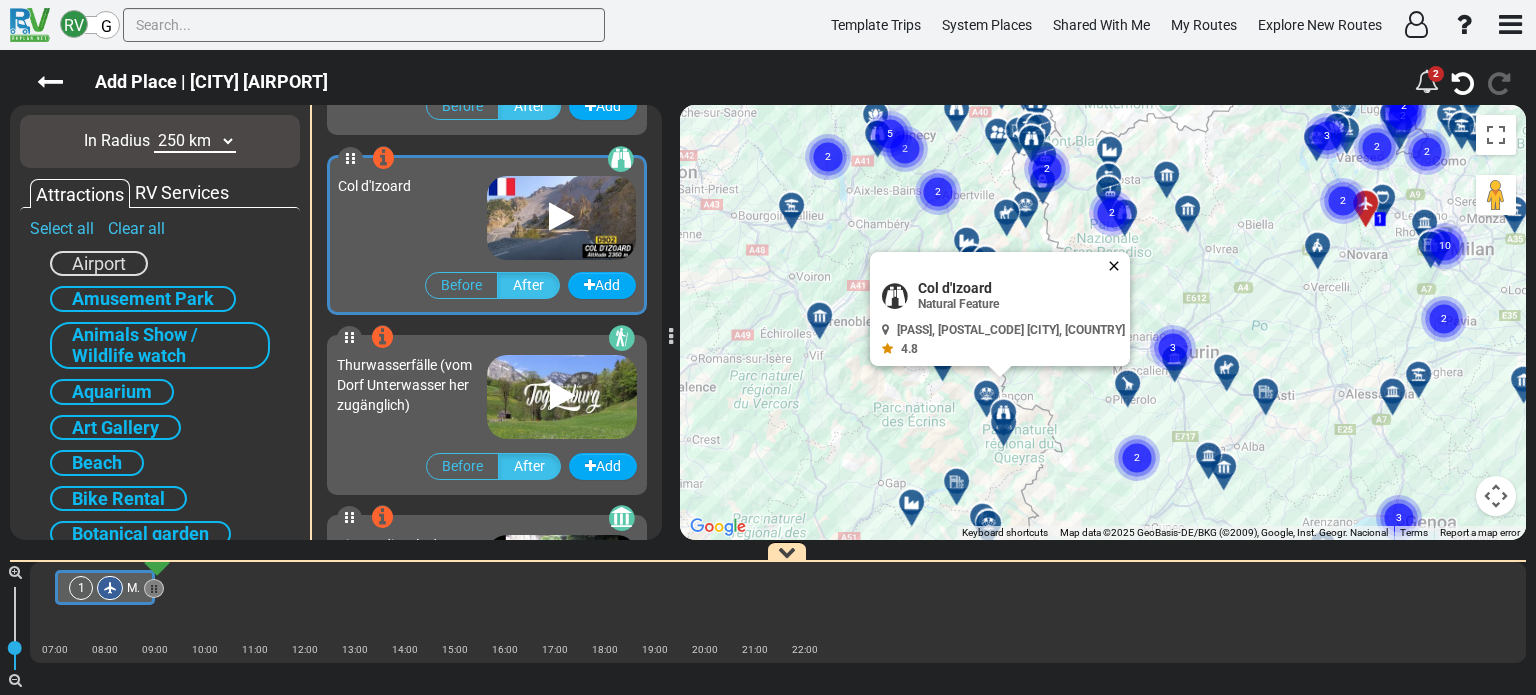 click at bounding box center (1118, 266) 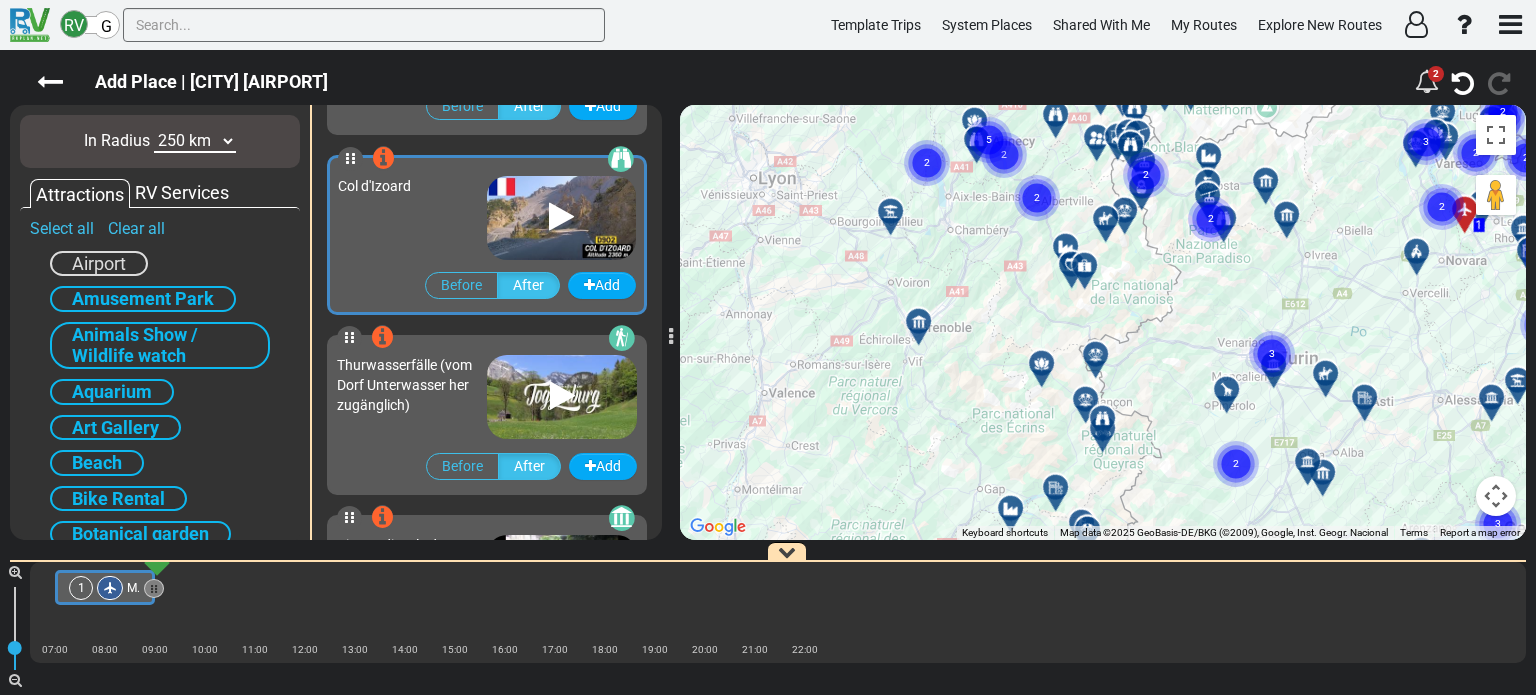 drag, startPoint x: 1082, startPoint y: 363, endPoint x: 1180, endPoint y: 366, distance: 98.045906 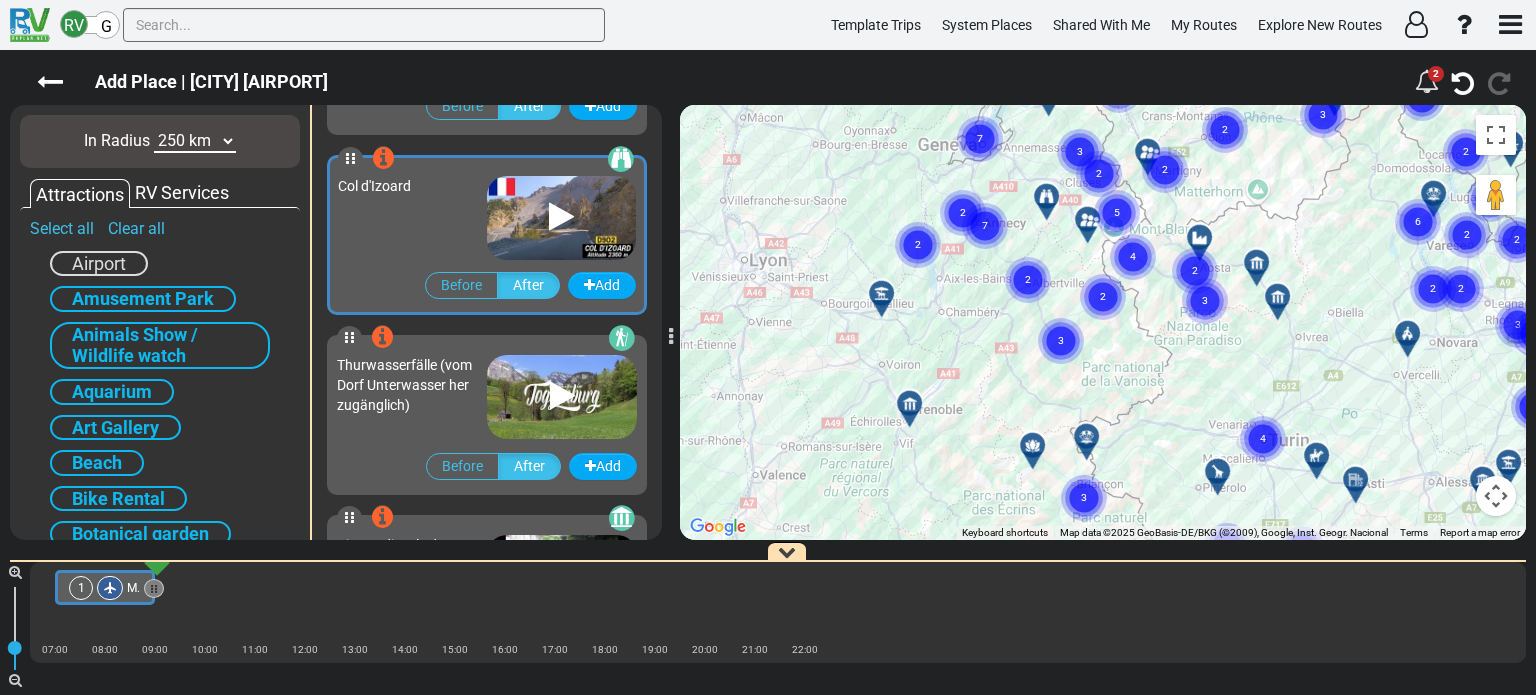 drag, startPoint x: 1124, startPoint y: 287, endPoint x: 1045, endPoint y: 391, distance: 130.60245 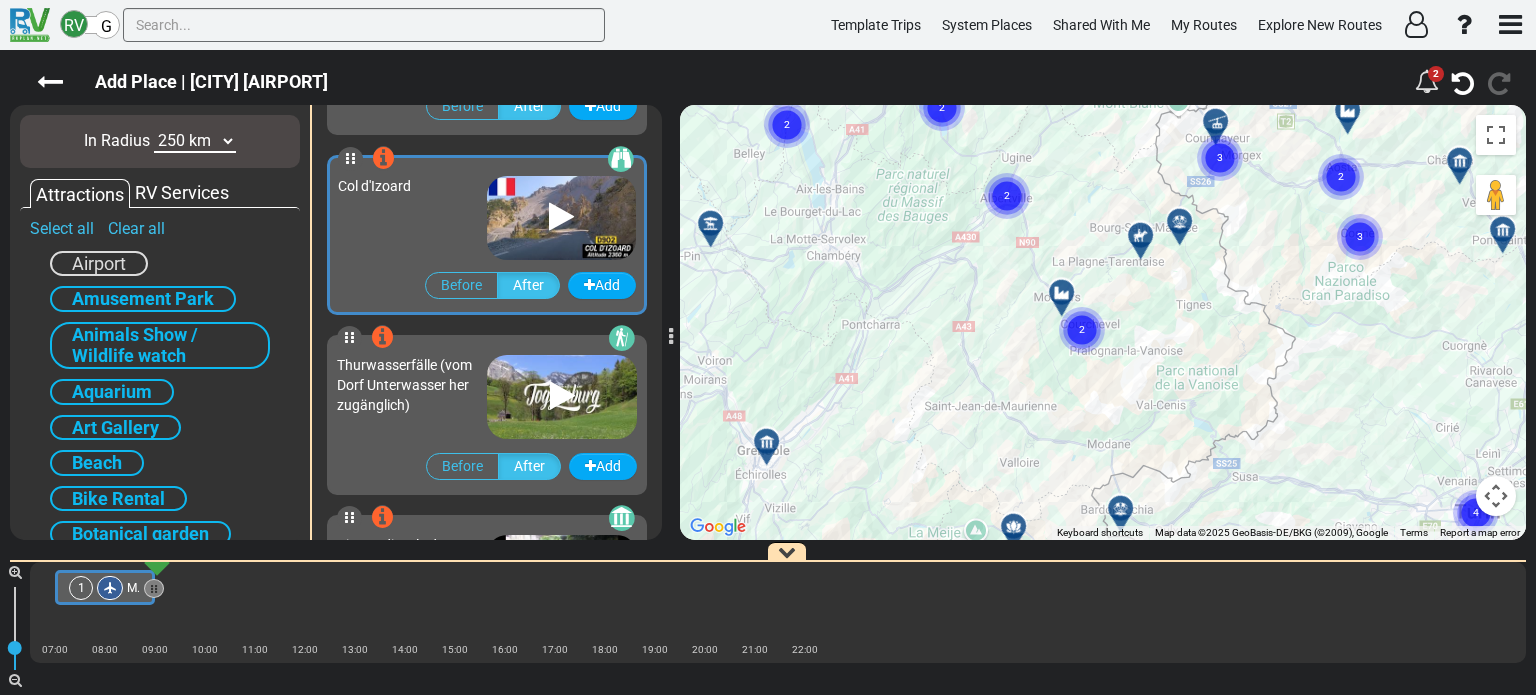 click at bounding box center (717, 231) 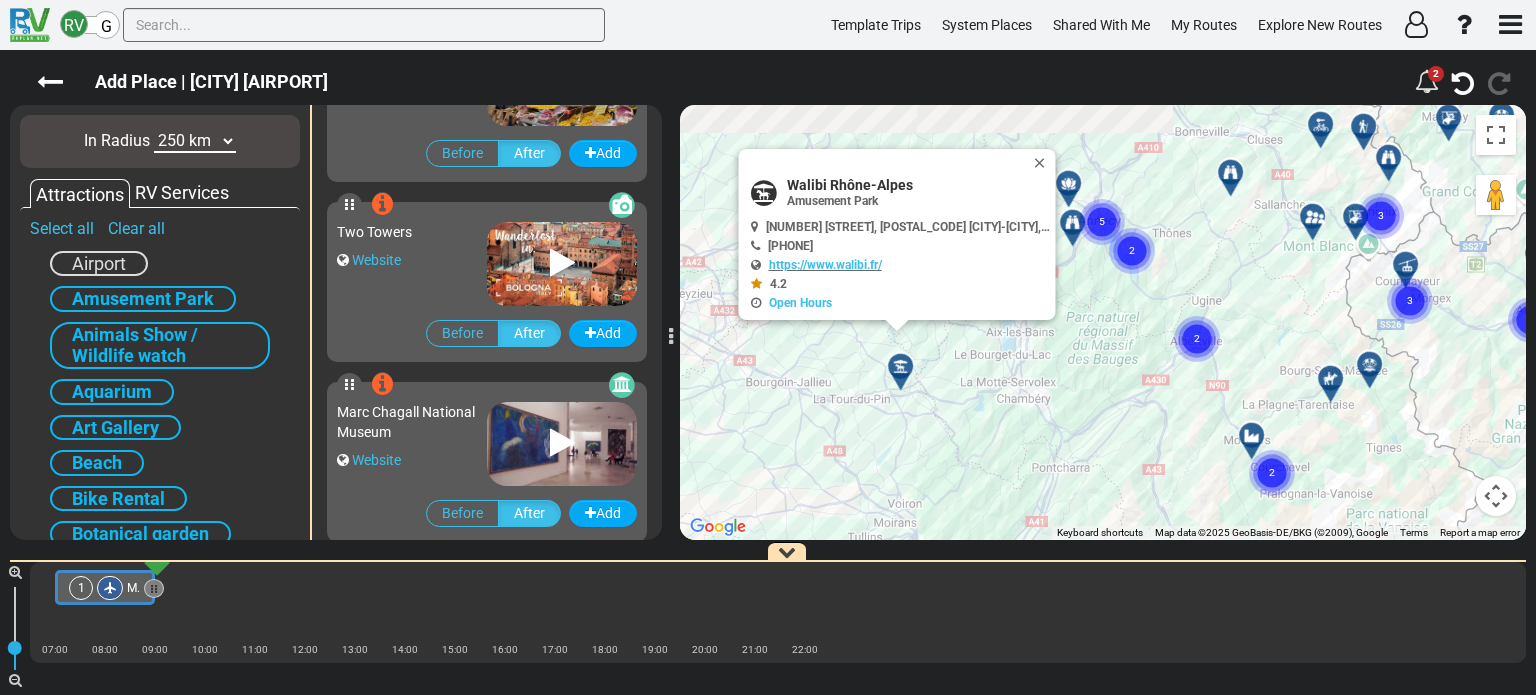 scroll, scrollTop: 60116, scrollLeft: 0, axis: vertical 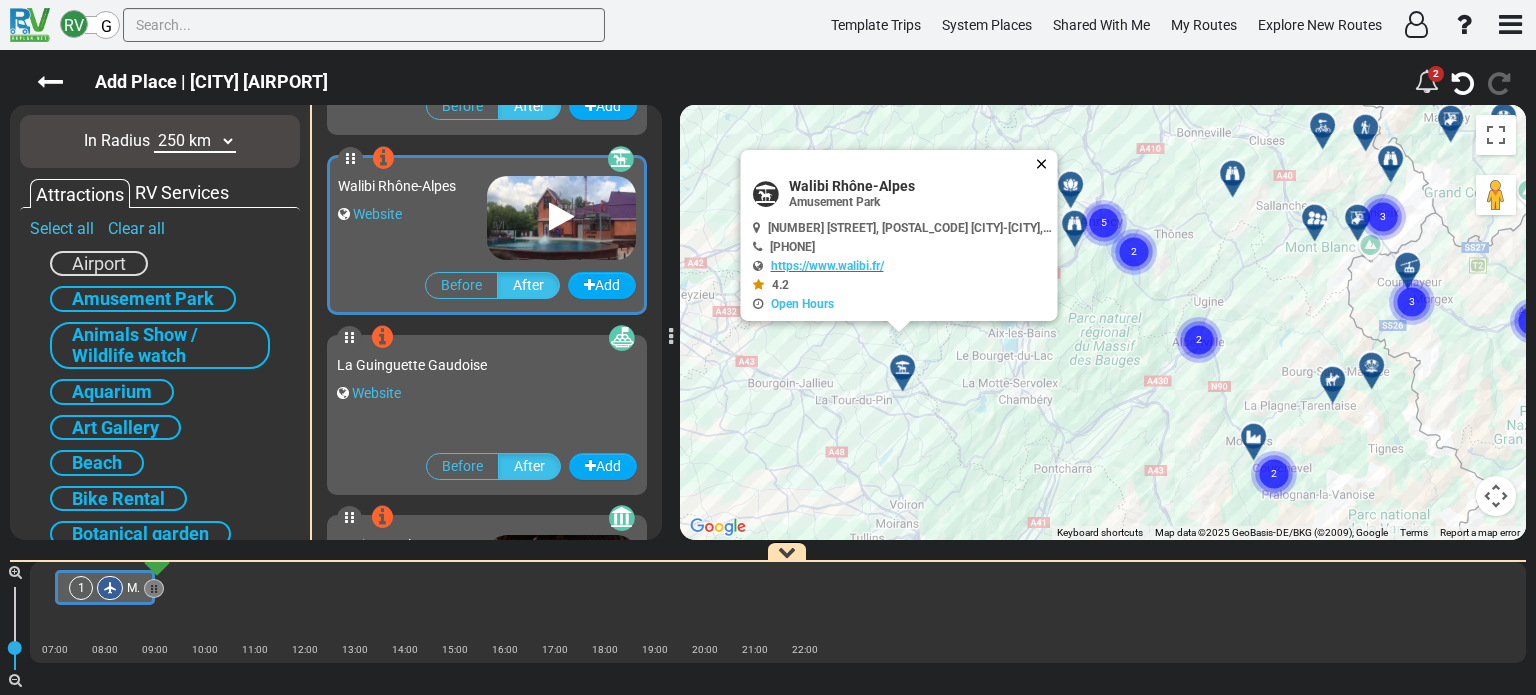 click at bounding box center [1046, 164] 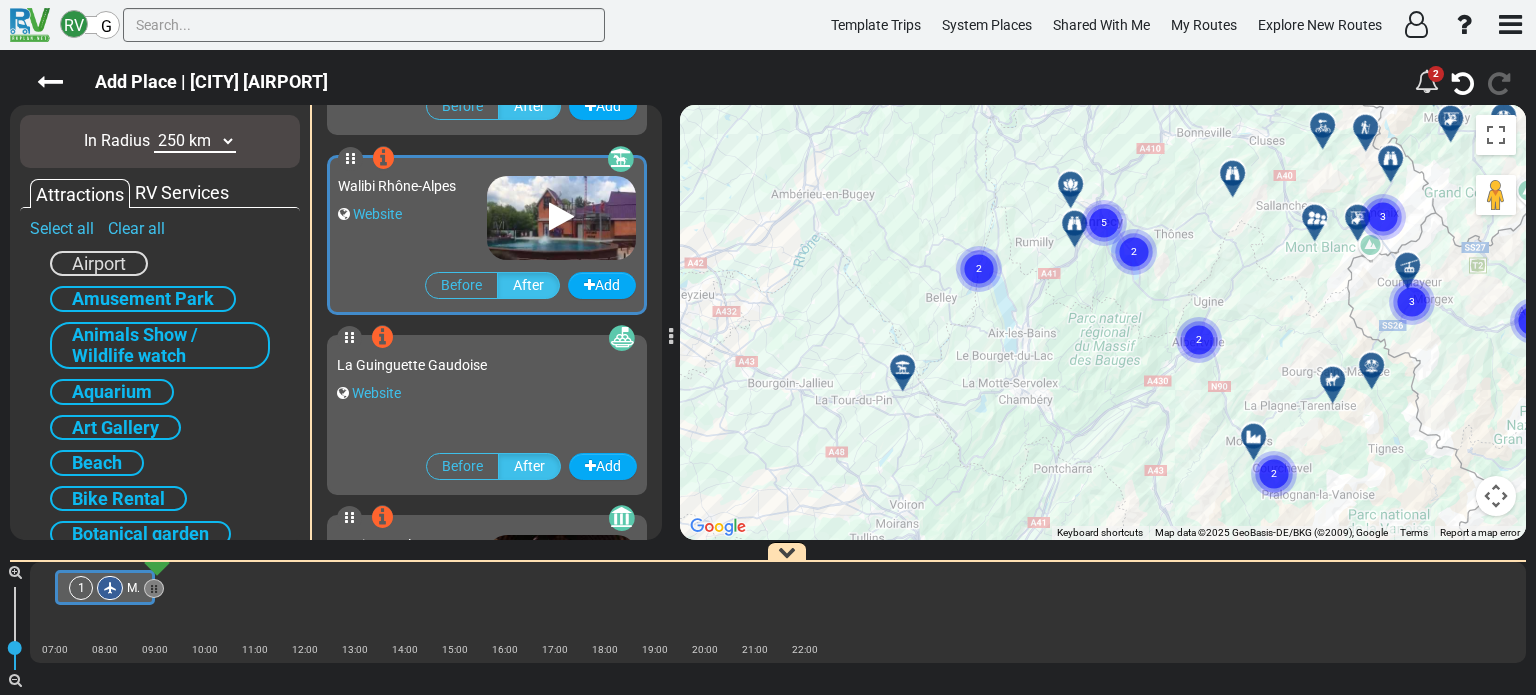 click on "2" at bounding box center [1274, 450] 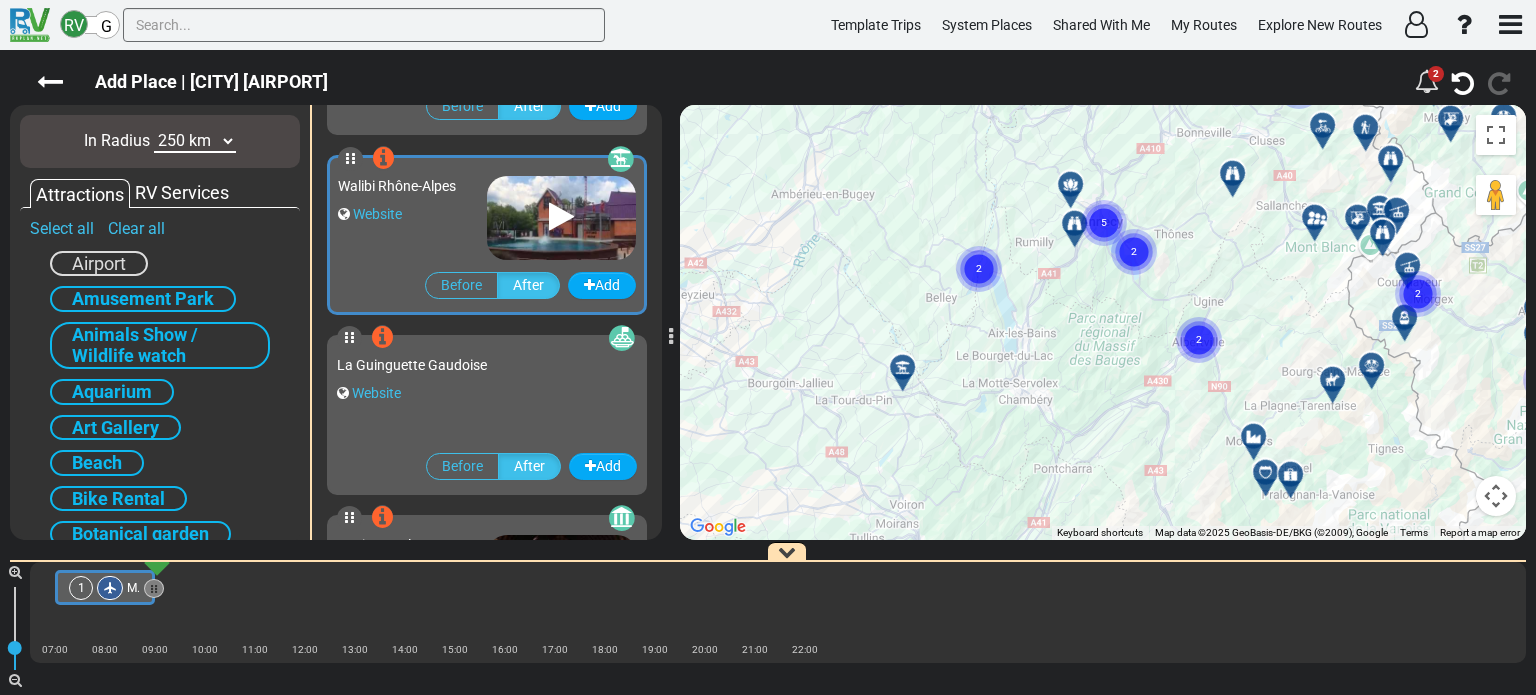 click at bounding box center [1290, 474] 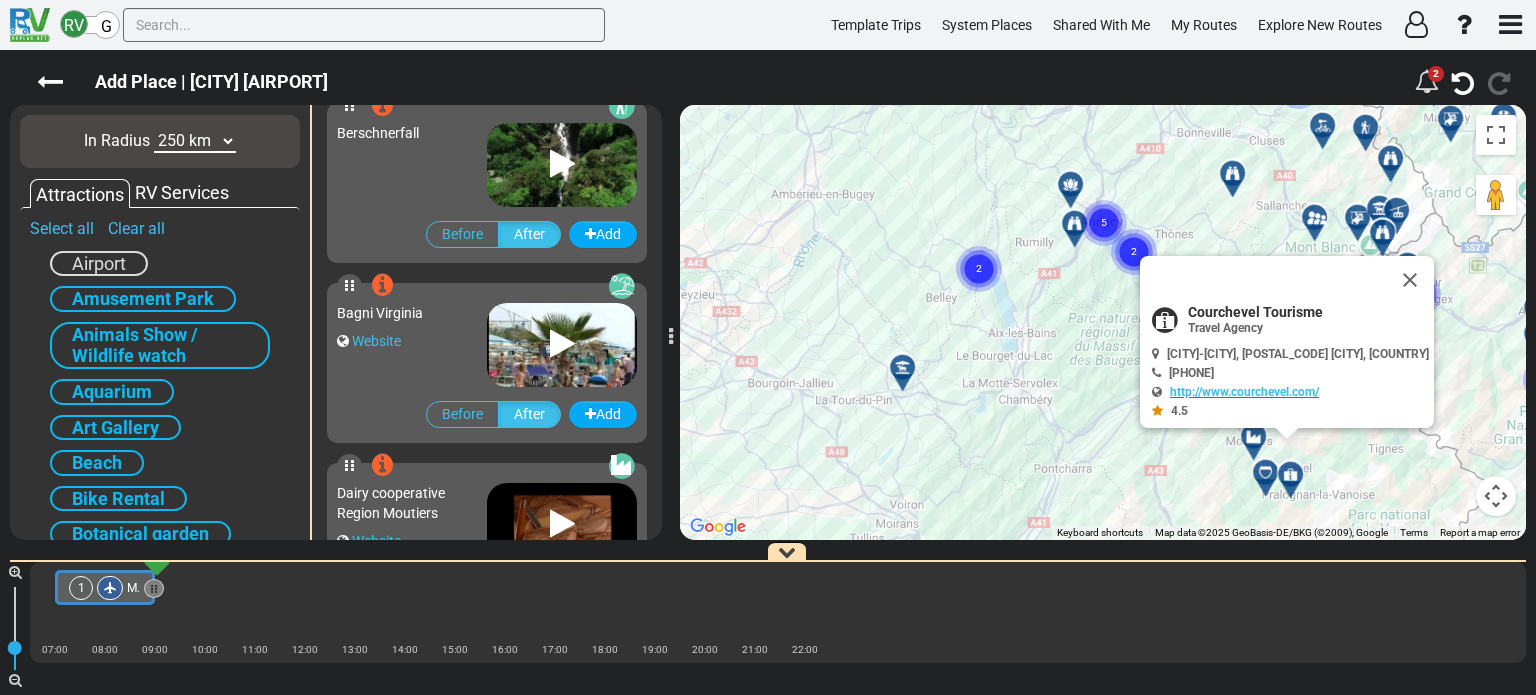 scroll, scrollTop: 30956, scrollLeft: 0, axis: vertical 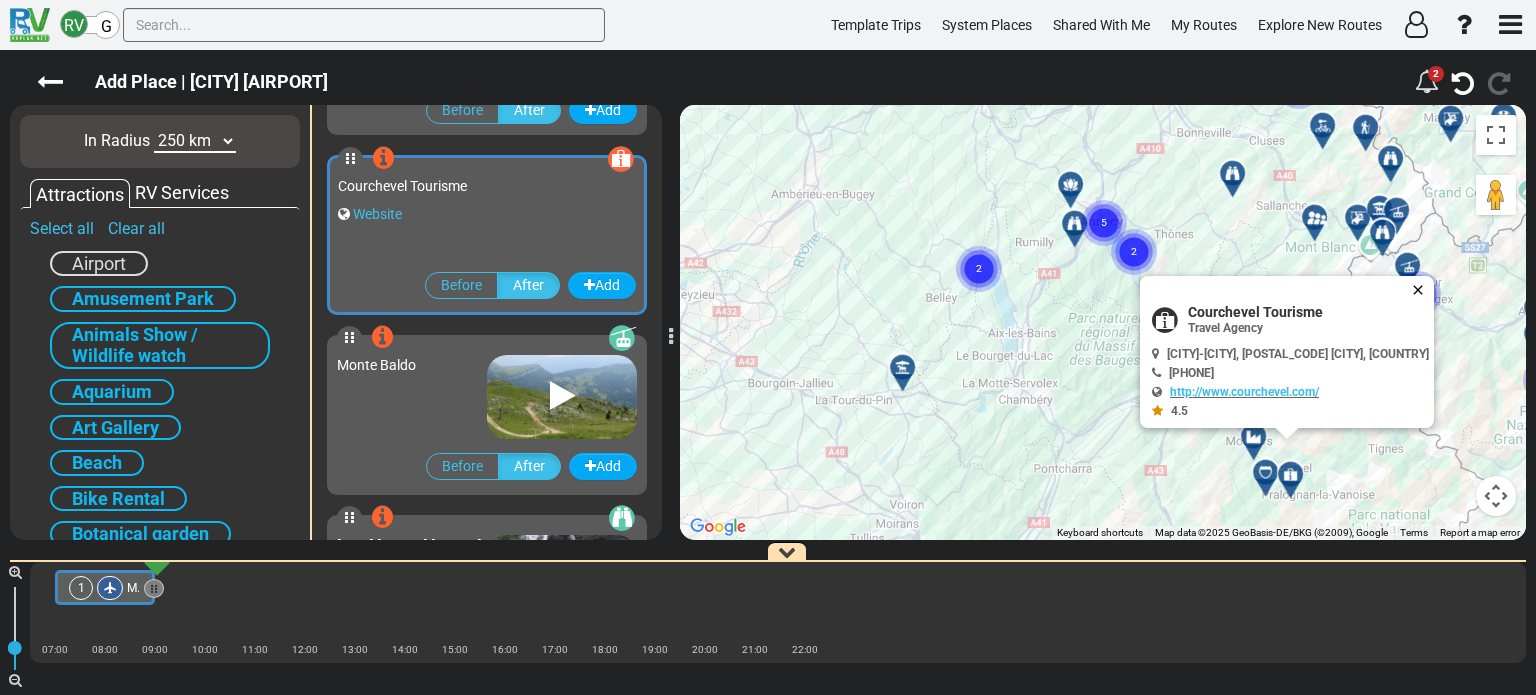 click at bounding box center (1422, 290) 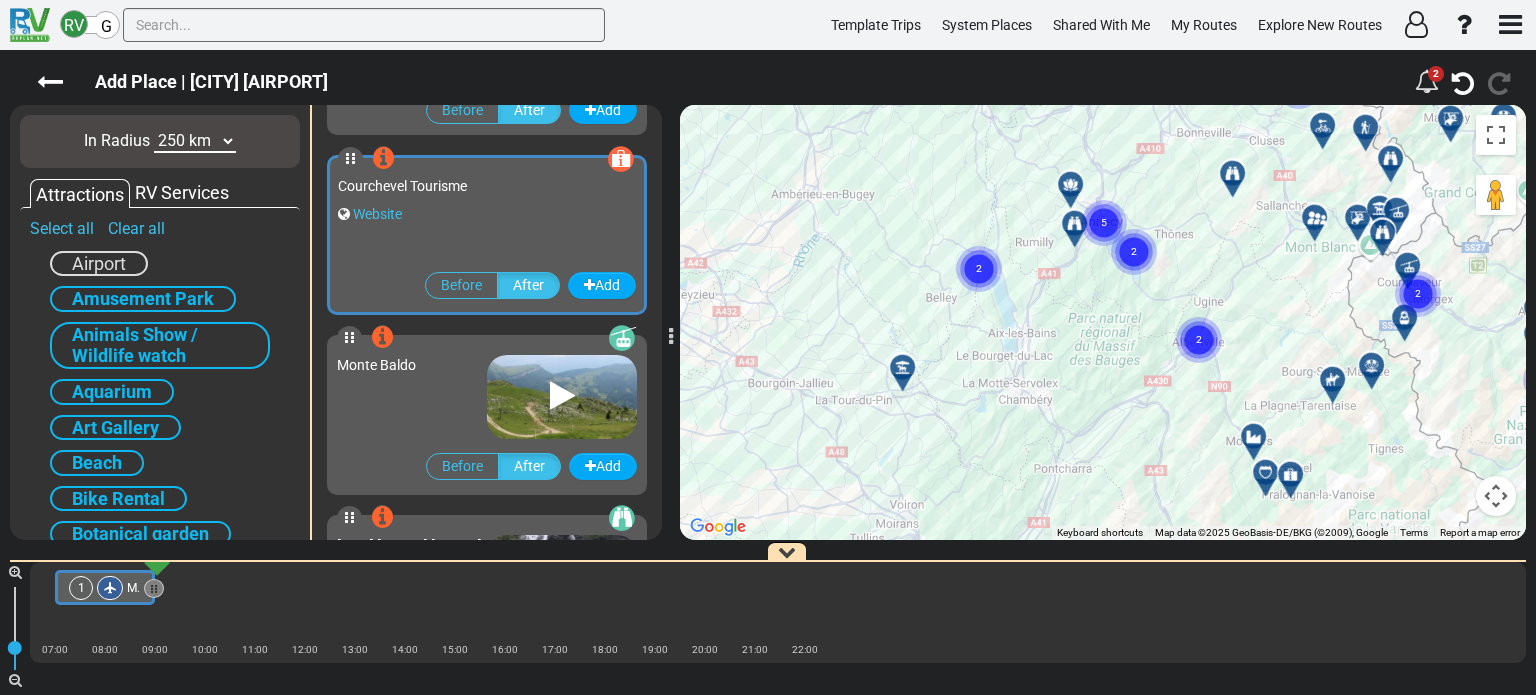 click on "2" at bounding box center (1418, 270) 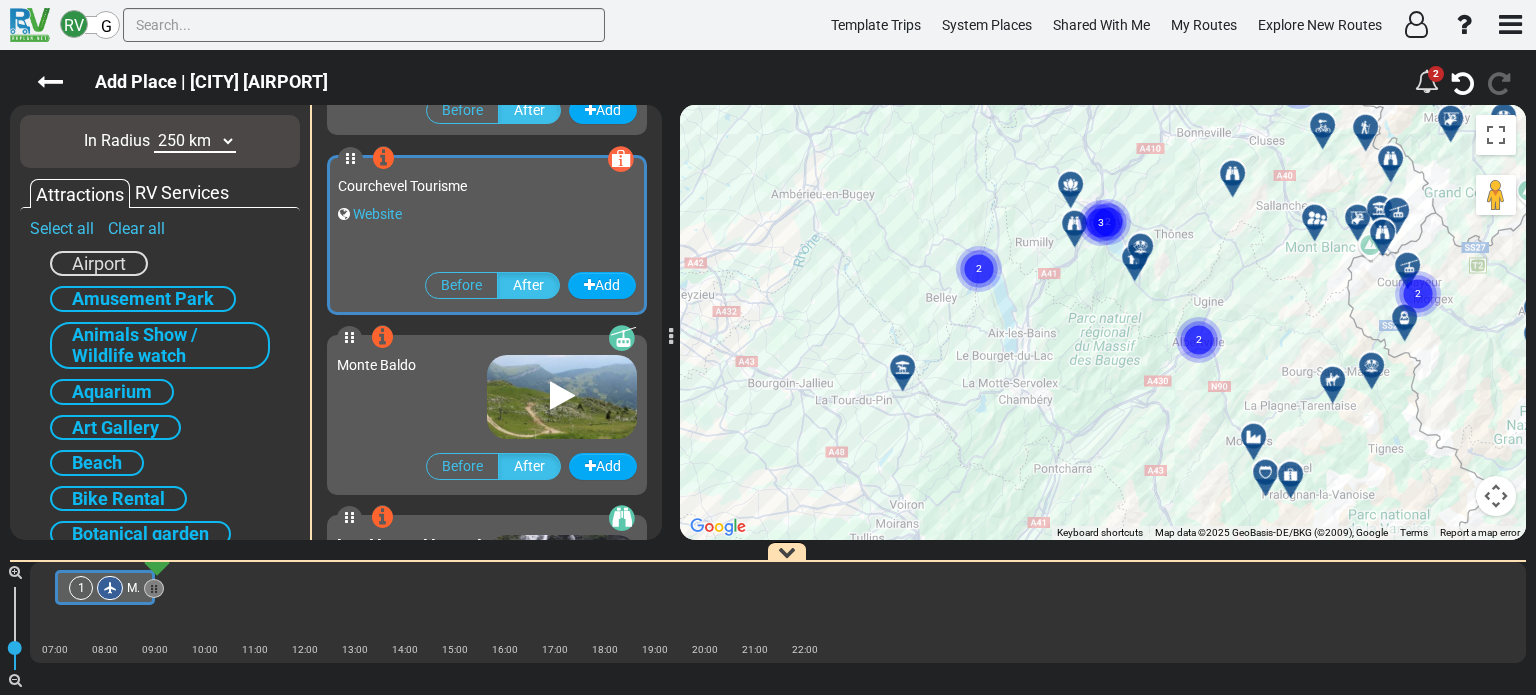 click on "2" at bounding box center (1418, 270) 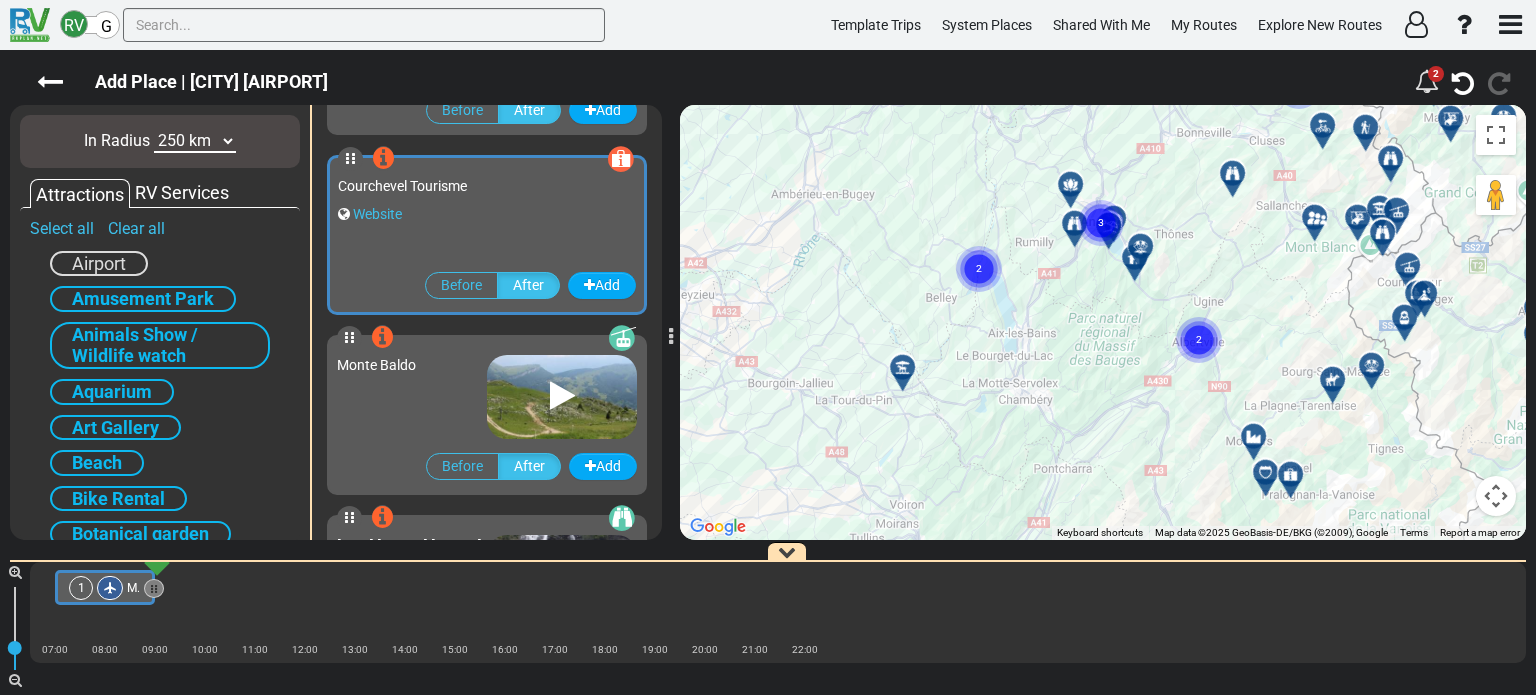 click at bounding box center (1425, 294) 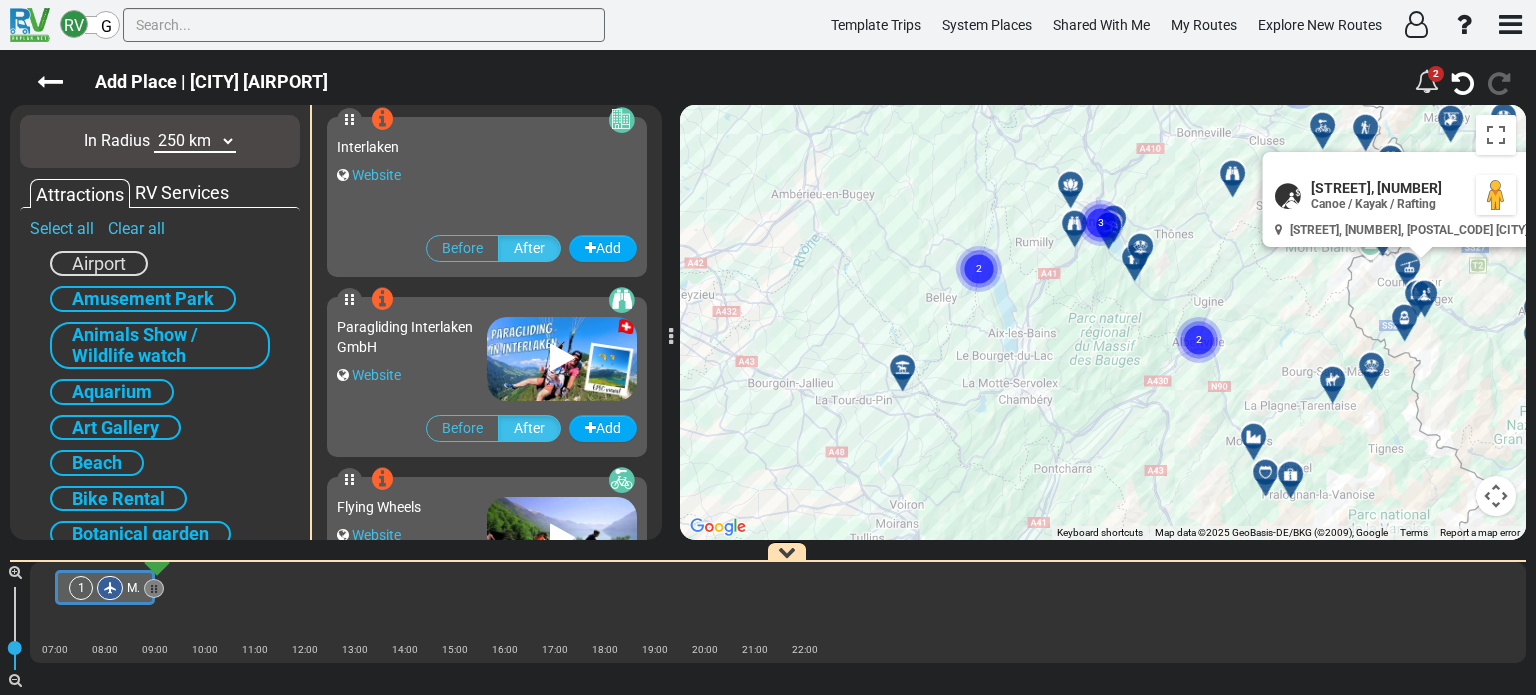 scroll, scrollTop: 18896, scrollLeft: 0, axis: vertical 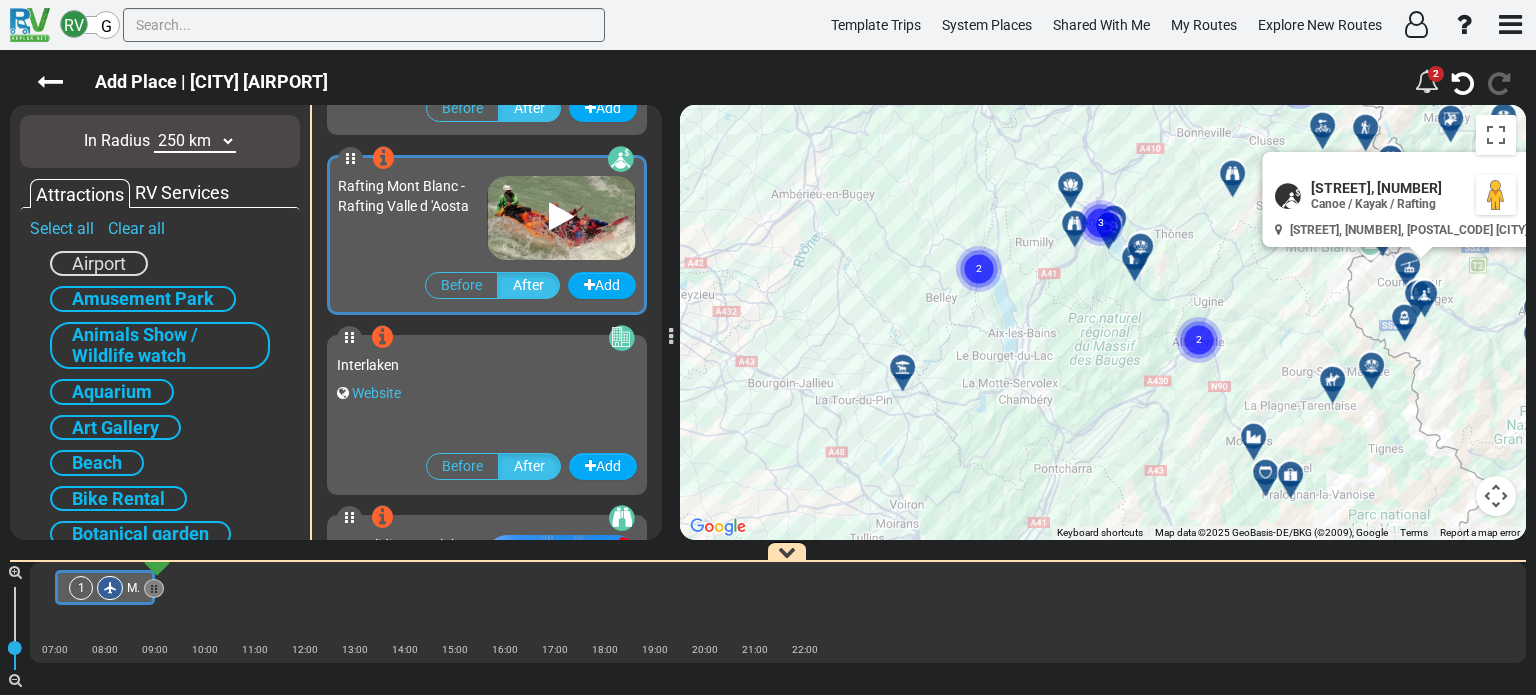 click at bounding box center [1411, 325] 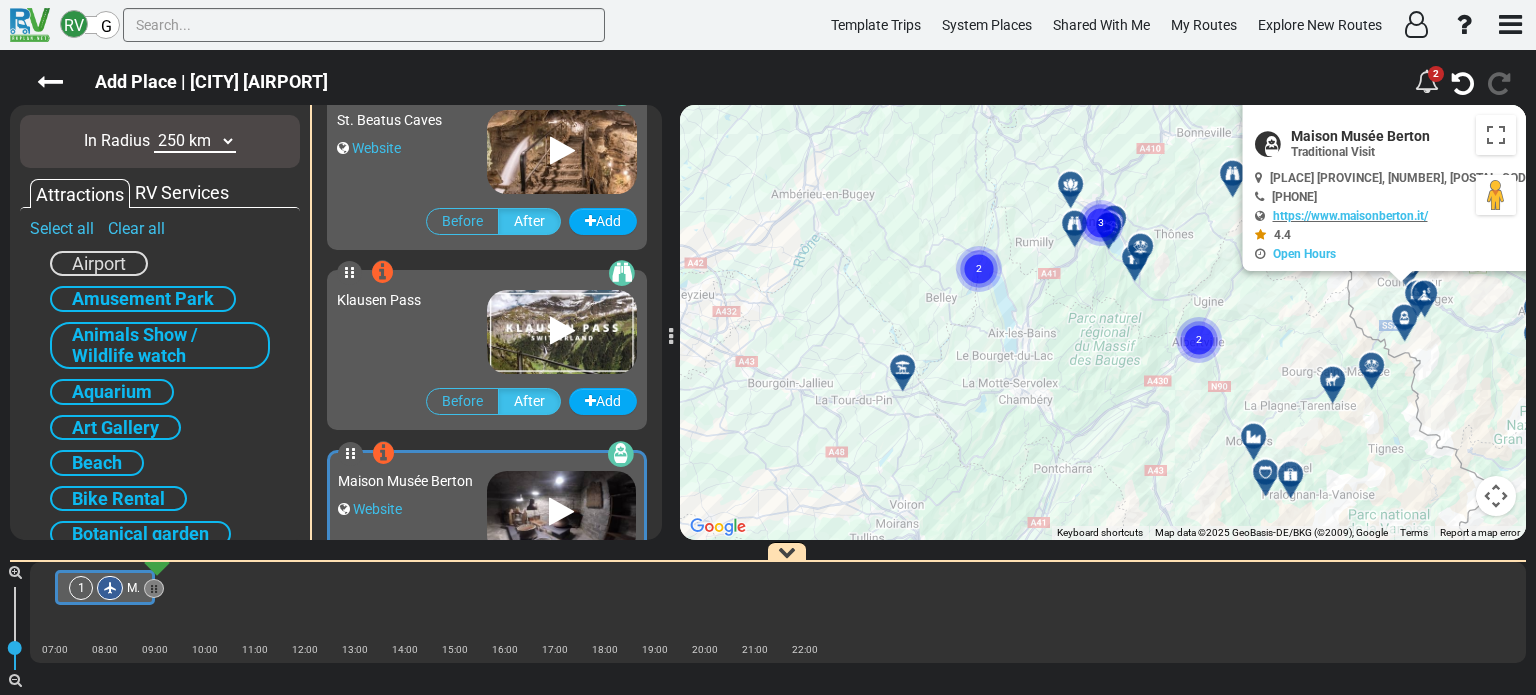 scroll, scrollTop: 21596, scrollLeft: 0, axis: vertical 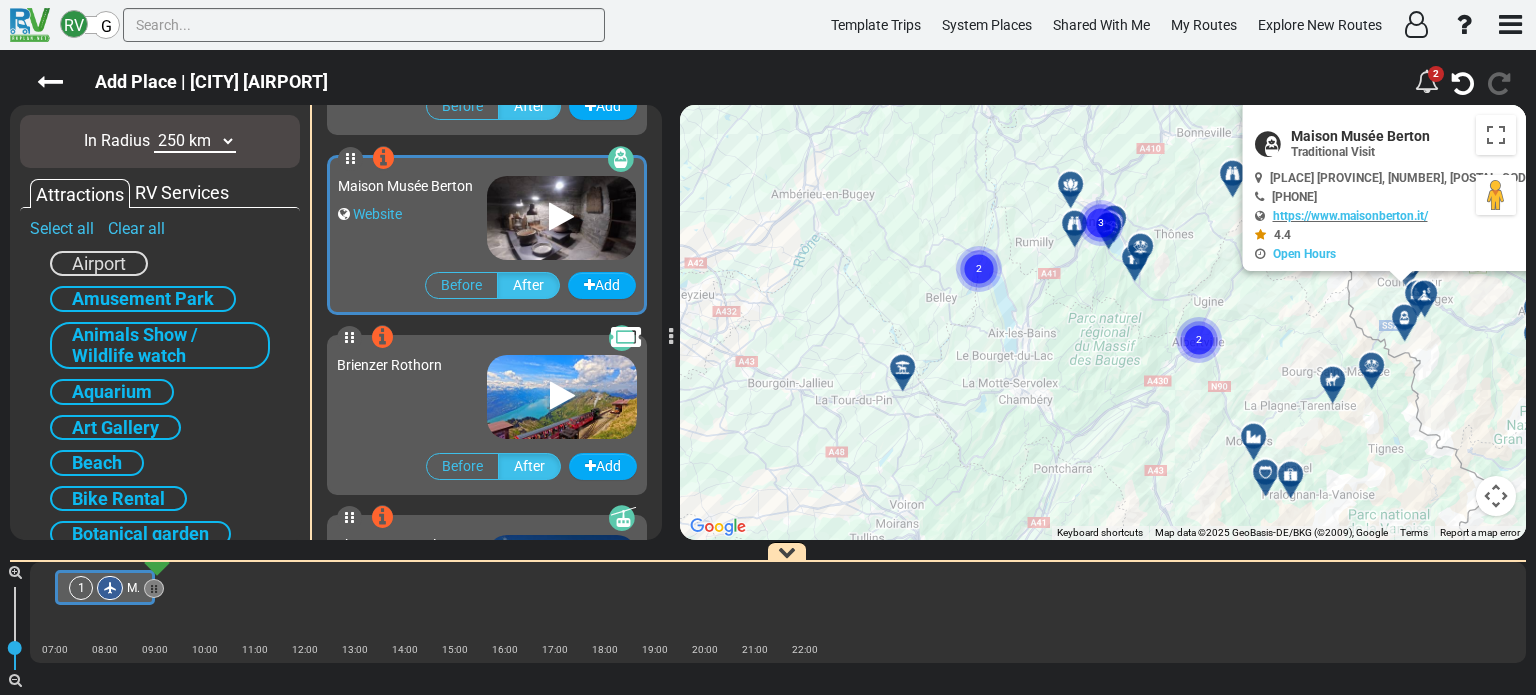 click at bounding box center [1372, 366] 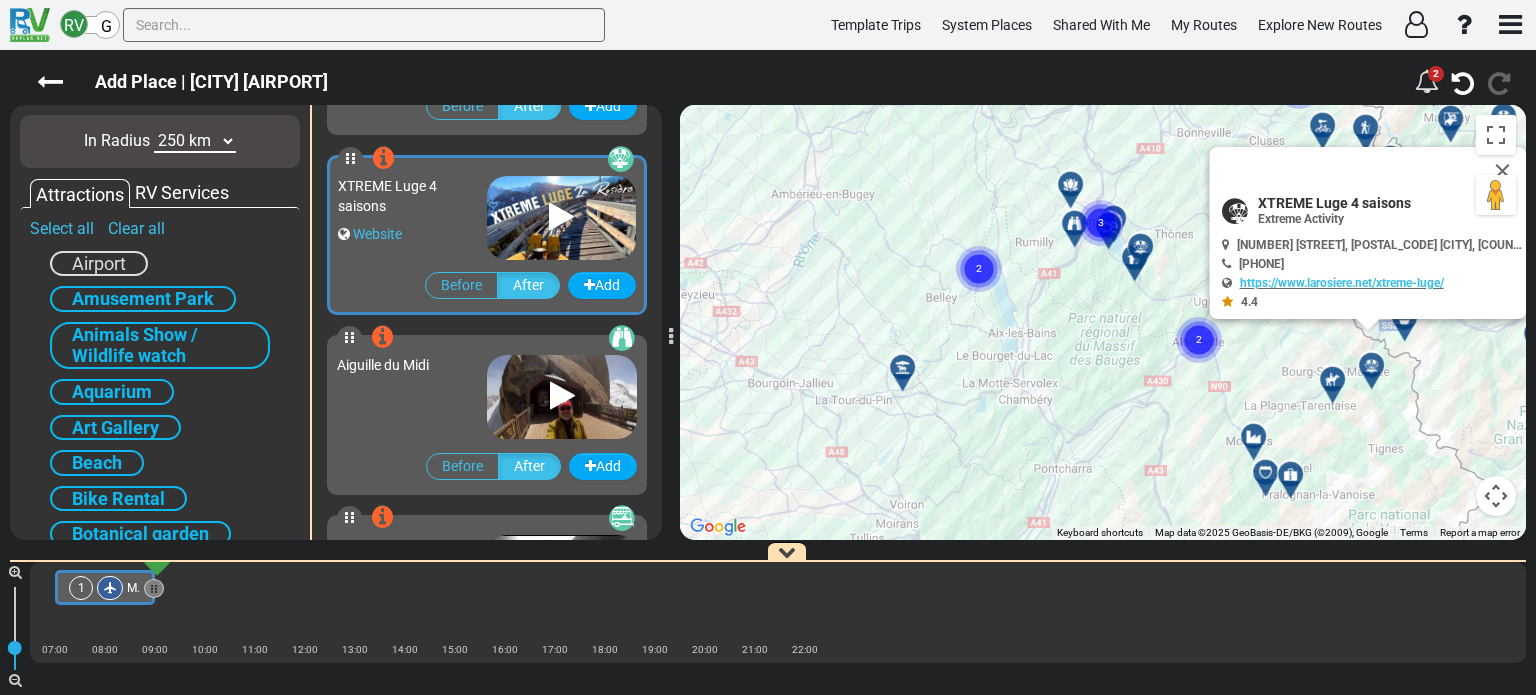 scroll, scrollTop: 23216, scrollLeft: 0, axis: vertical 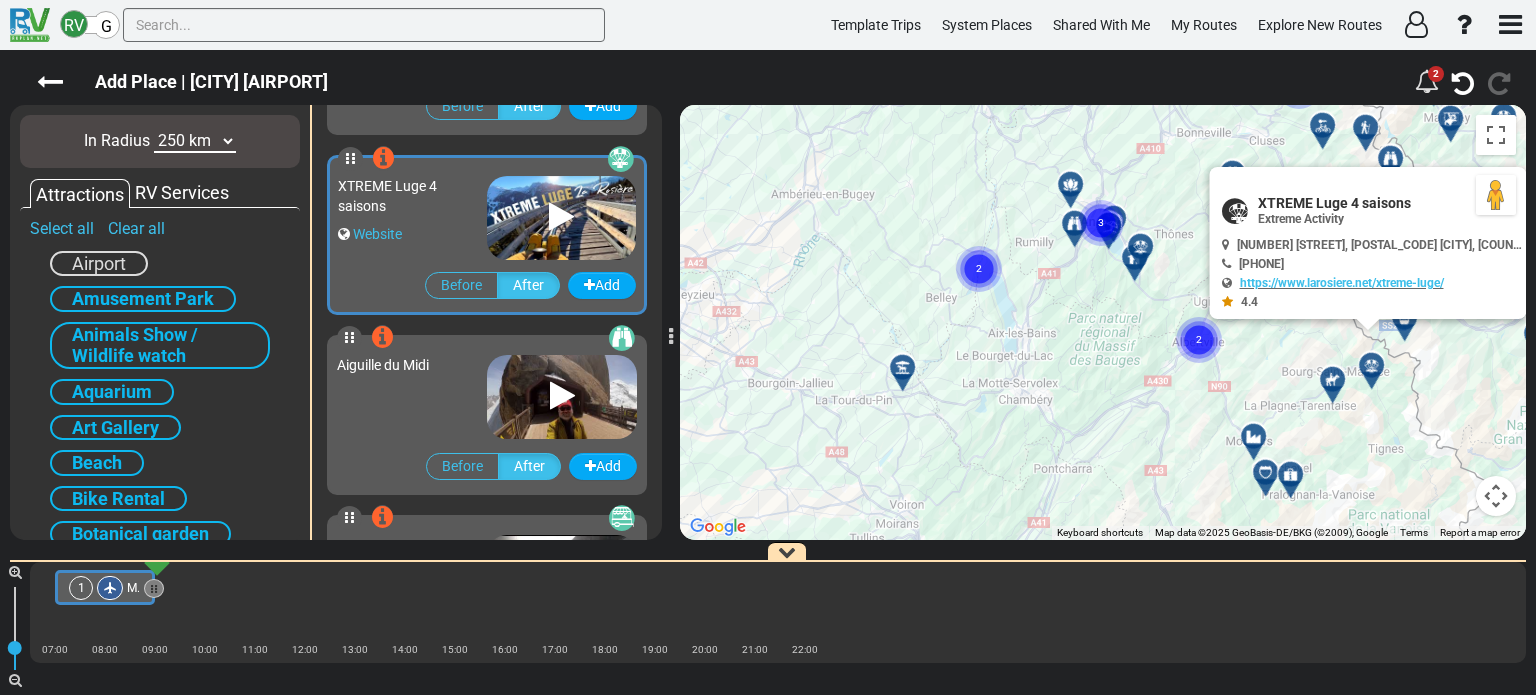 click at bounding box center (561, 217) 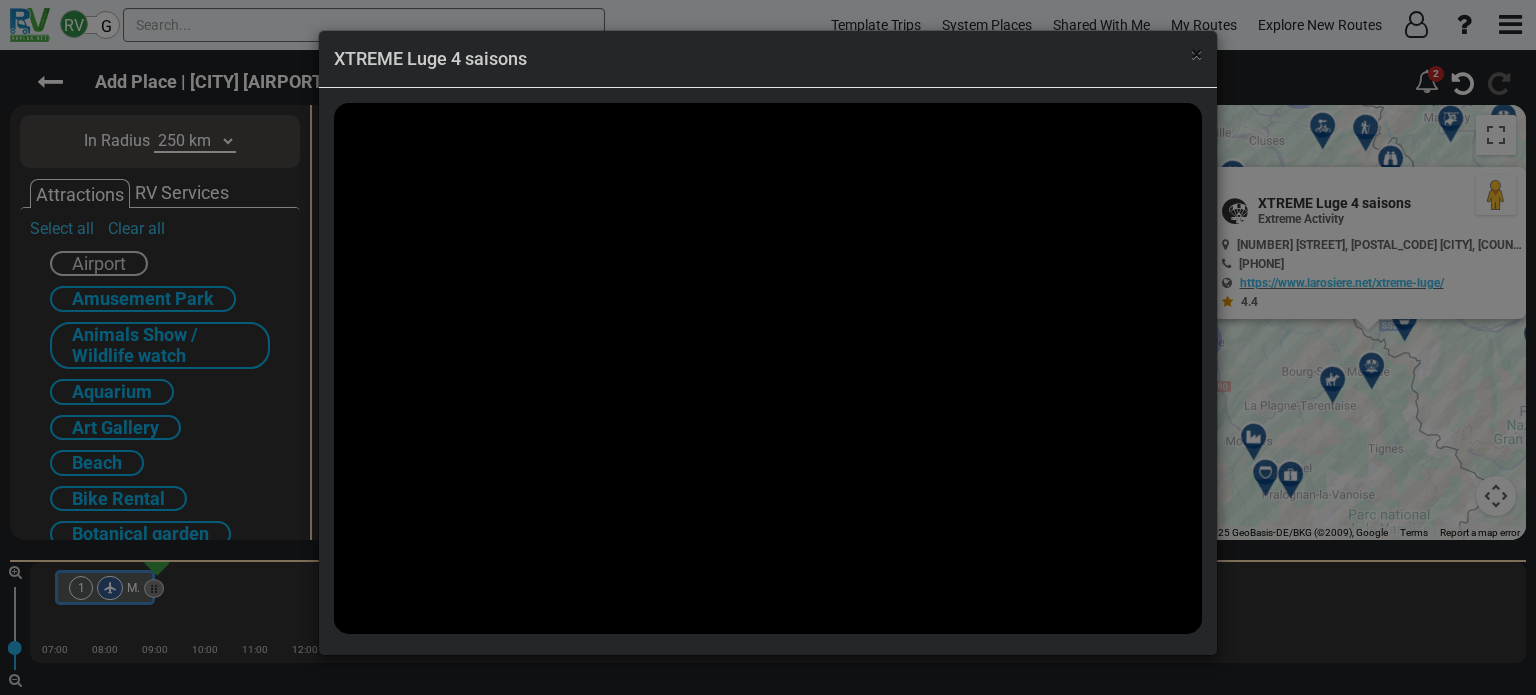 click on "×" at bounding box center (1196, 54) 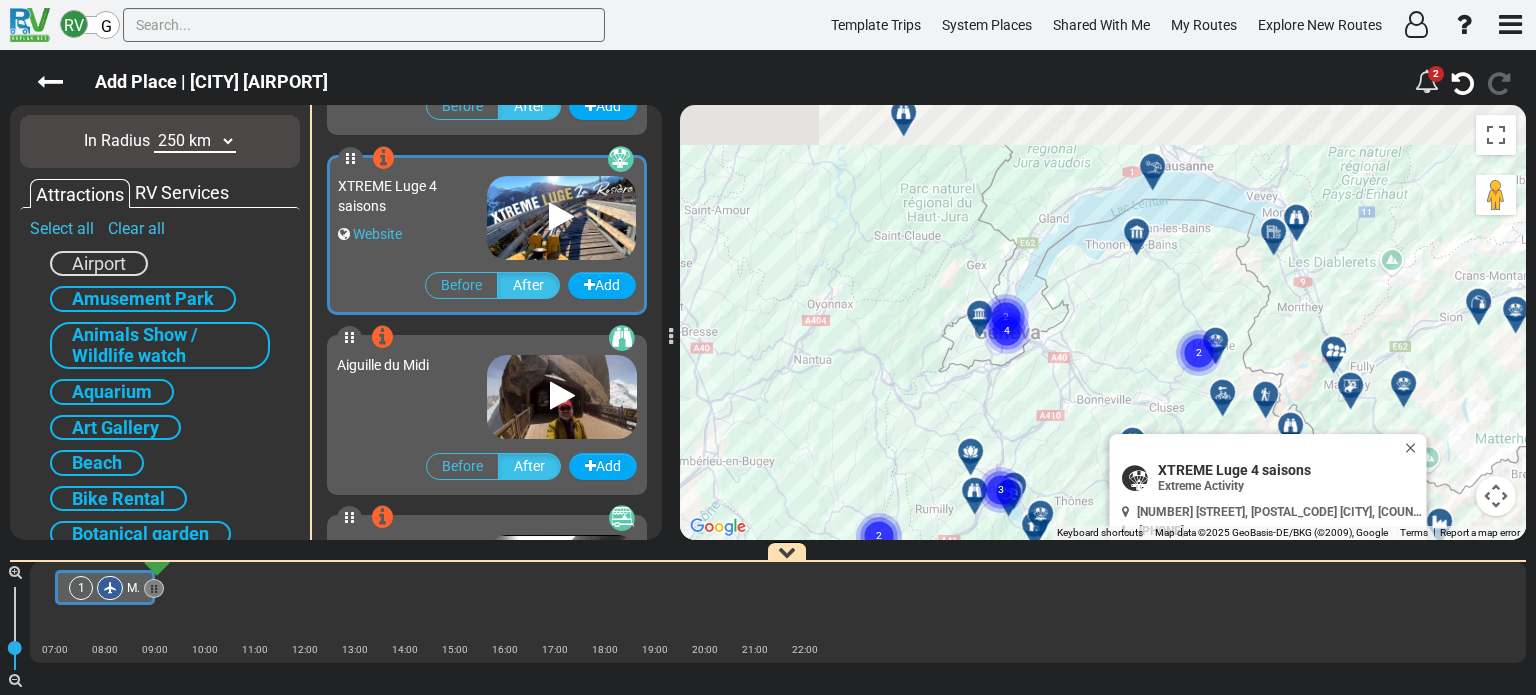 drag, startPoint x: 1012, startPoint y: 287, endPoint x: 909, endPoint y: 563, distance: 294.59293 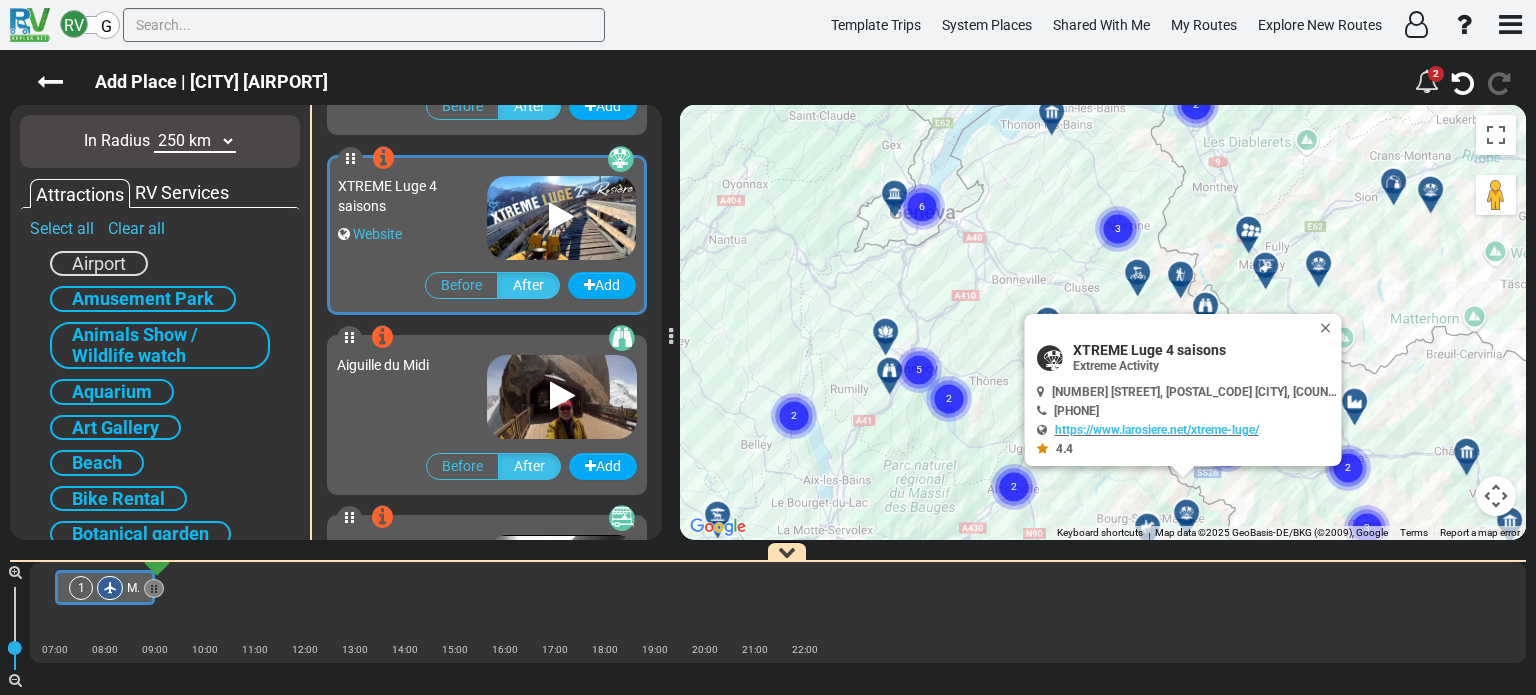 drag, startPoint x: 930, startPoint y: 383, endPoint x: 849, endPoint y: 267, distance: 141.48145 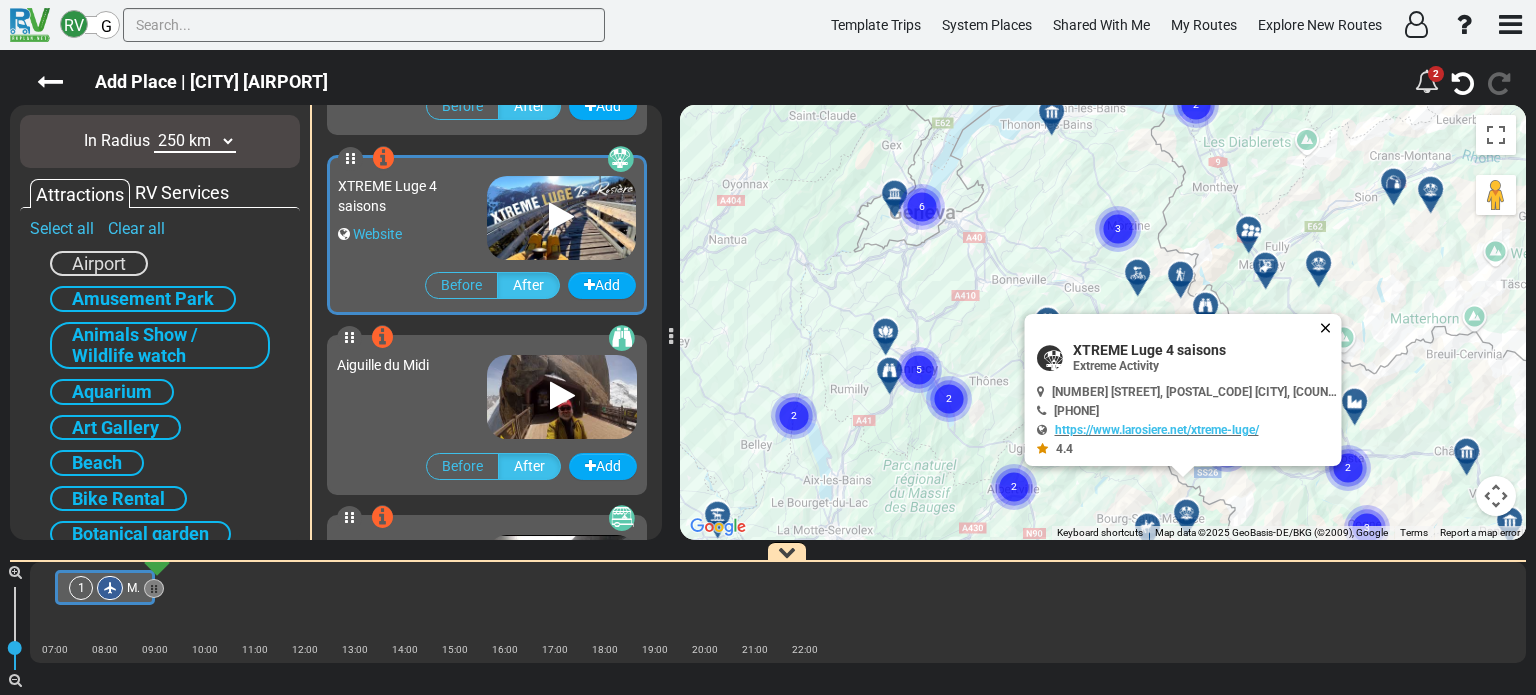 click at bounding box center [1330, 328] 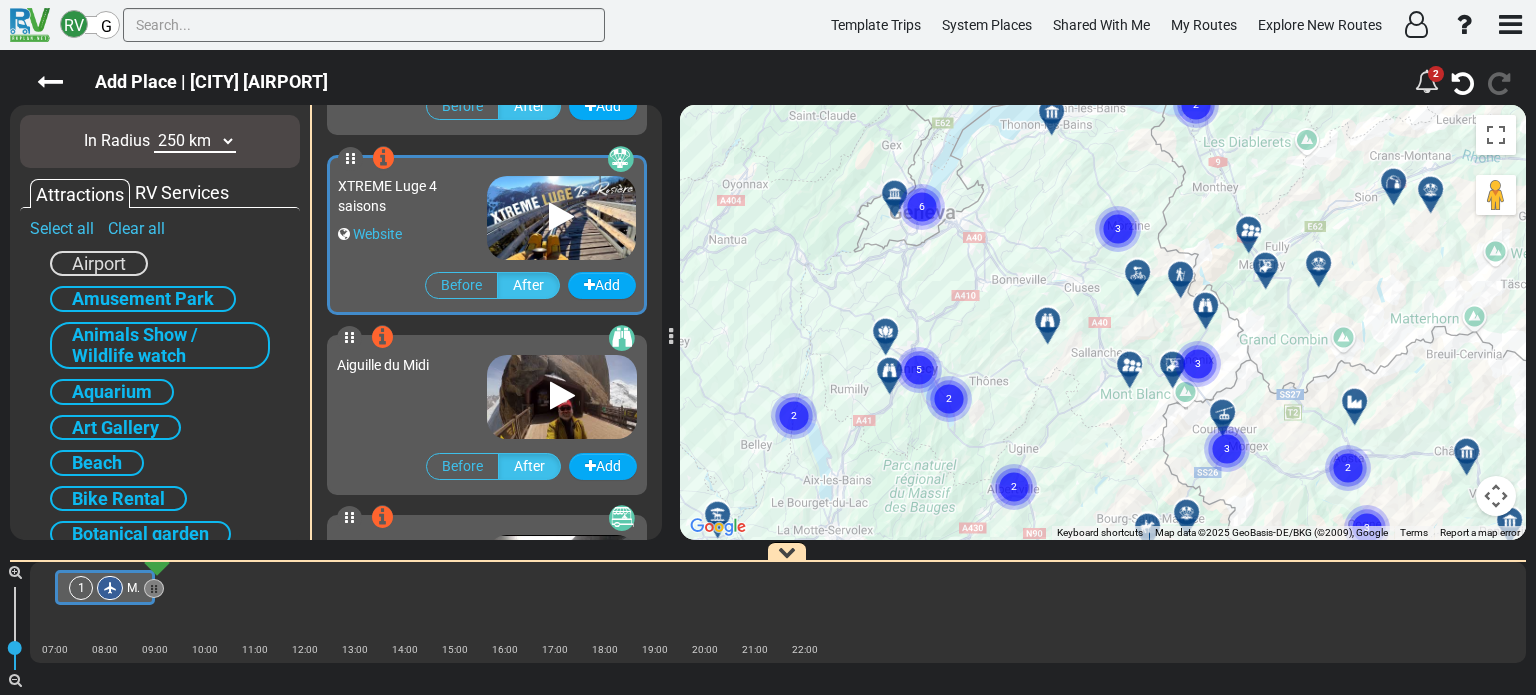 click at bounding box center (1136, 372) 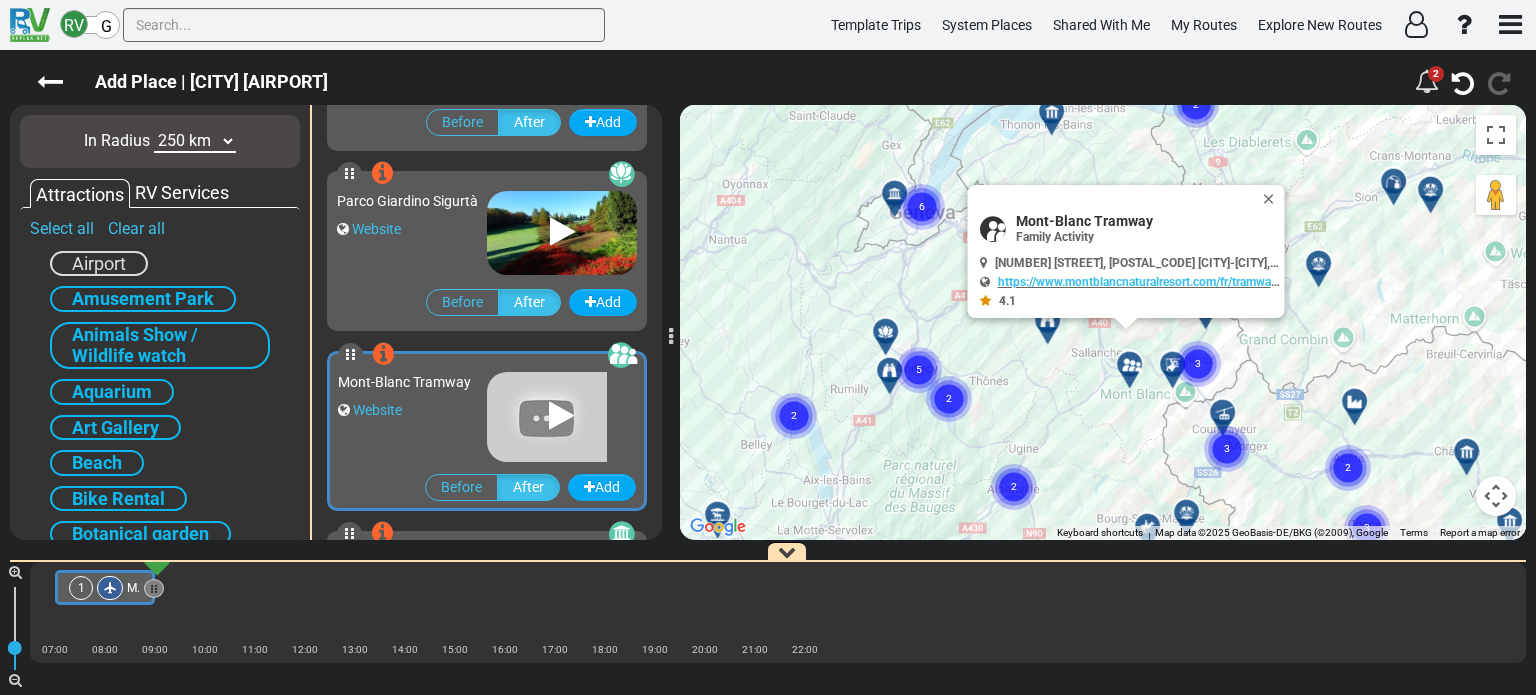 scroll, scrollTop: 28976, scrollLeft: 0, axis: vertical 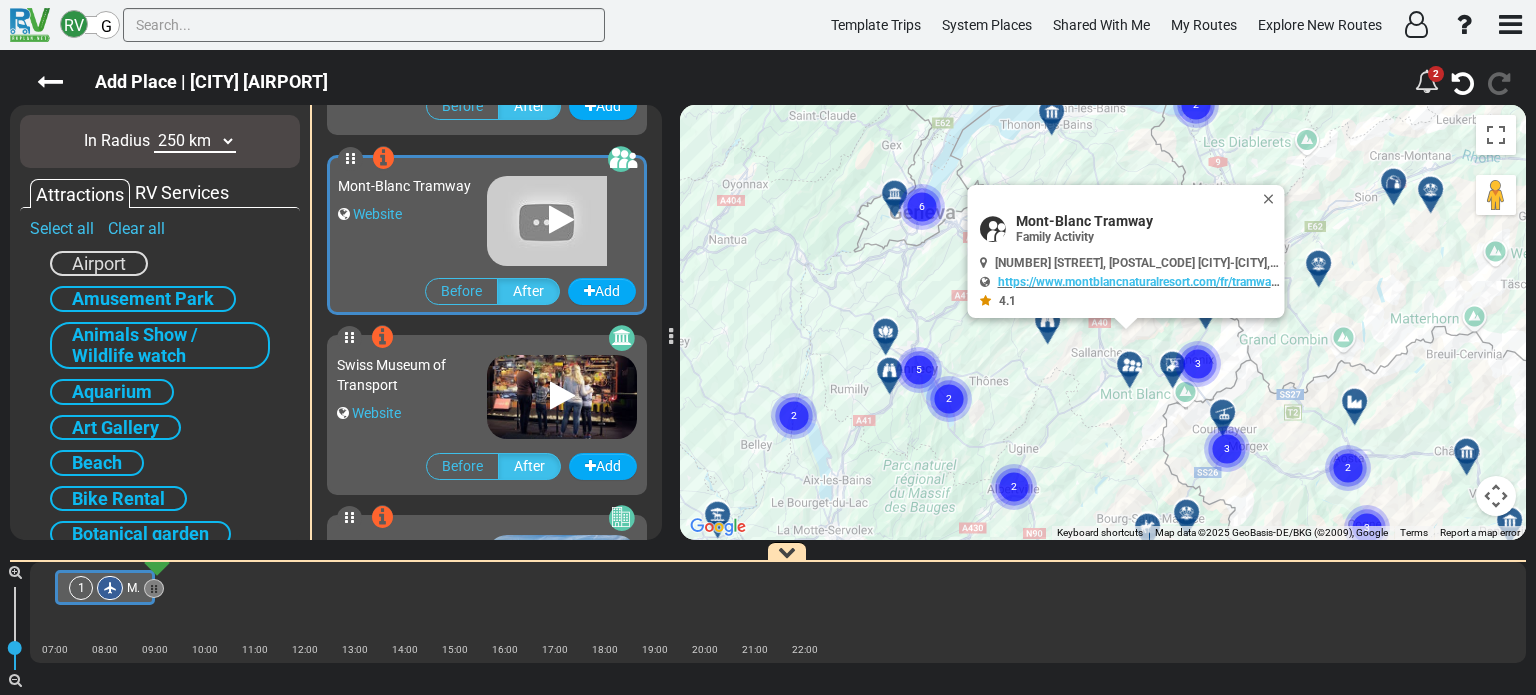 click at bounding box center (1179, 372) 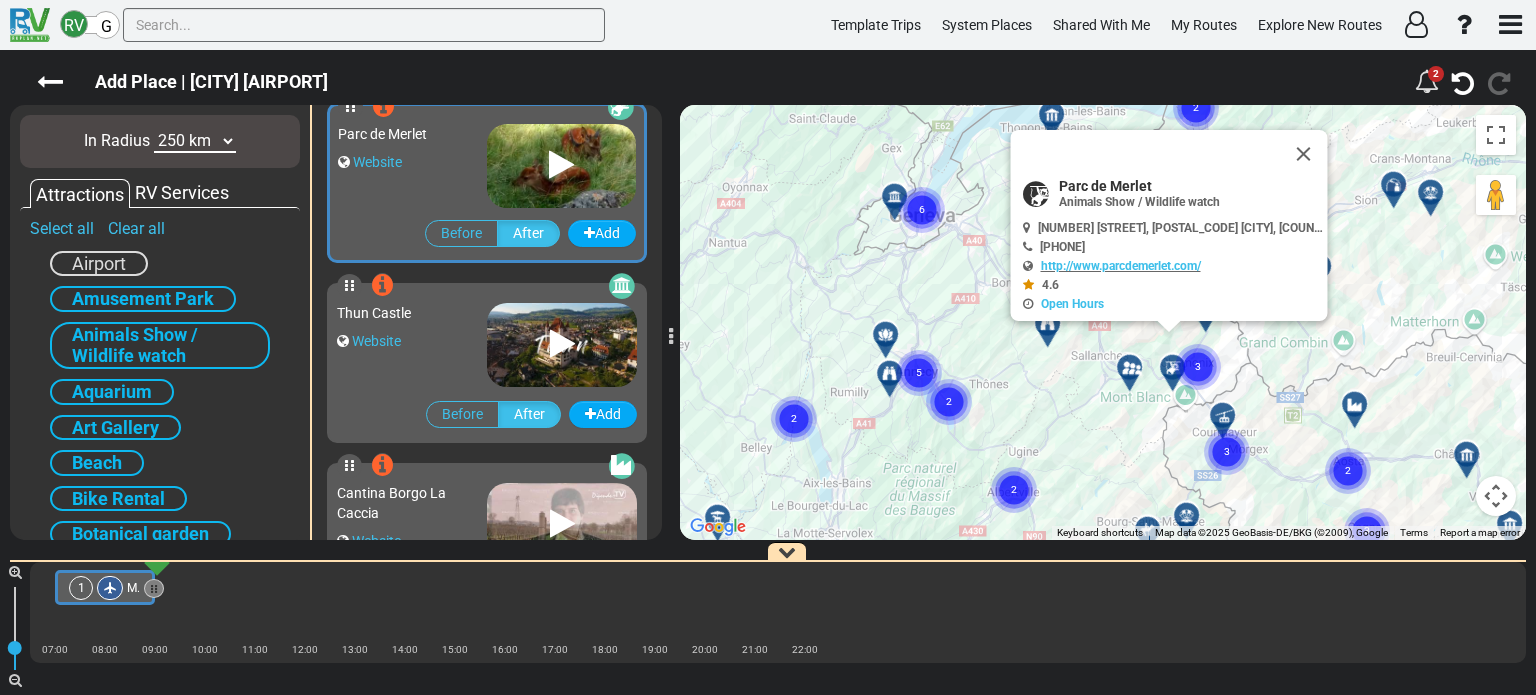 scroll, scrollTop: 25916, scrollLeft: 0, axis: vertical 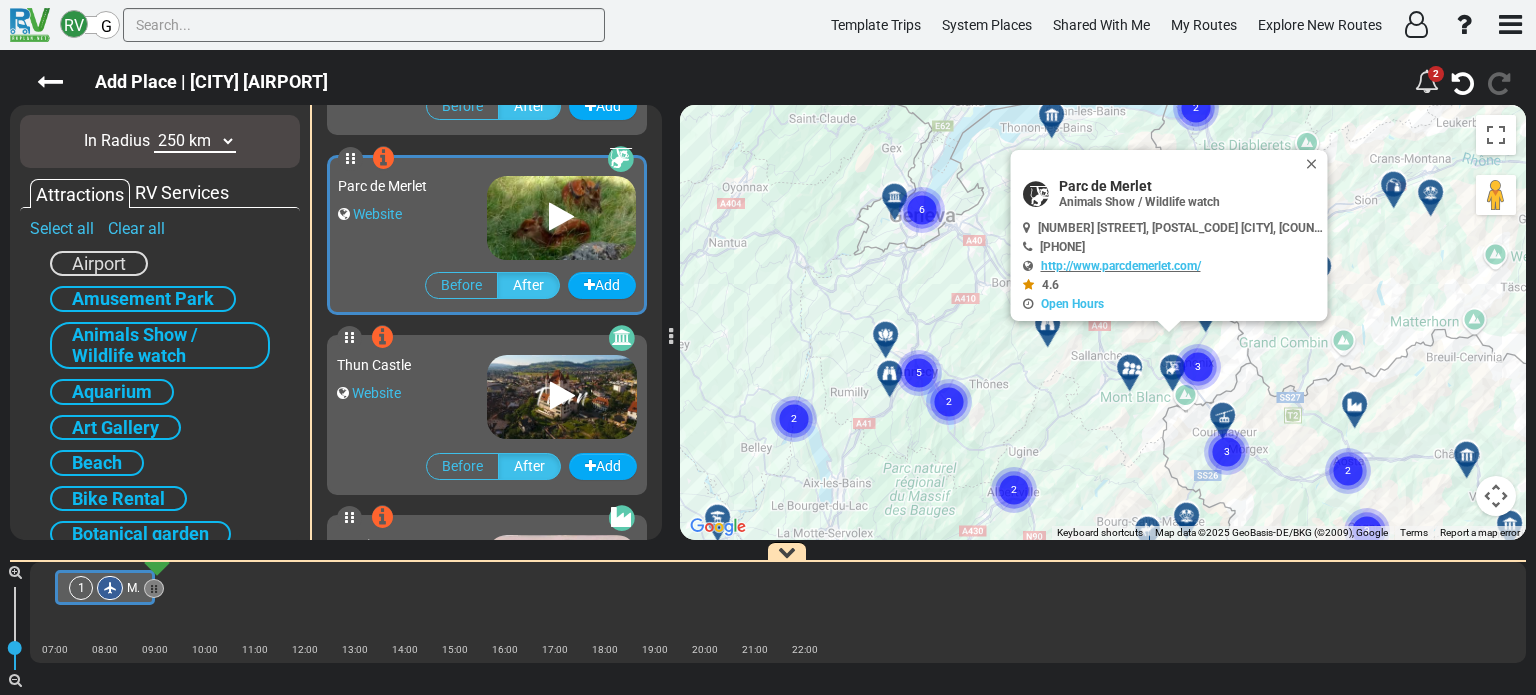 click 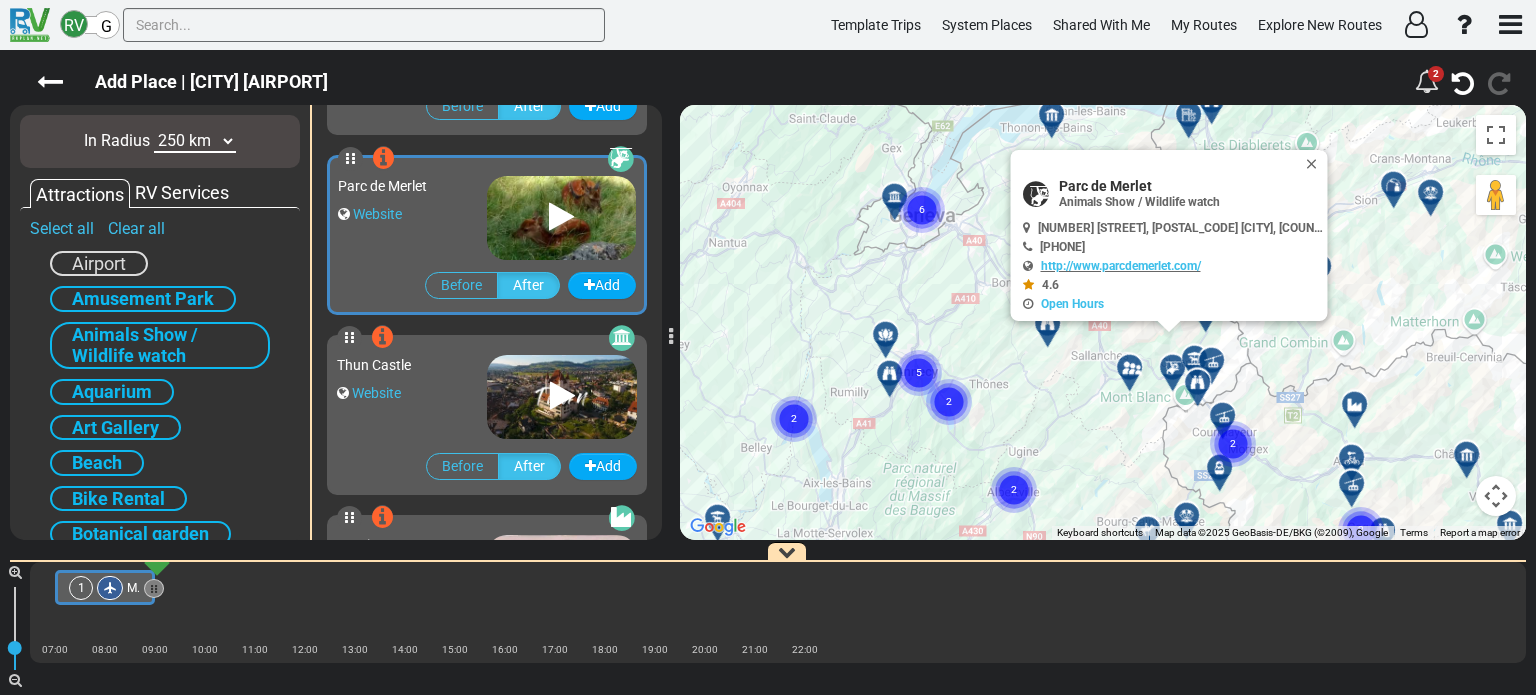 click at bounding box center (1218, 368) 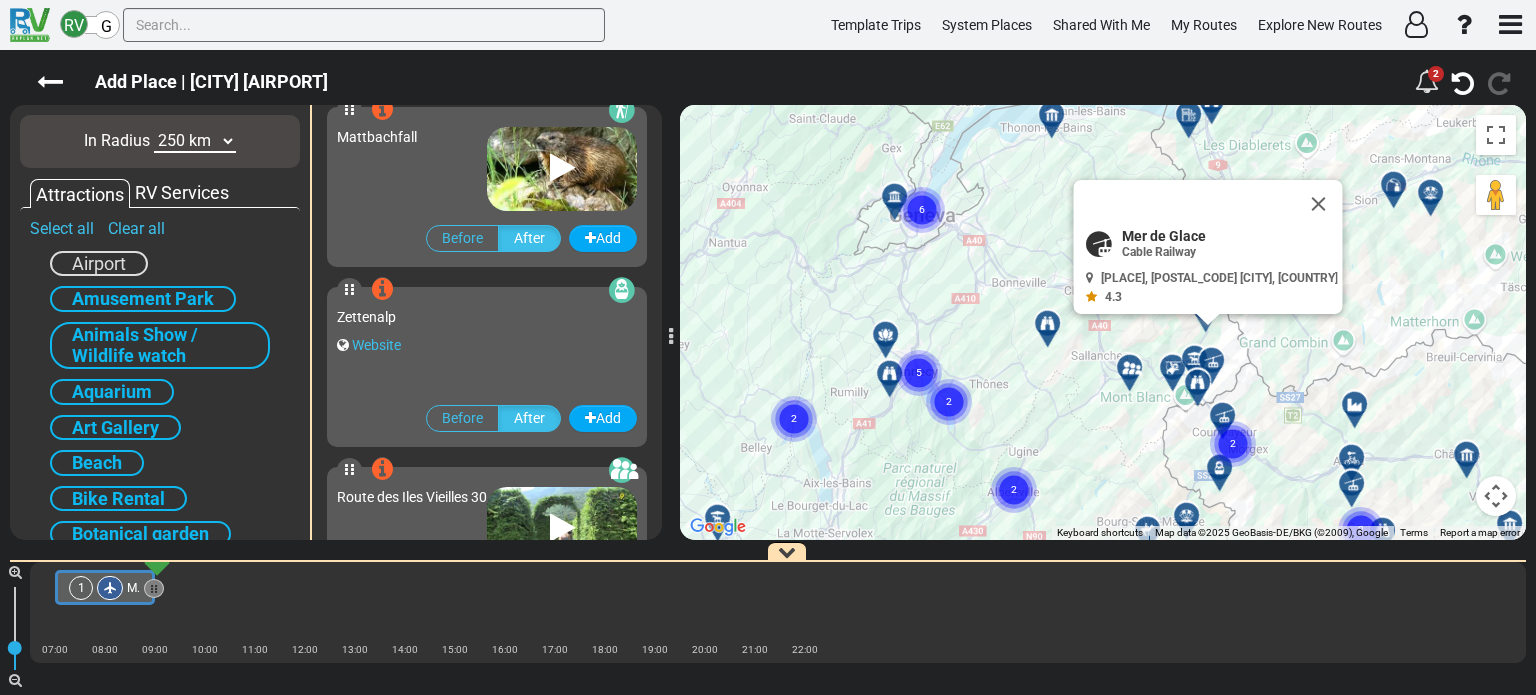 scroll, scrollTop: 22316, scrollLeft: 0, axis: vertical 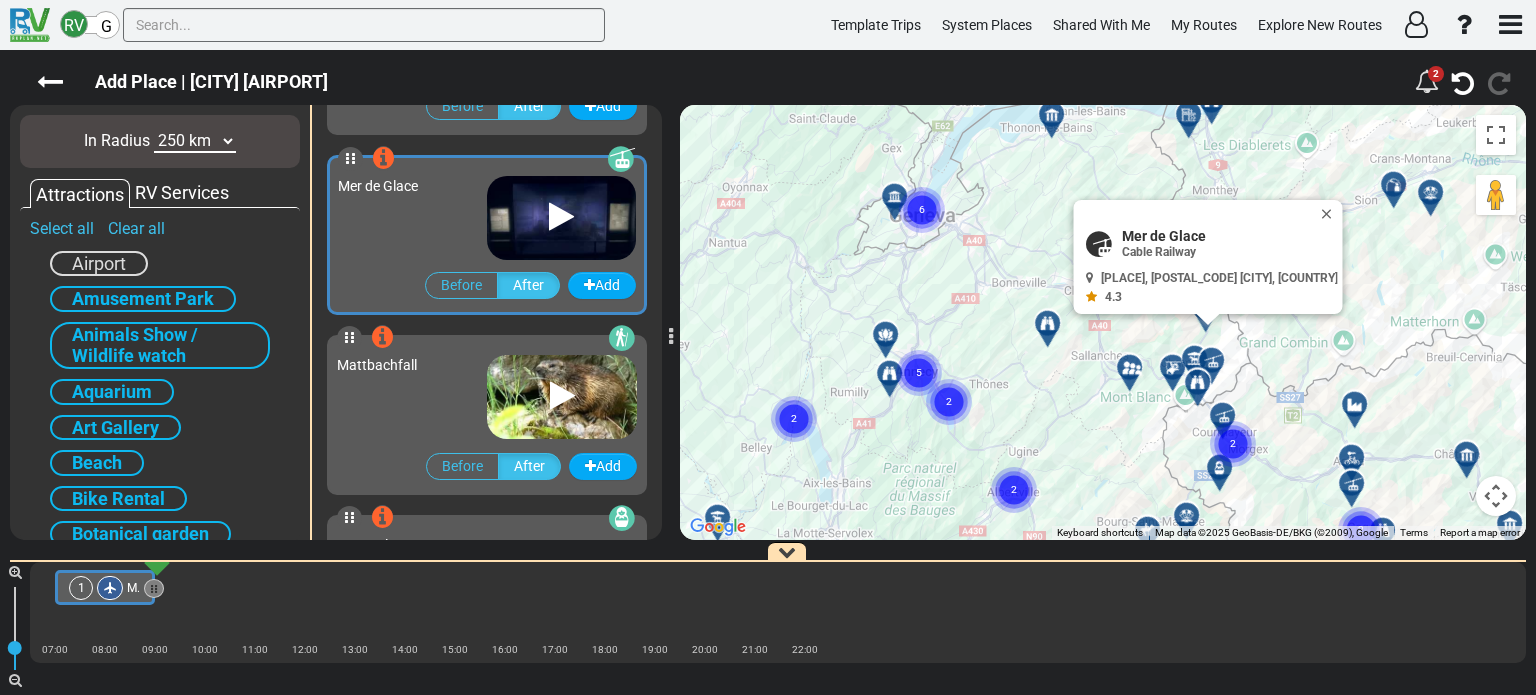 click at bounding box center (1194, 358) 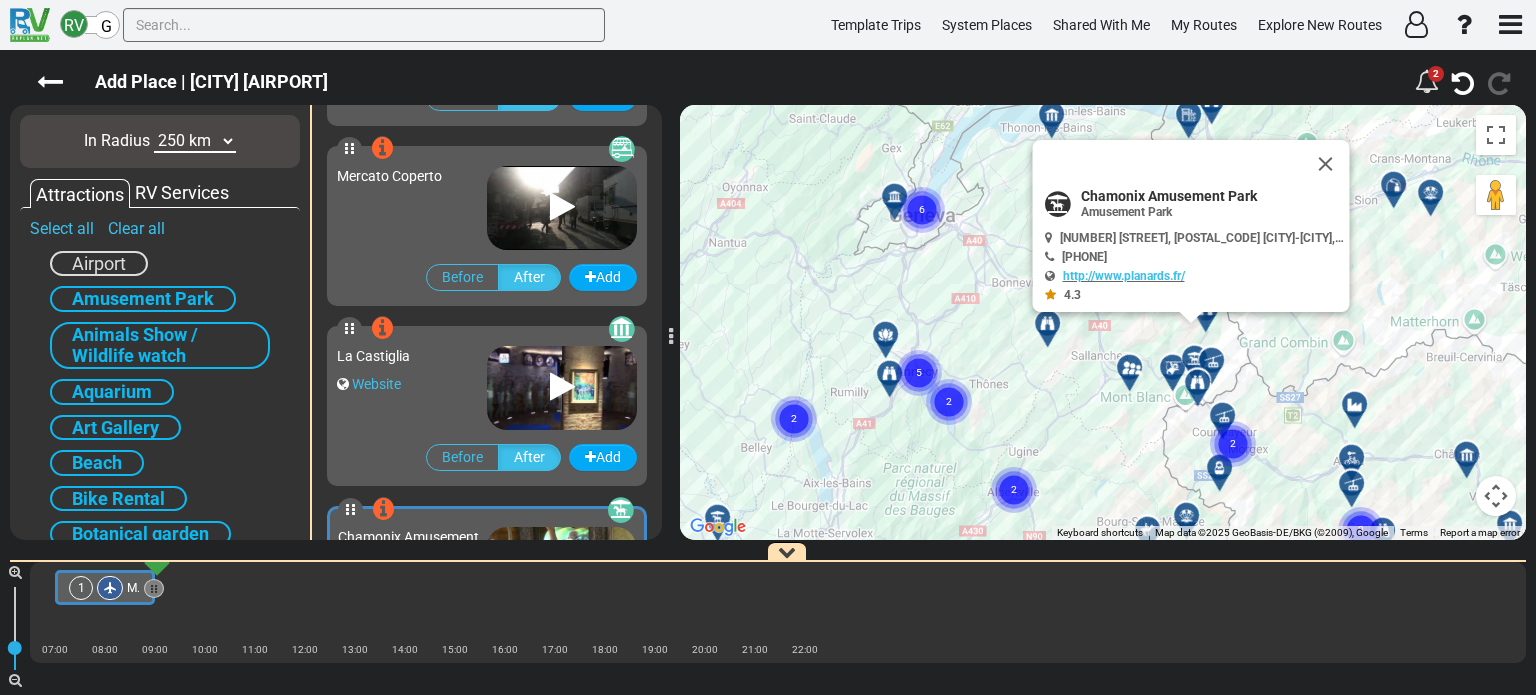scroll, scrollTop: 23936, scrollLeft: 0, axis: vertical 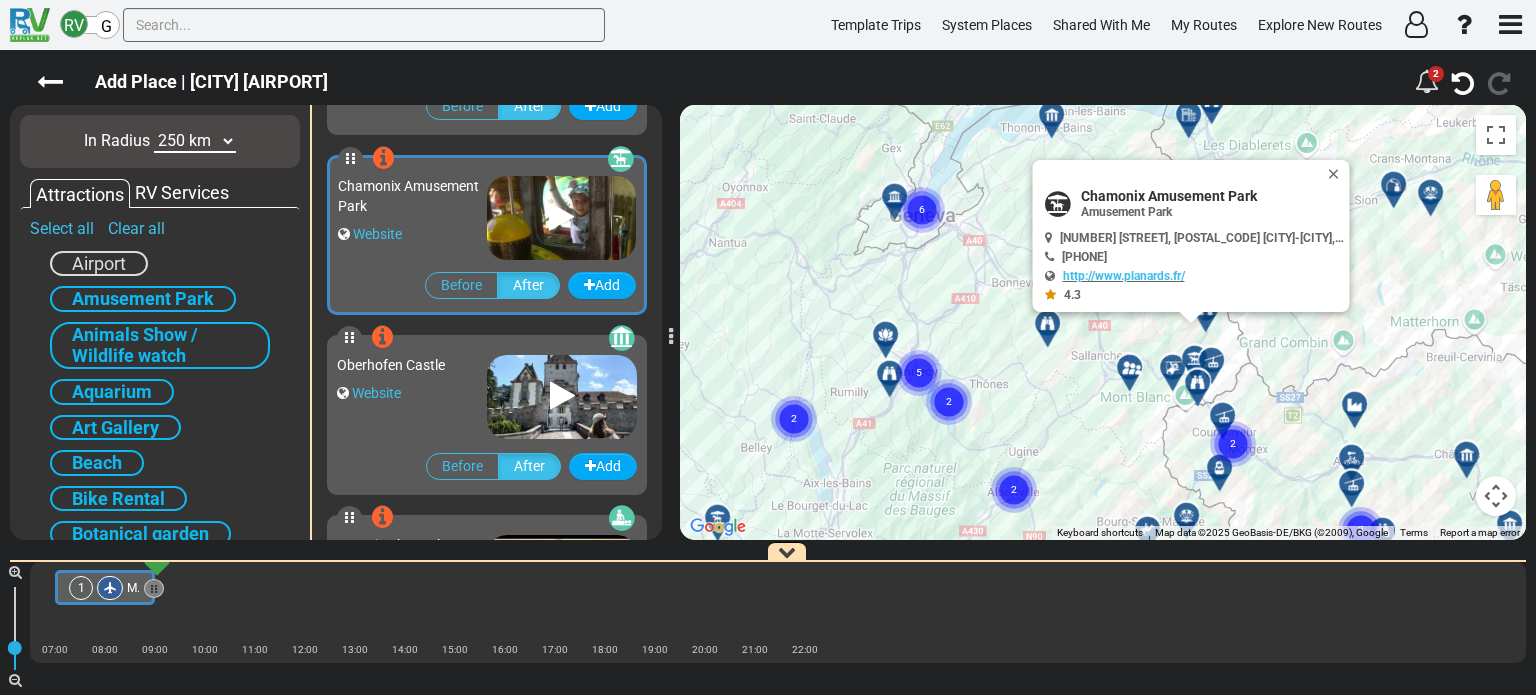 click at bounding box center [1204, 390] 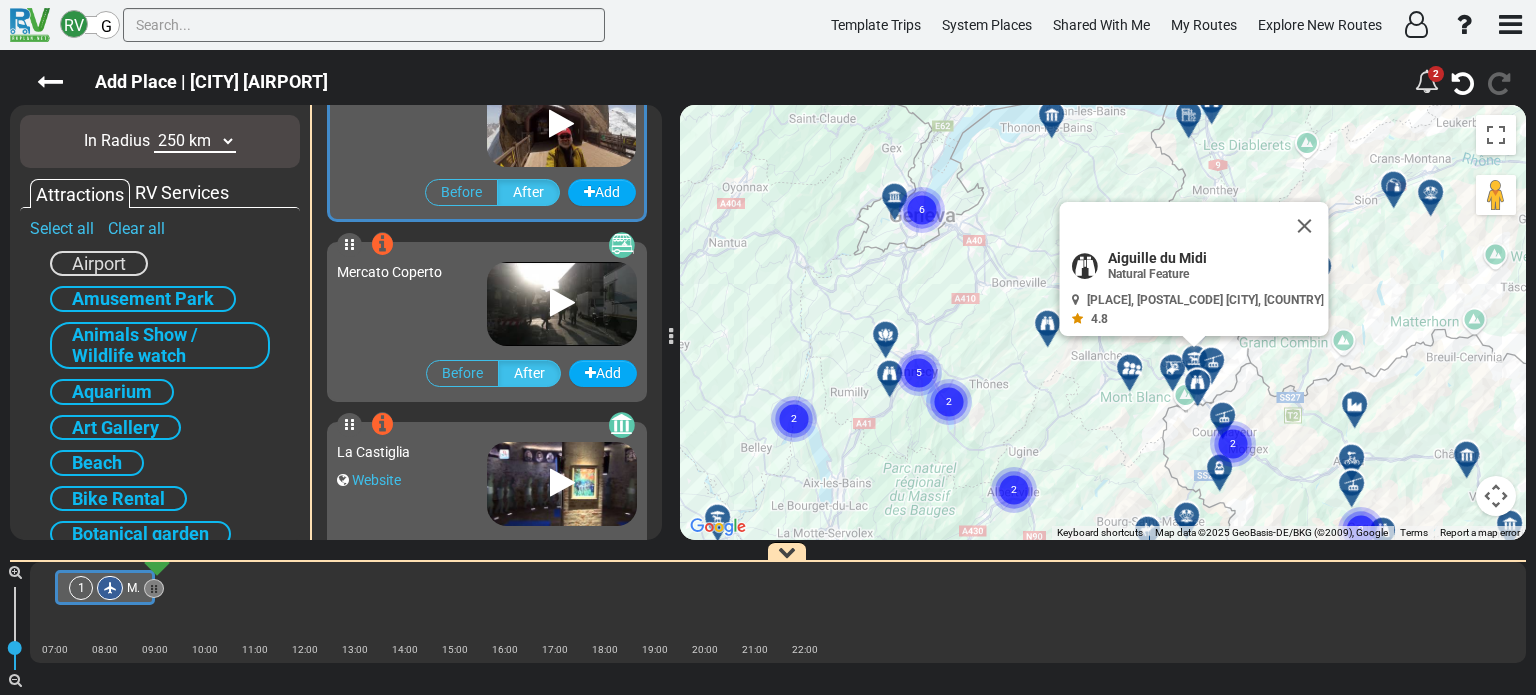 scroll, scrollTop: 23396, scrollLeft: 0, axis: vertical 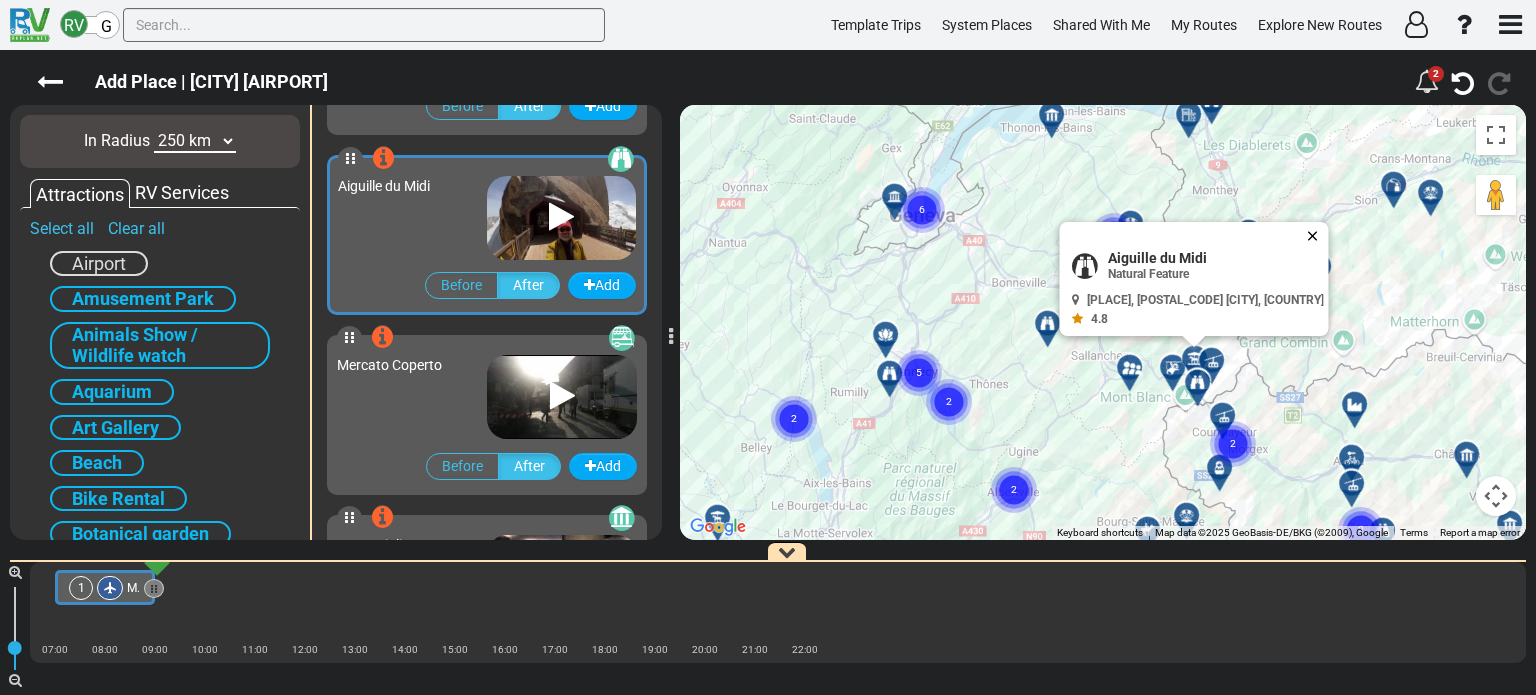 click at bounding box center [1317, 236] 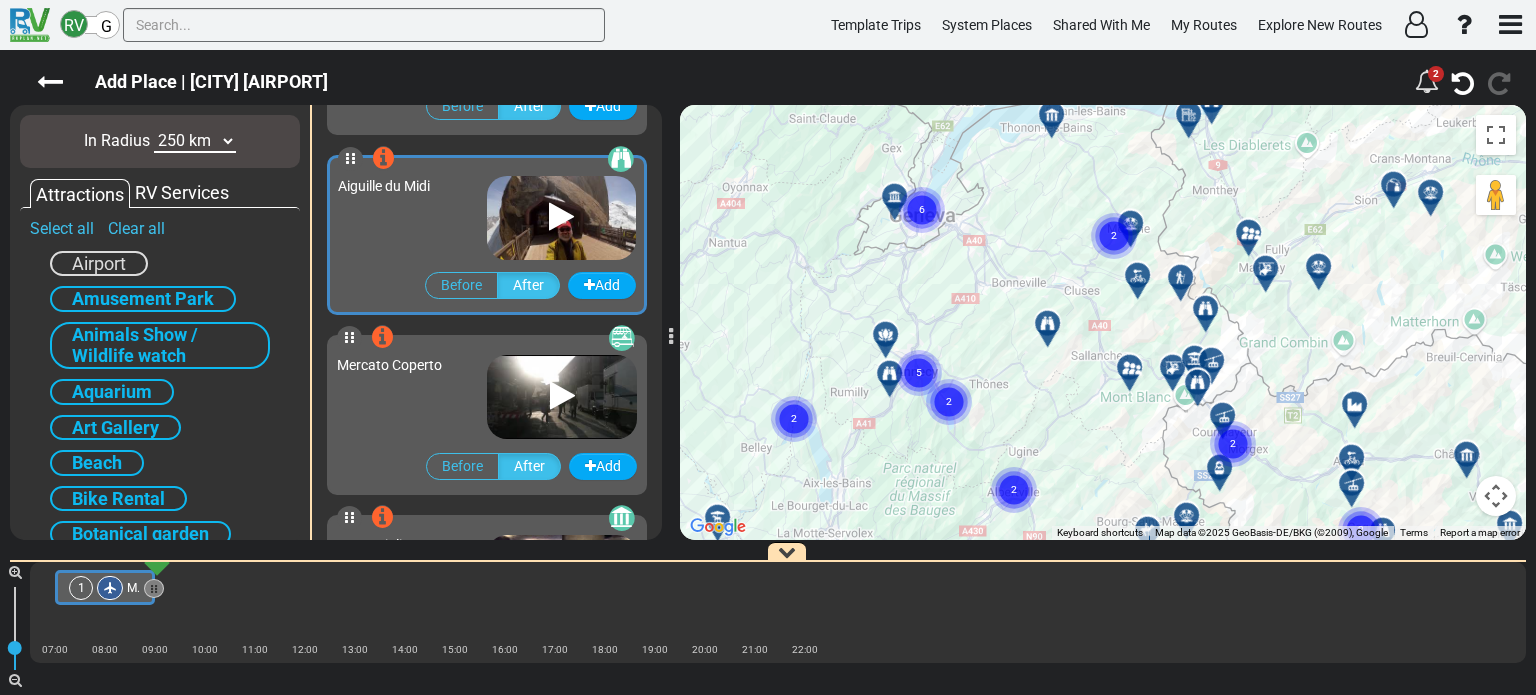 click on "2" 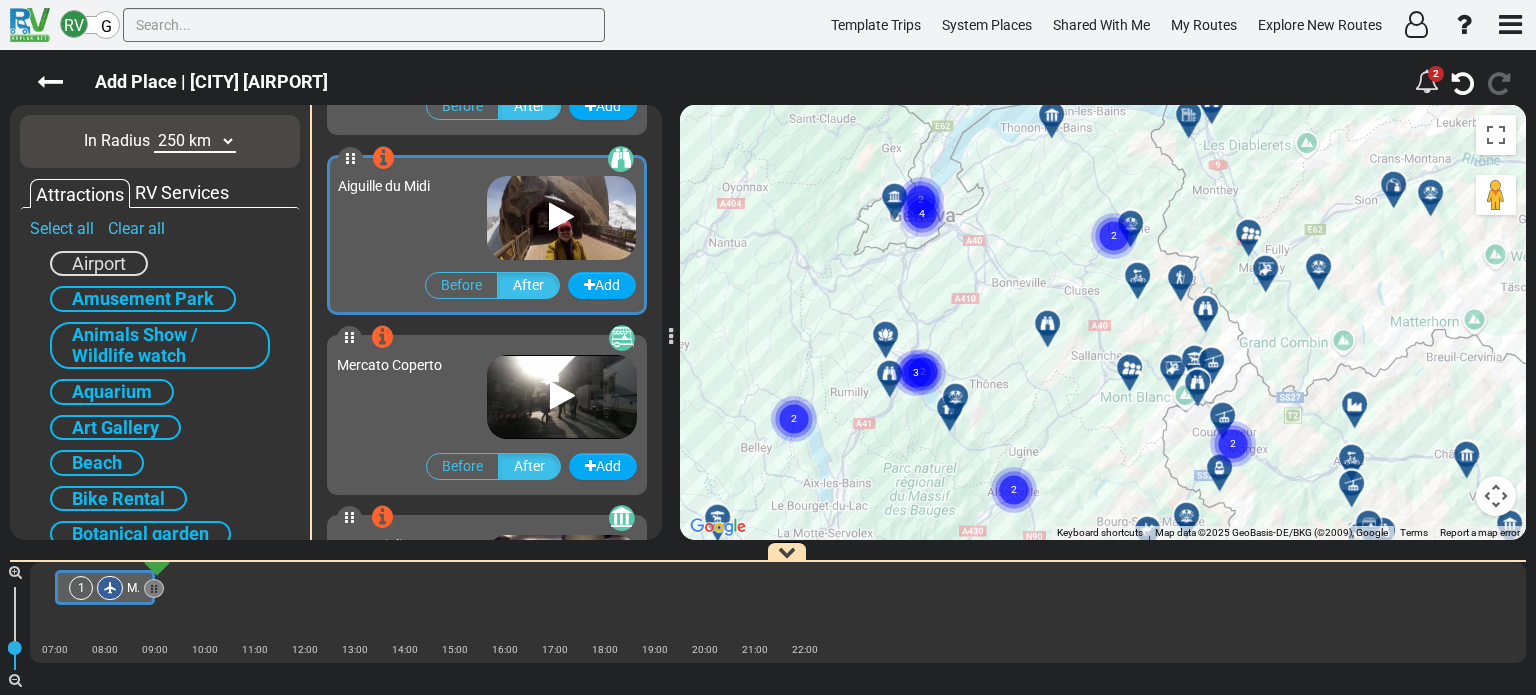 click 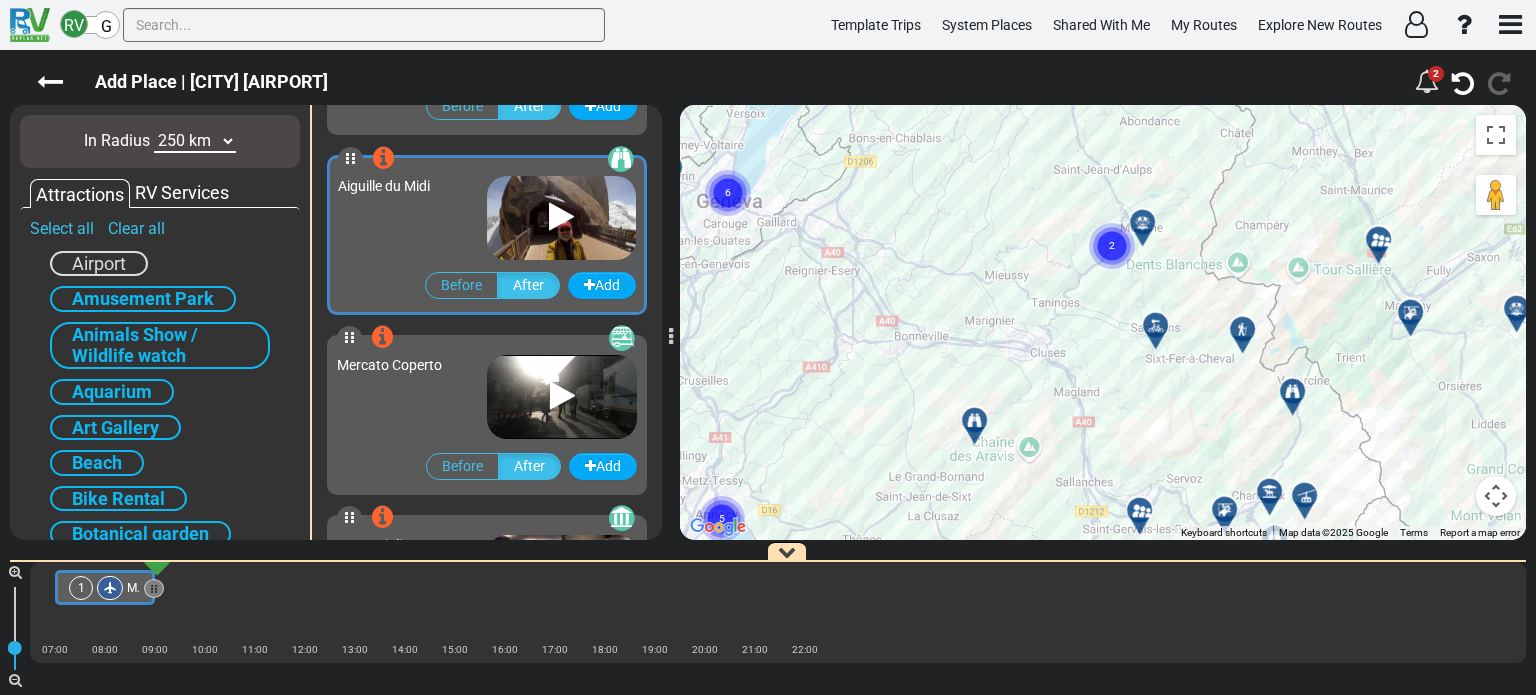 click at bounding box center (1156, 326) 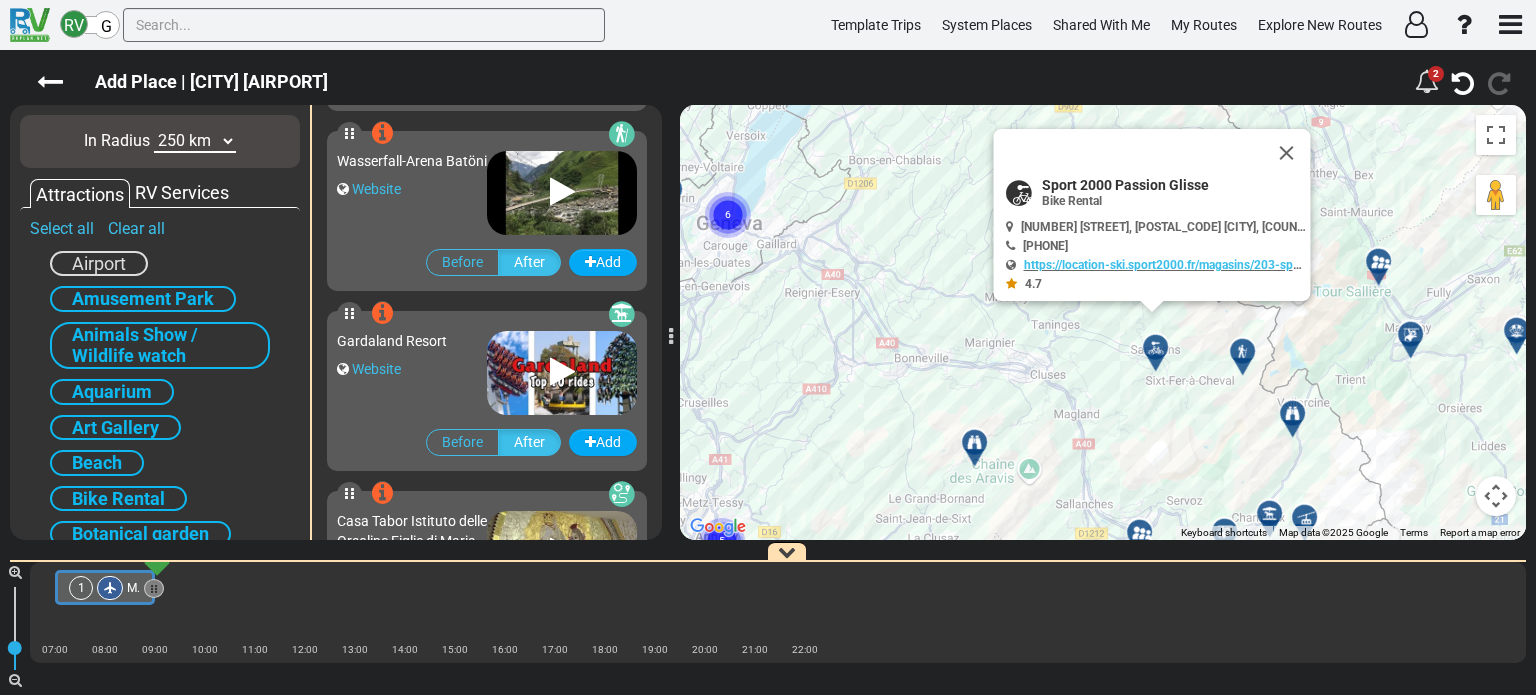 scroll, scrollTop: 30596, scrollLeft: 0, axis: vertical 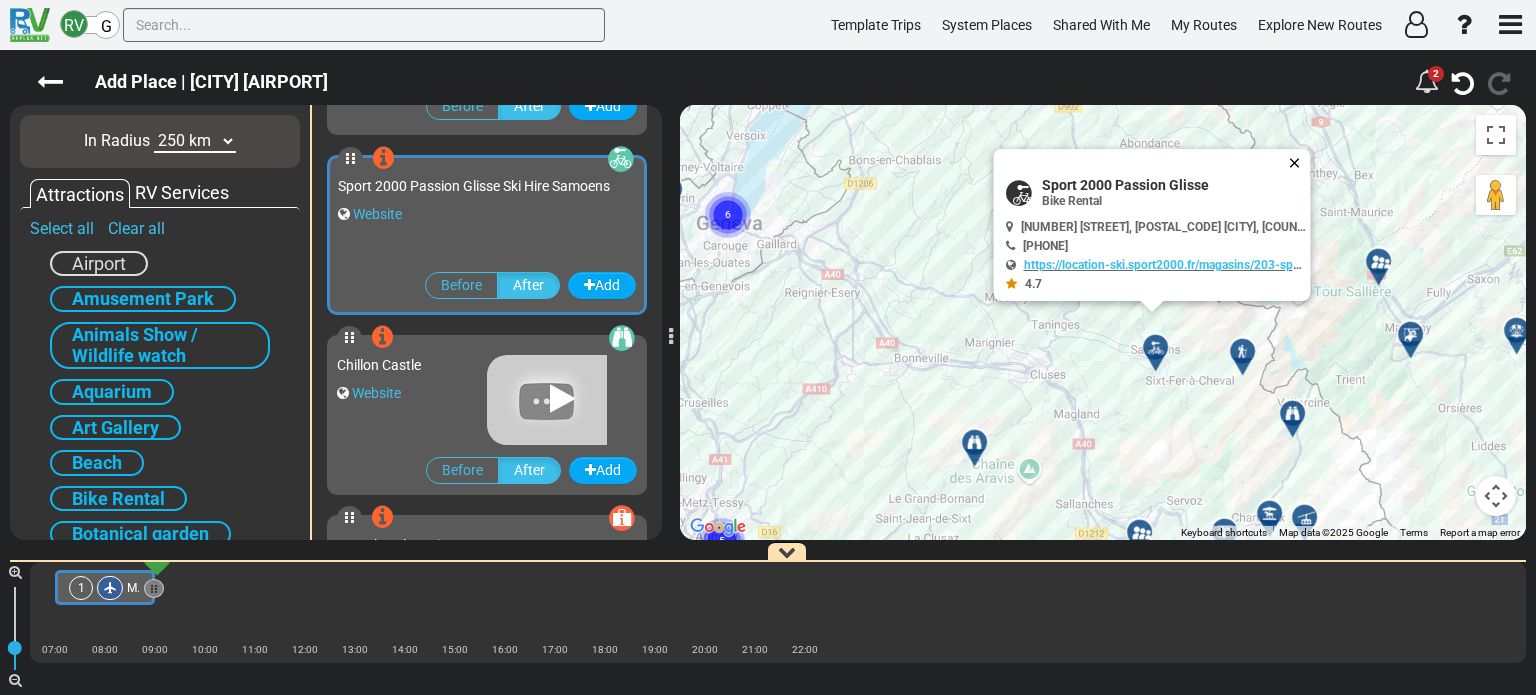 click at bounding box center (1299, 163) 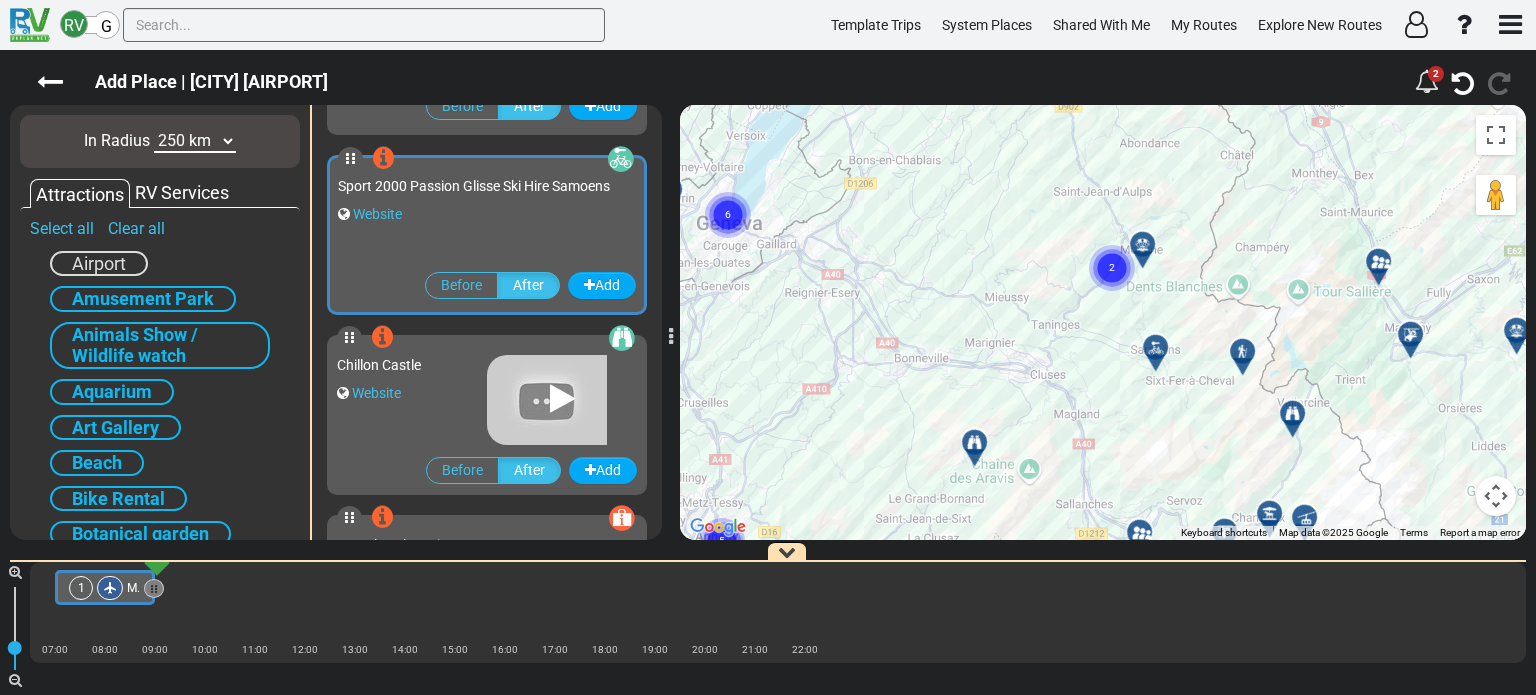 click at bounding box center [1149, 252] 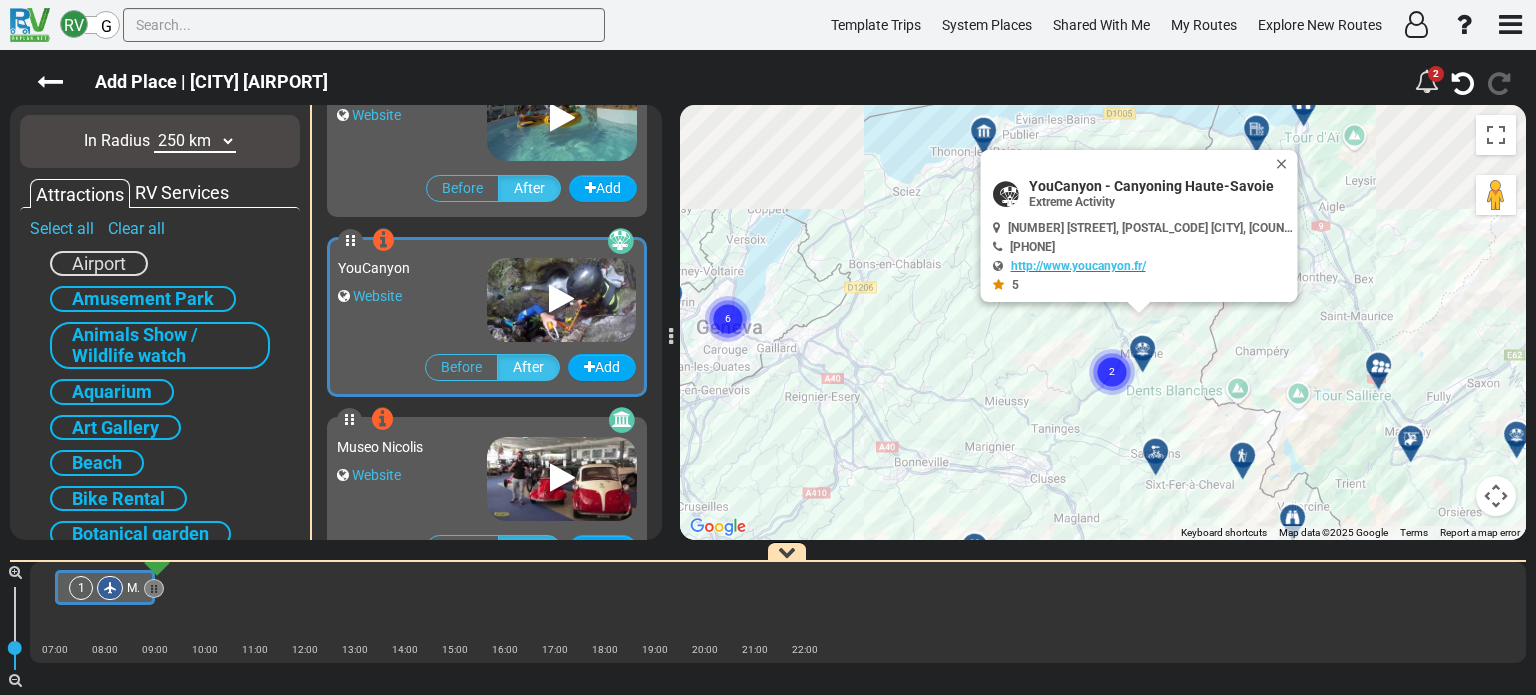 scroll, scrollTop: 32216, scrollLeft: 0, axis: vertical 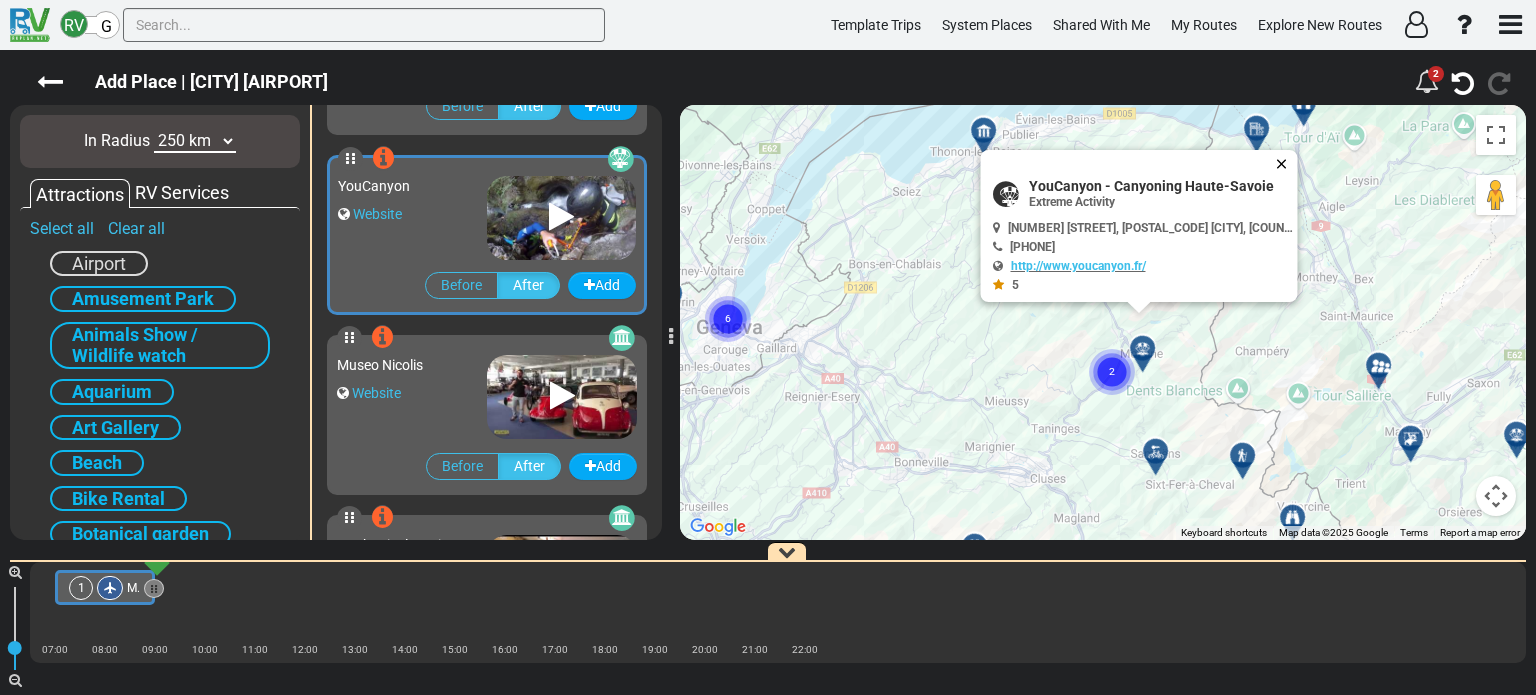 click at bounding box center [1286, 164] 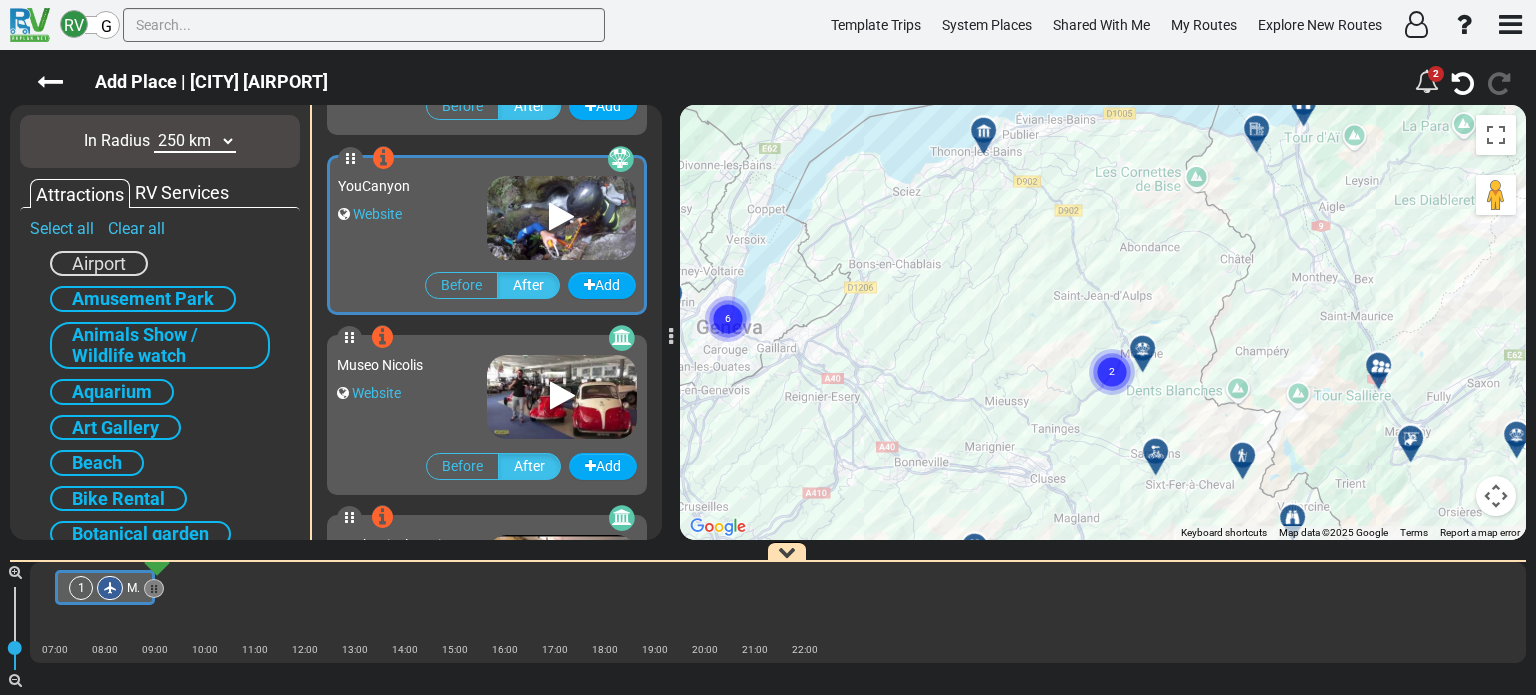 click 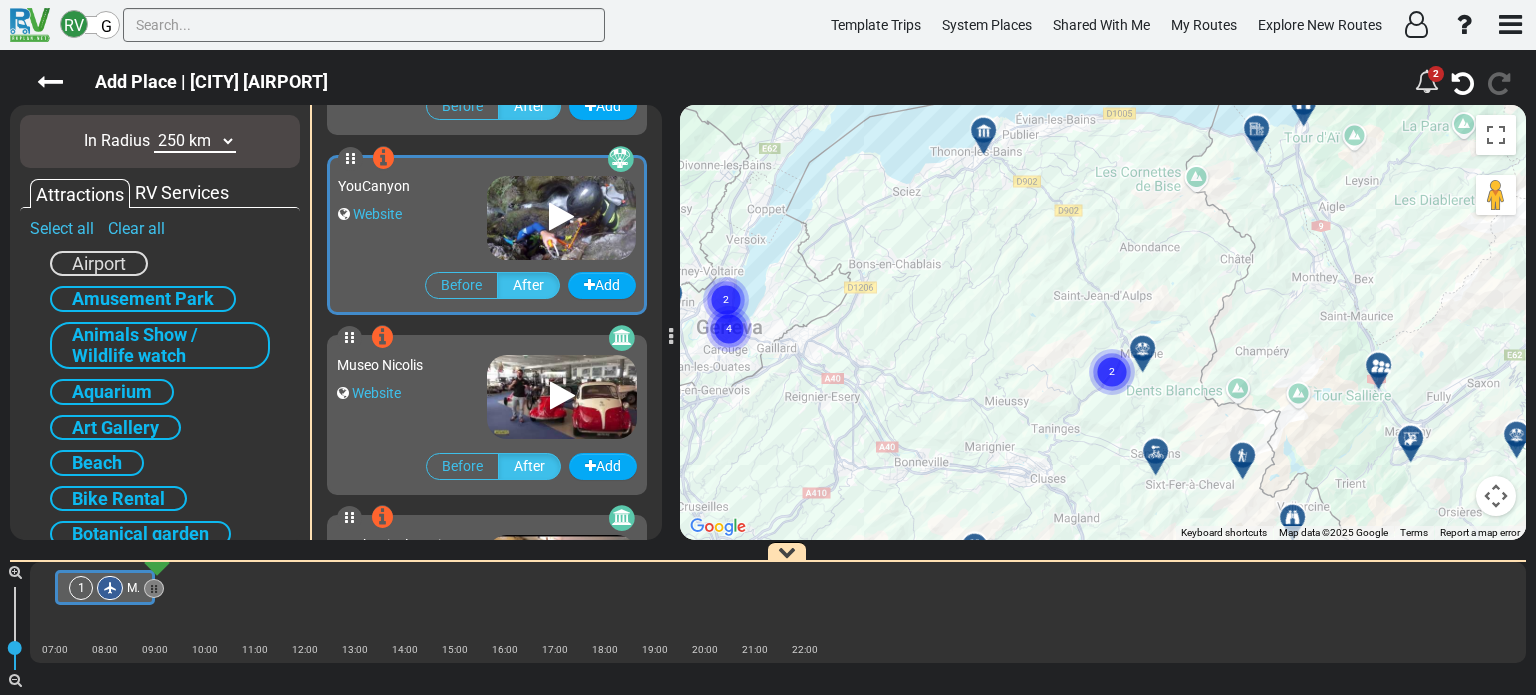 click 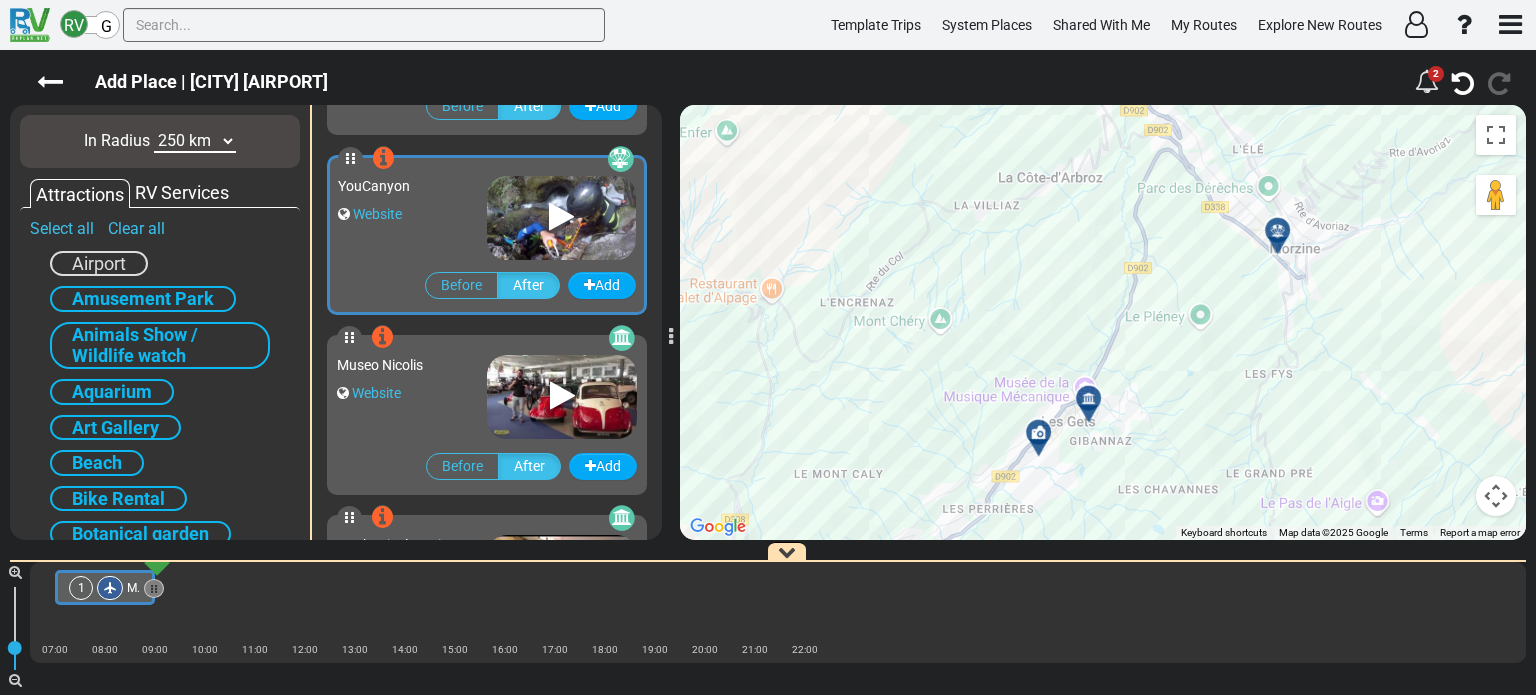 click at bounding box center (1088, 398) 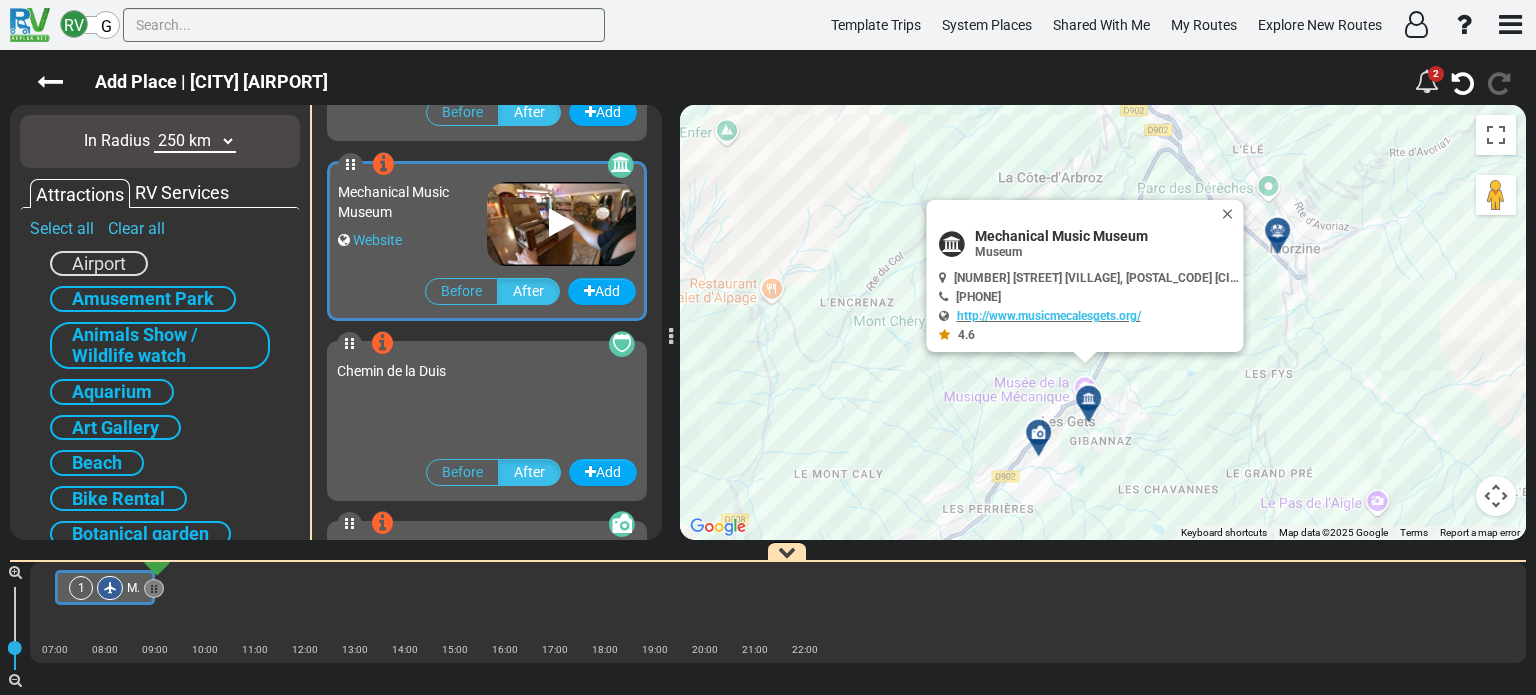 scroll, scrollTop: 32576, scrollLeft: 0, axis: vertical 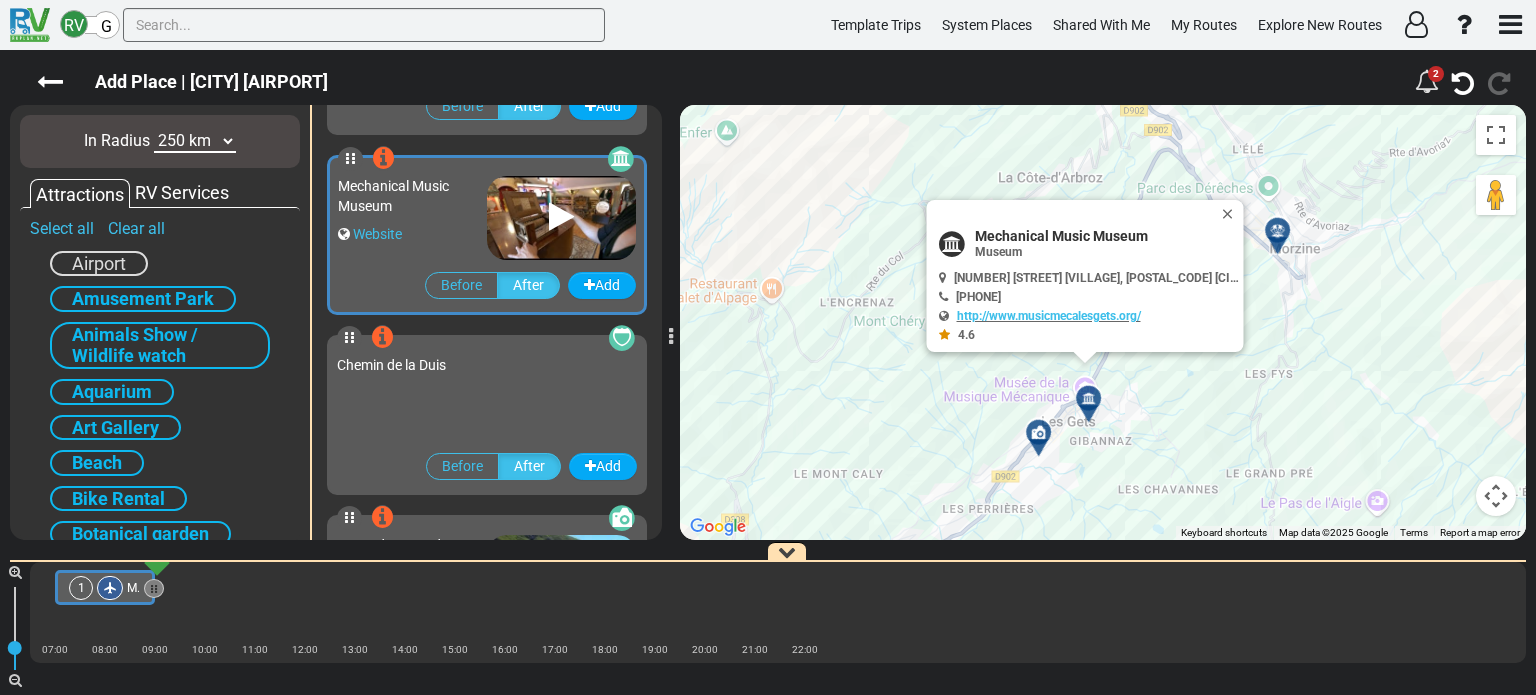 click at bounding box center [1038, 432] 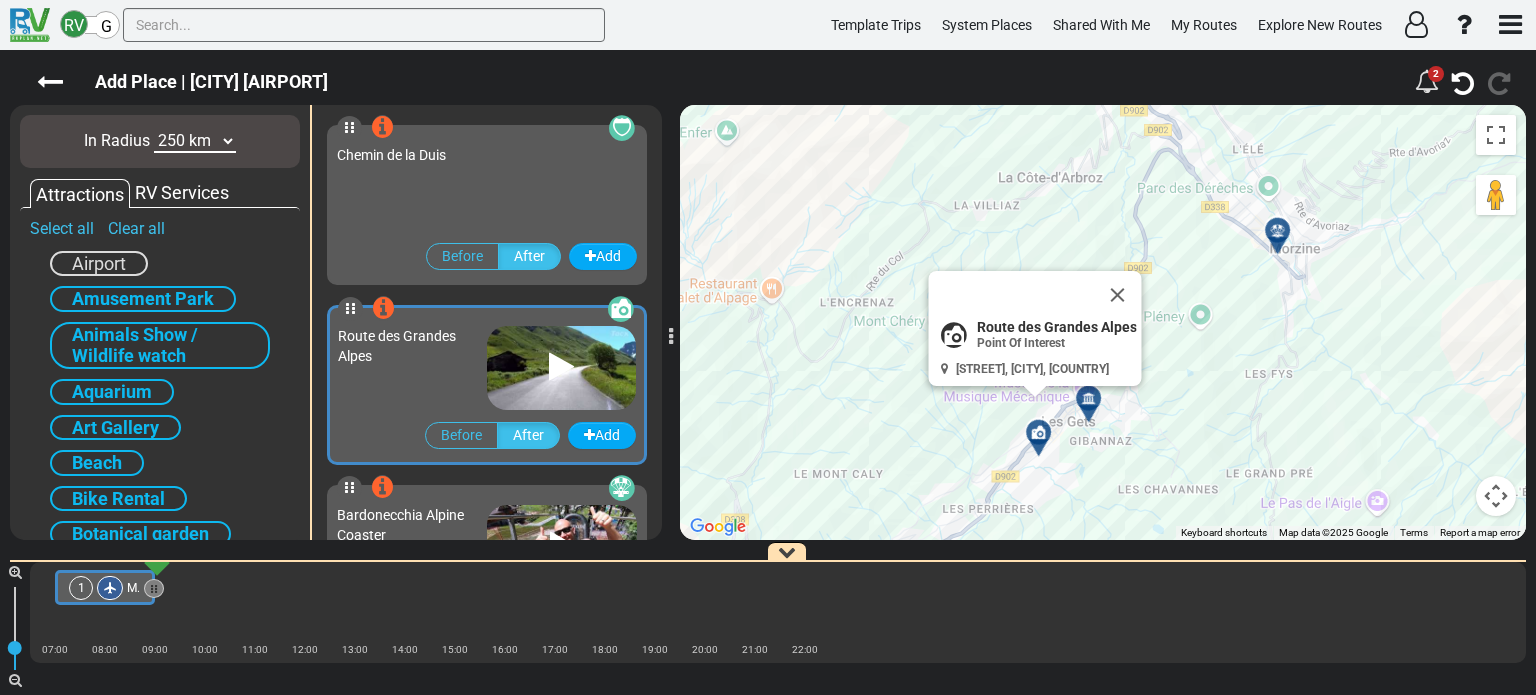 scroll, scrollTop: 32936, scrollLeft: 0, axis: vertical 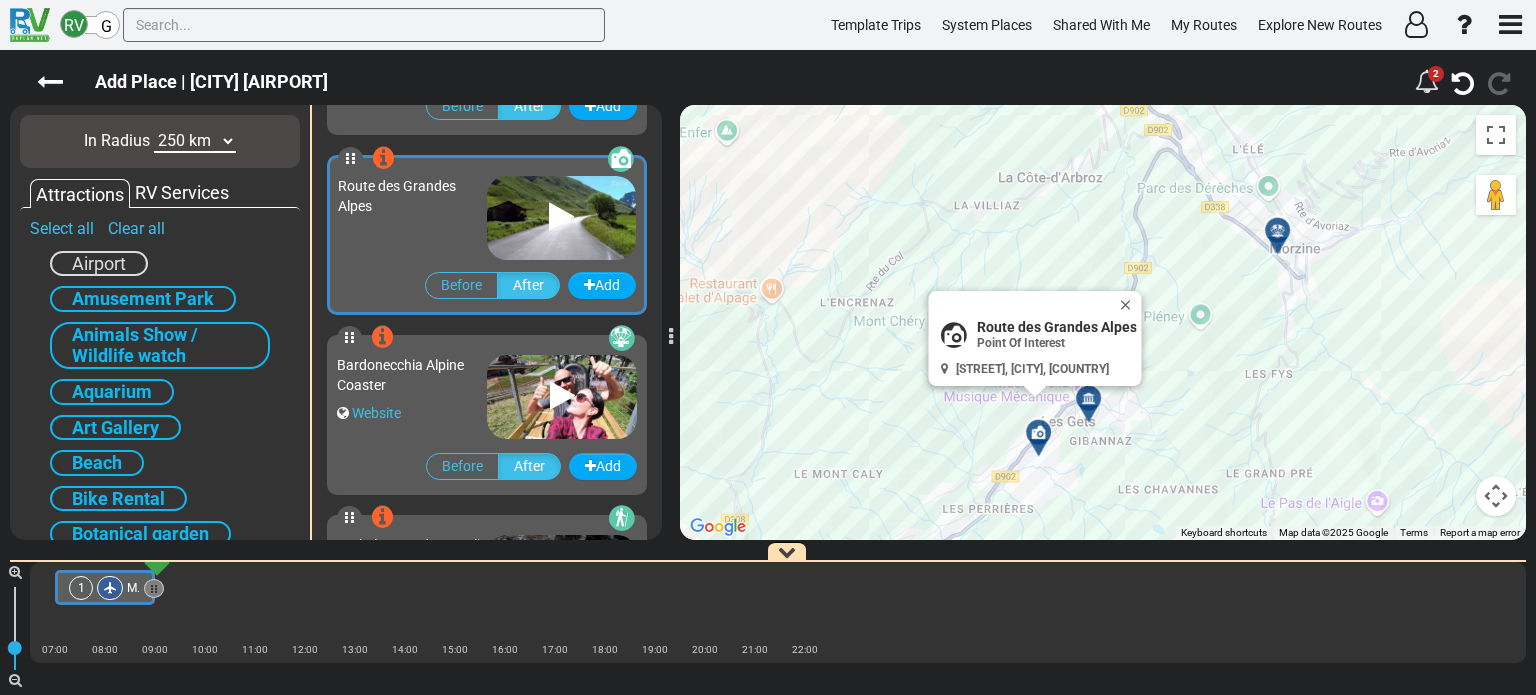 click at bounding box center [1284, 238] 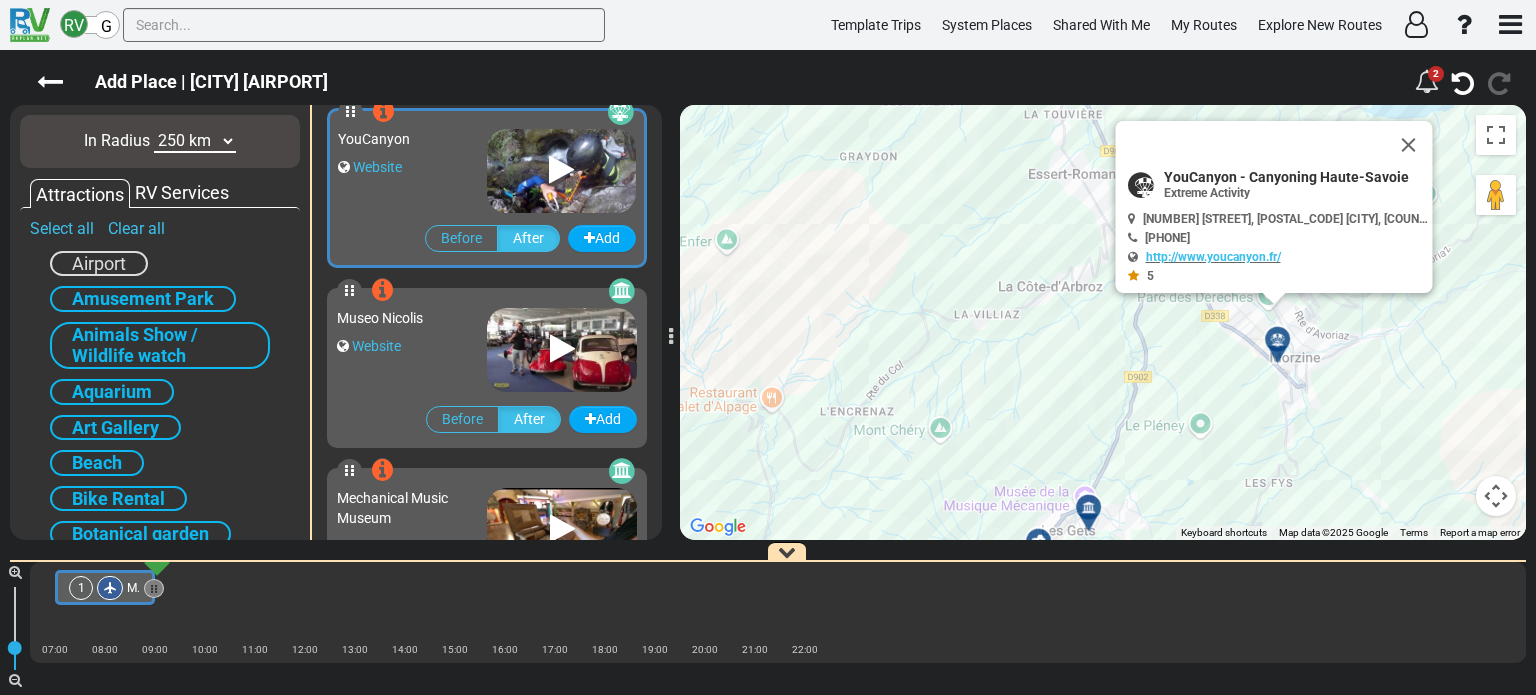 scroll, scrollTop: 32216, scrollLeft: 0, axis: vertical 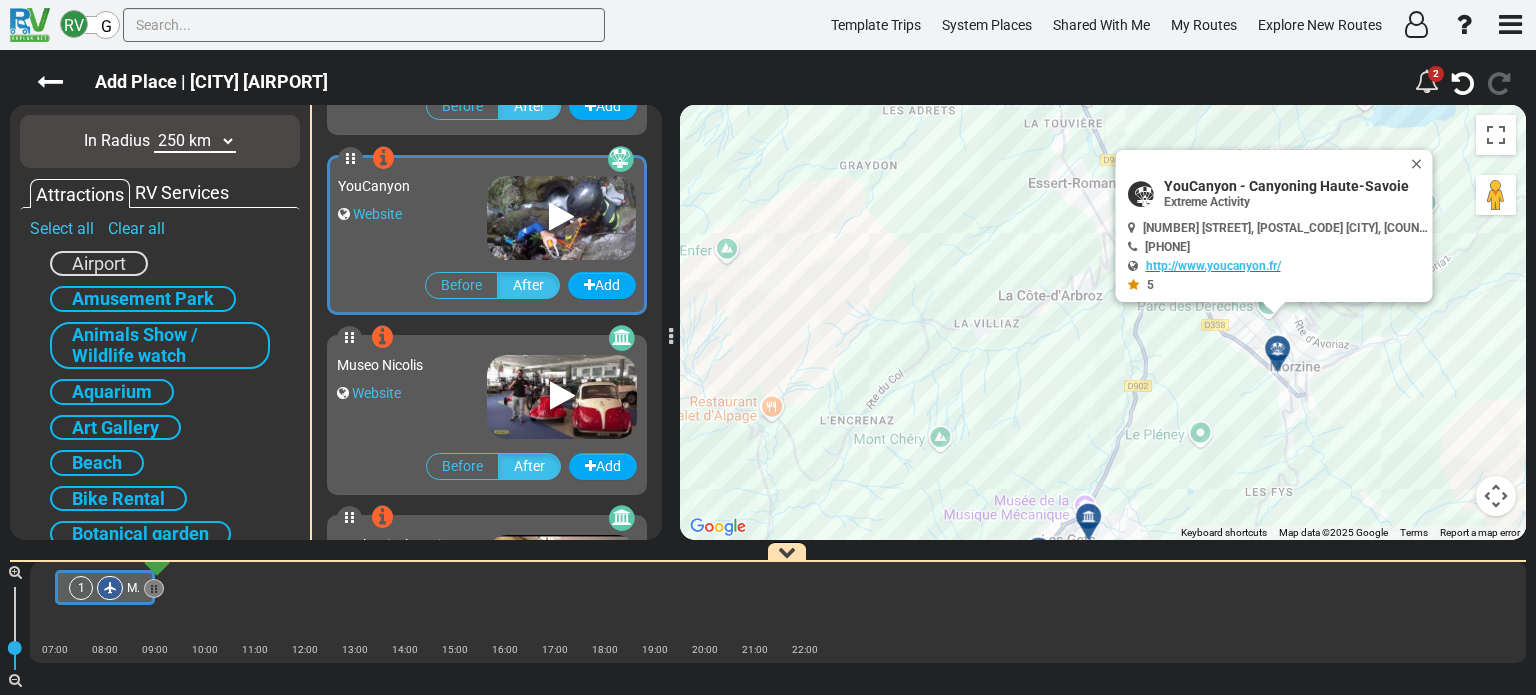 click at bounding box center (1268, 164) 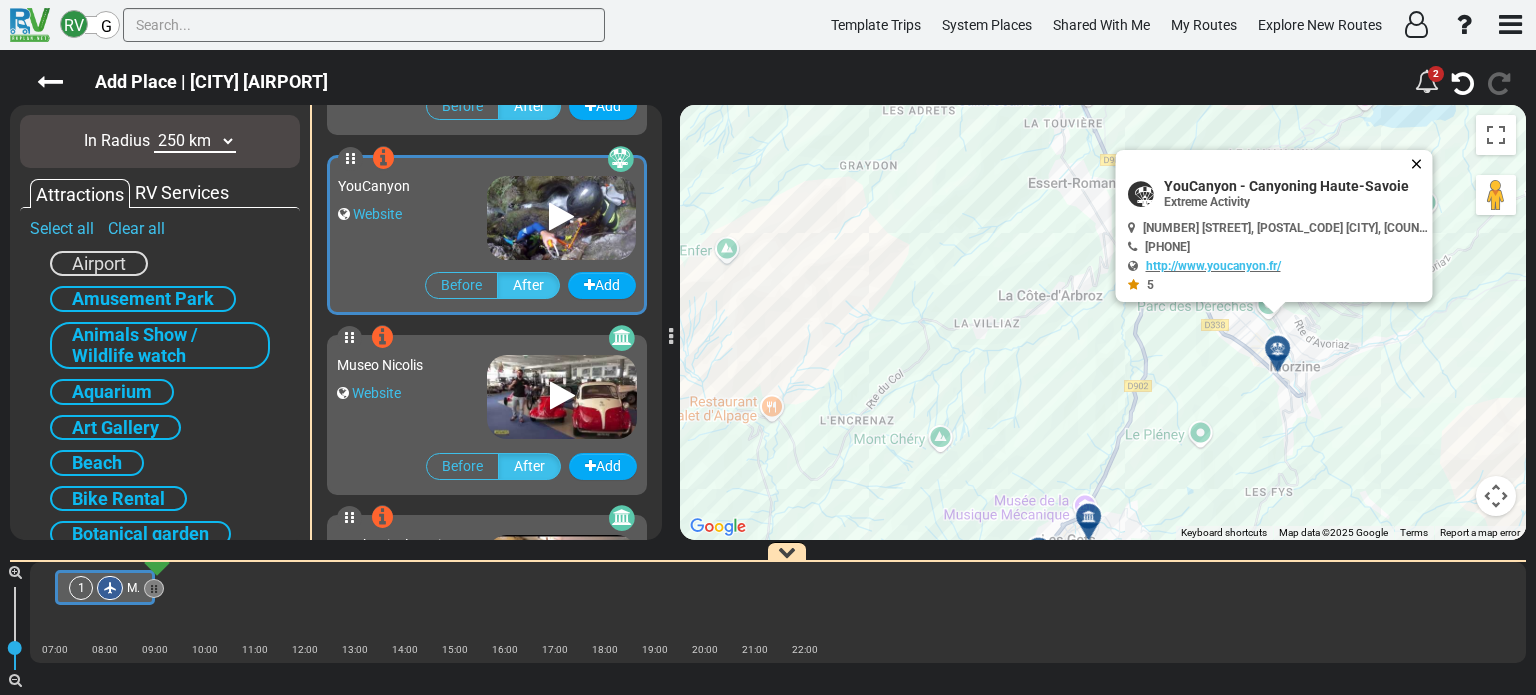 click at bounding box center (1421, 164) 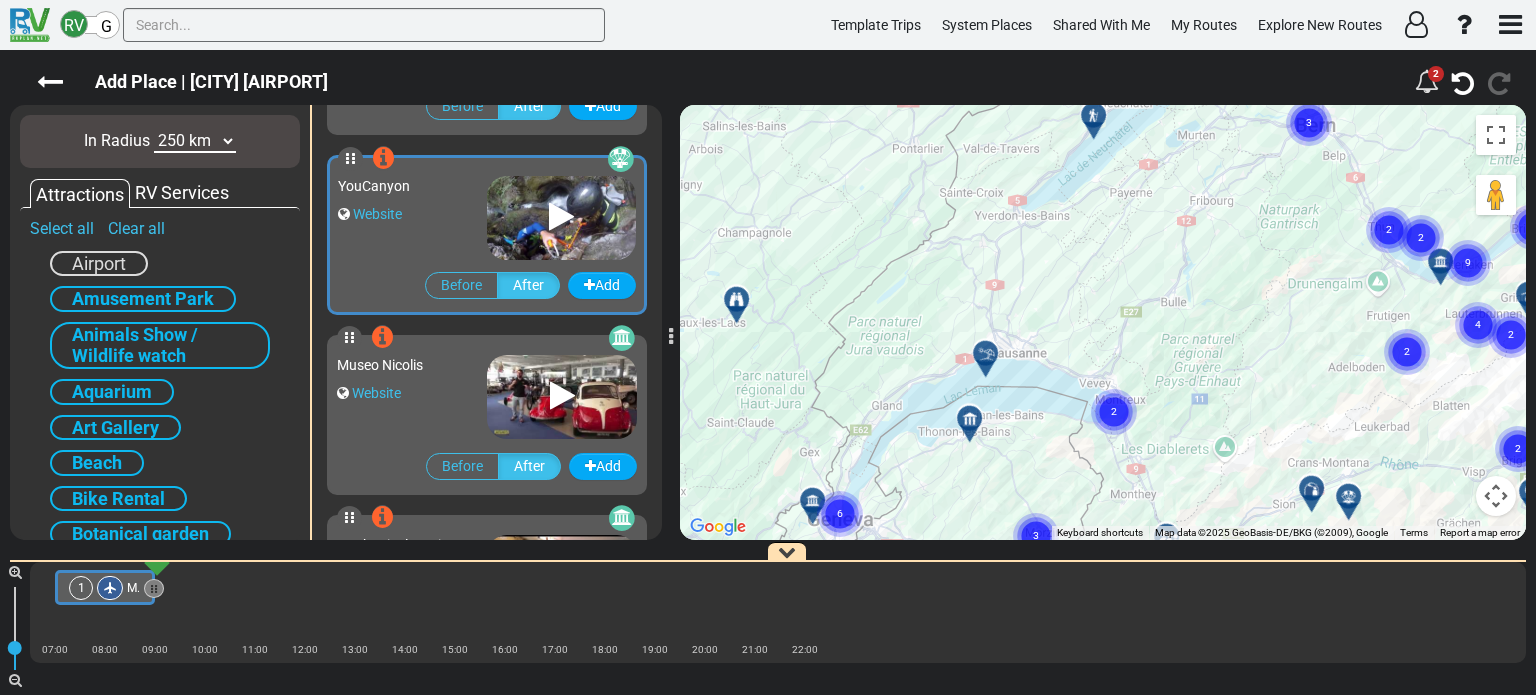 drag, startPoint x: 848, startPoint y: 291, endPoint x: 917, endPoint y: 558, distance: 275.77164 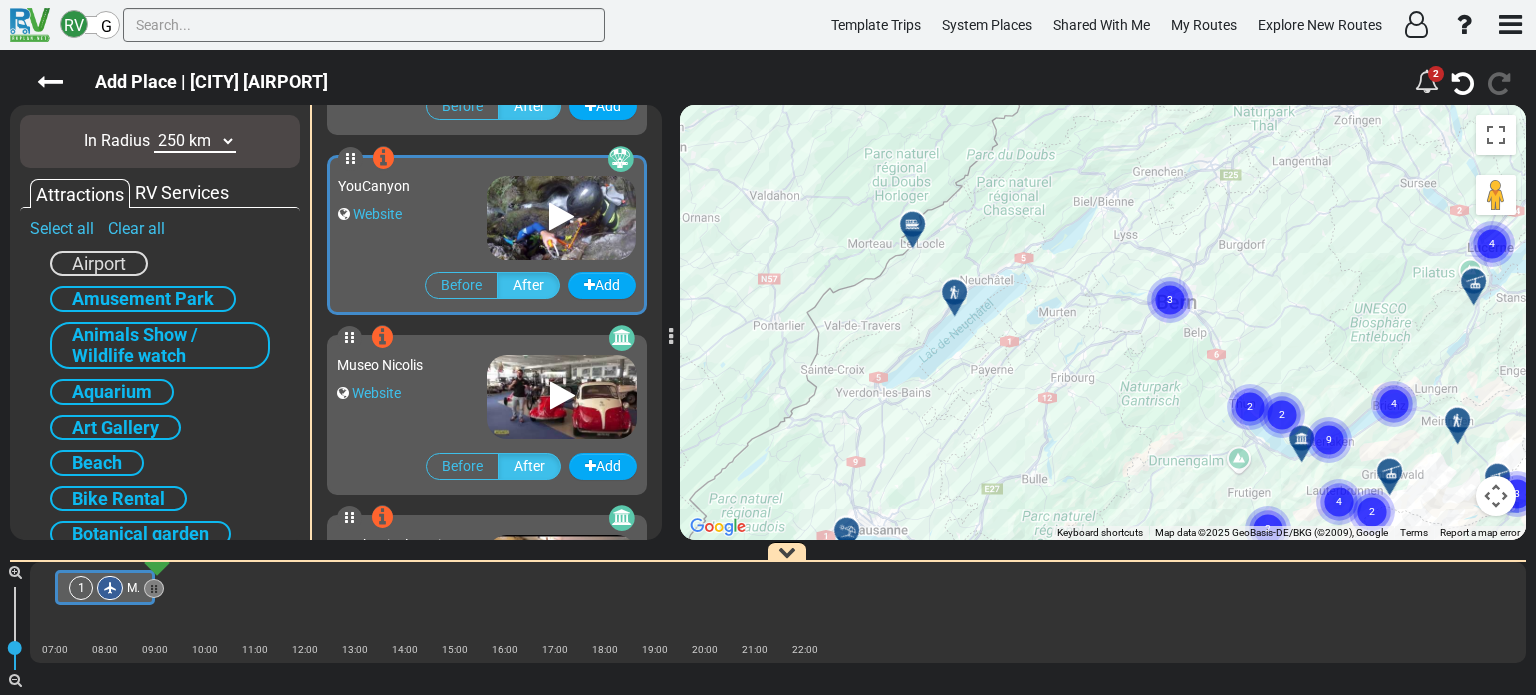 drag, startPoint x: 999, startPoint y: 346, endPoint x: 858, endPoint y: 524, distance: 227.07928 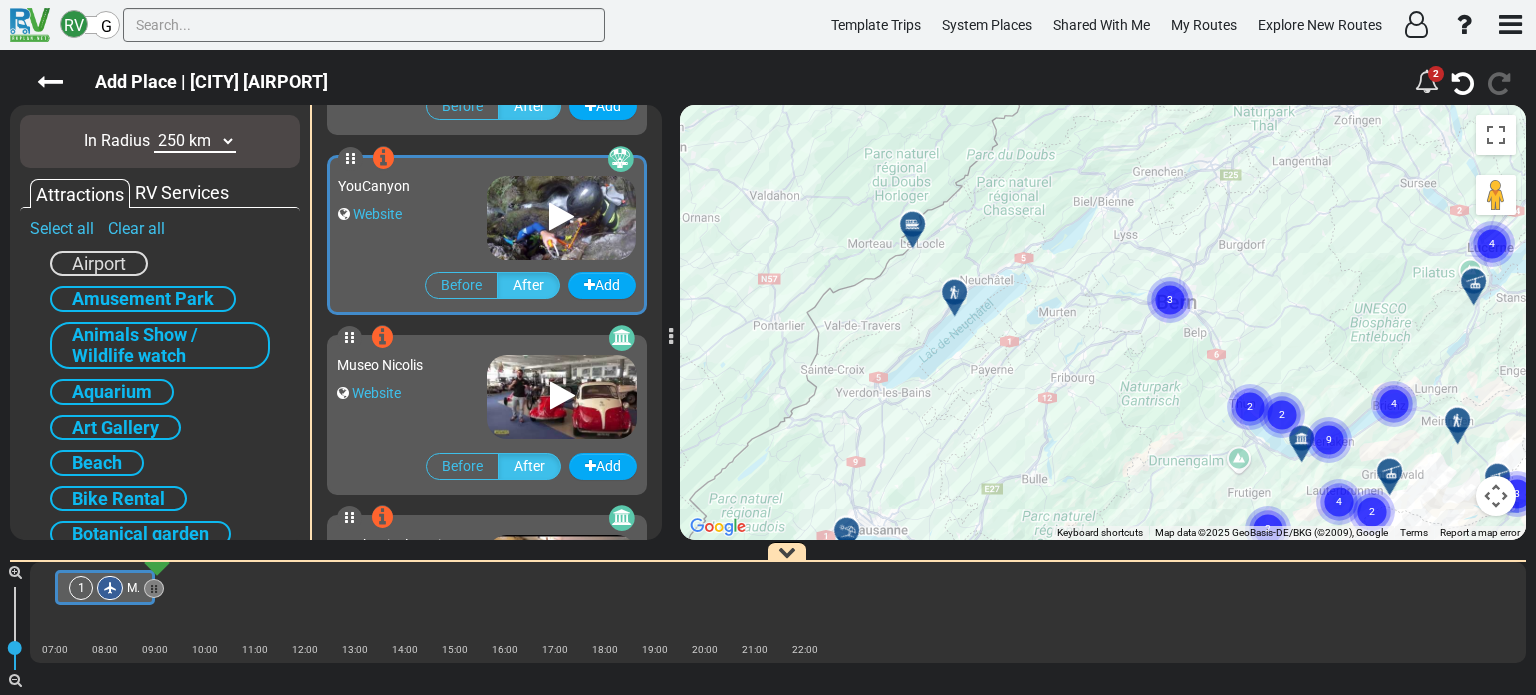click at bounding box center (912, 224) 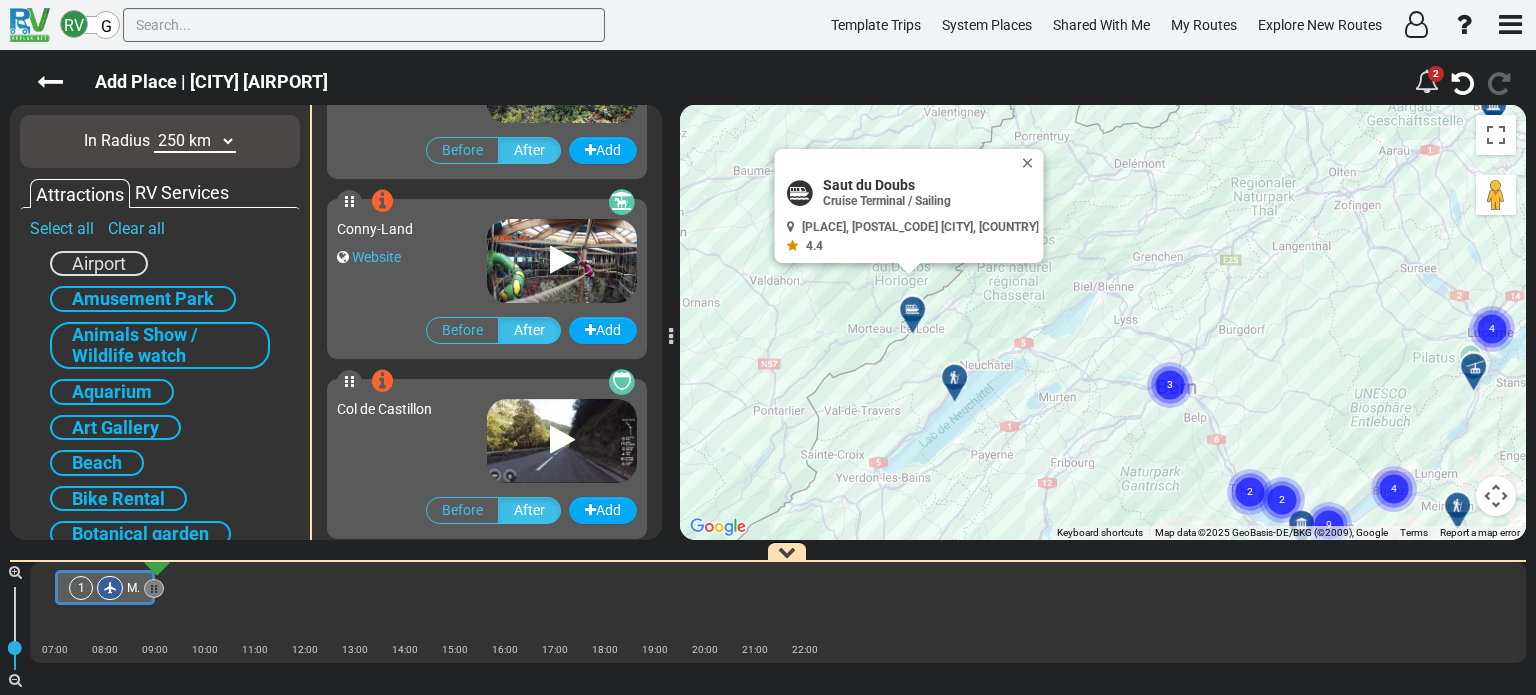scroll, scrollTop: 50216, scrollLeft: 0, axis: vertical 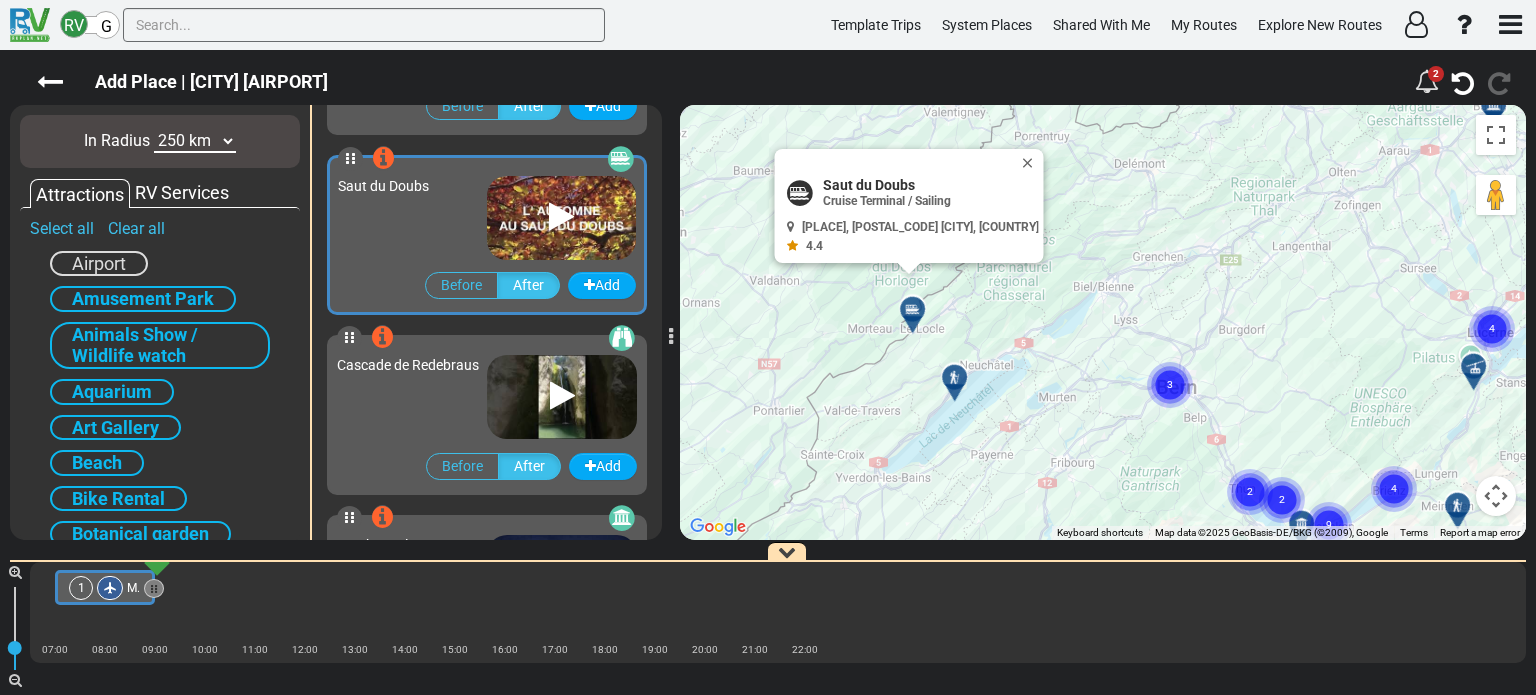 click at bounding box center [961, 385] 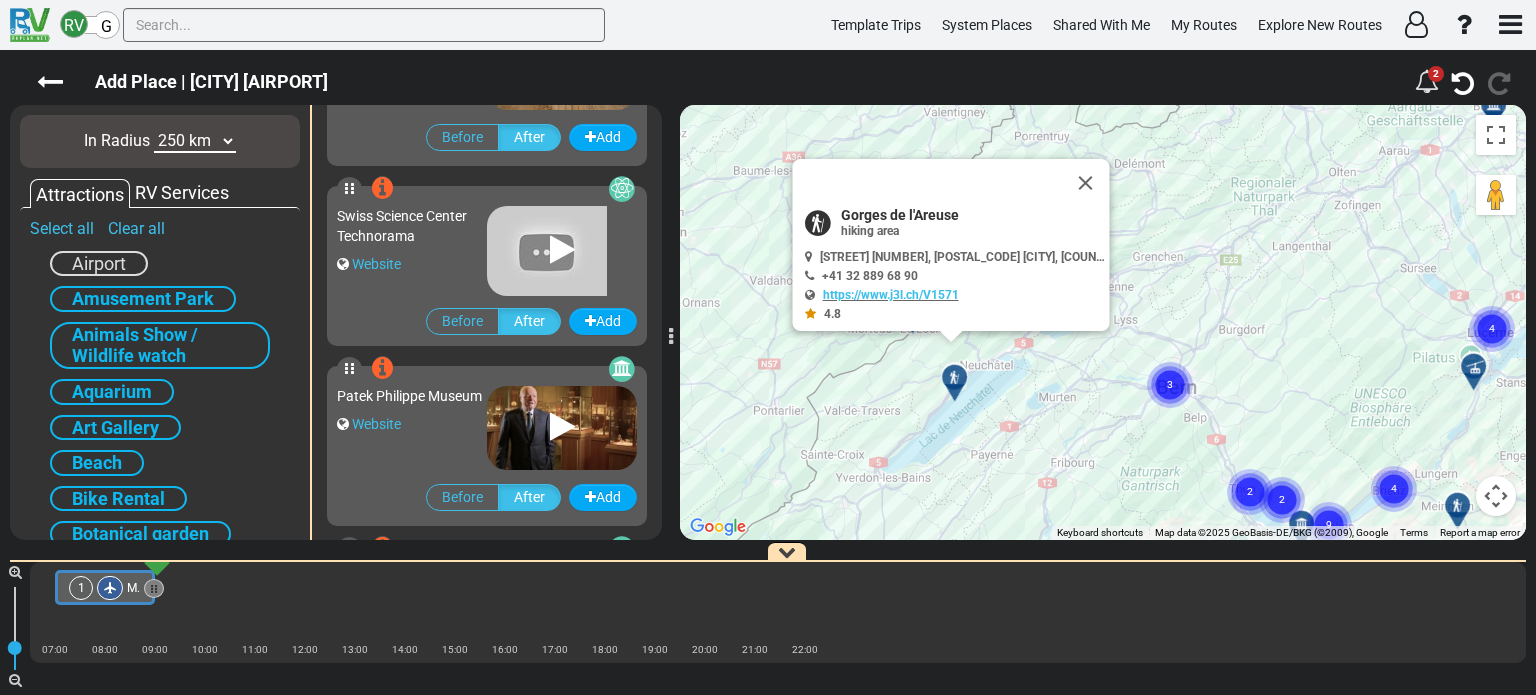 scroll, scrollTop: 43376, scrollLeft: 0, axis: vertical 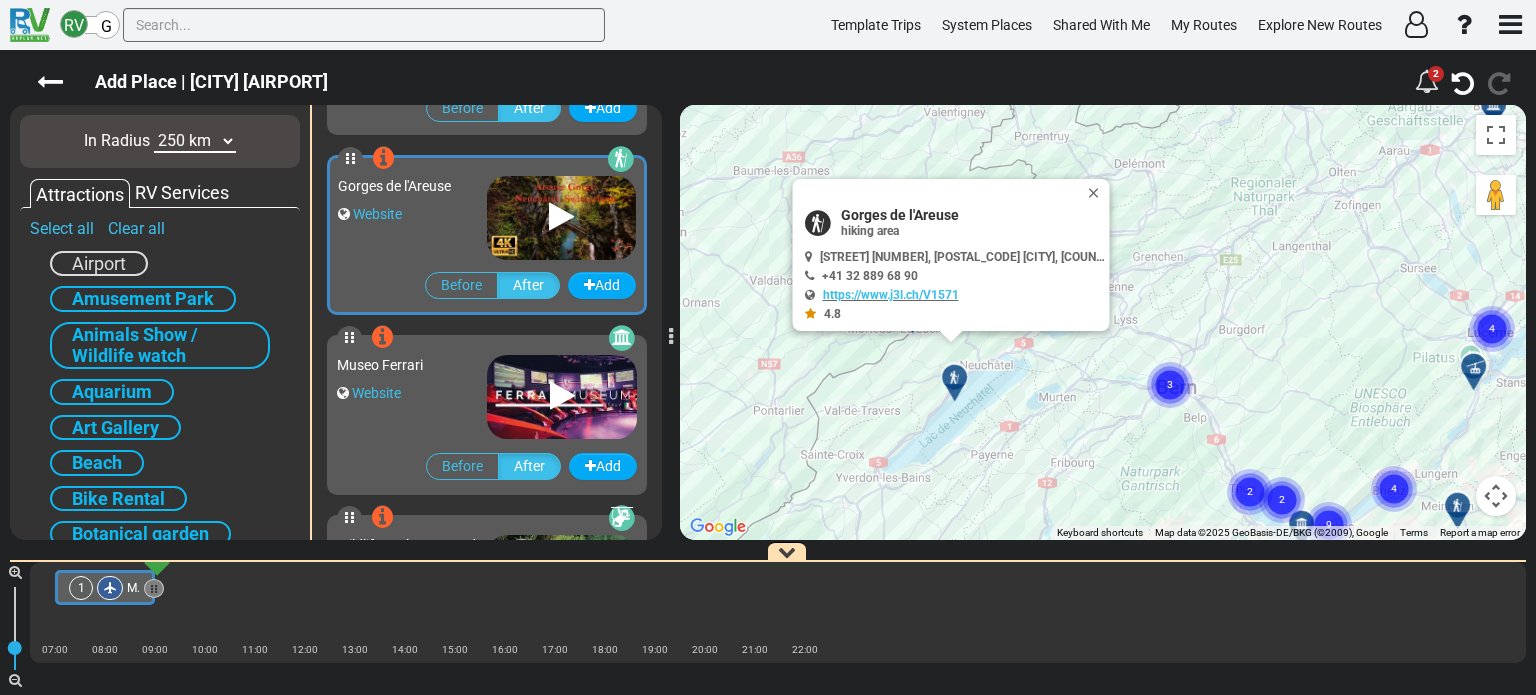click at bounding box center [561, 217] 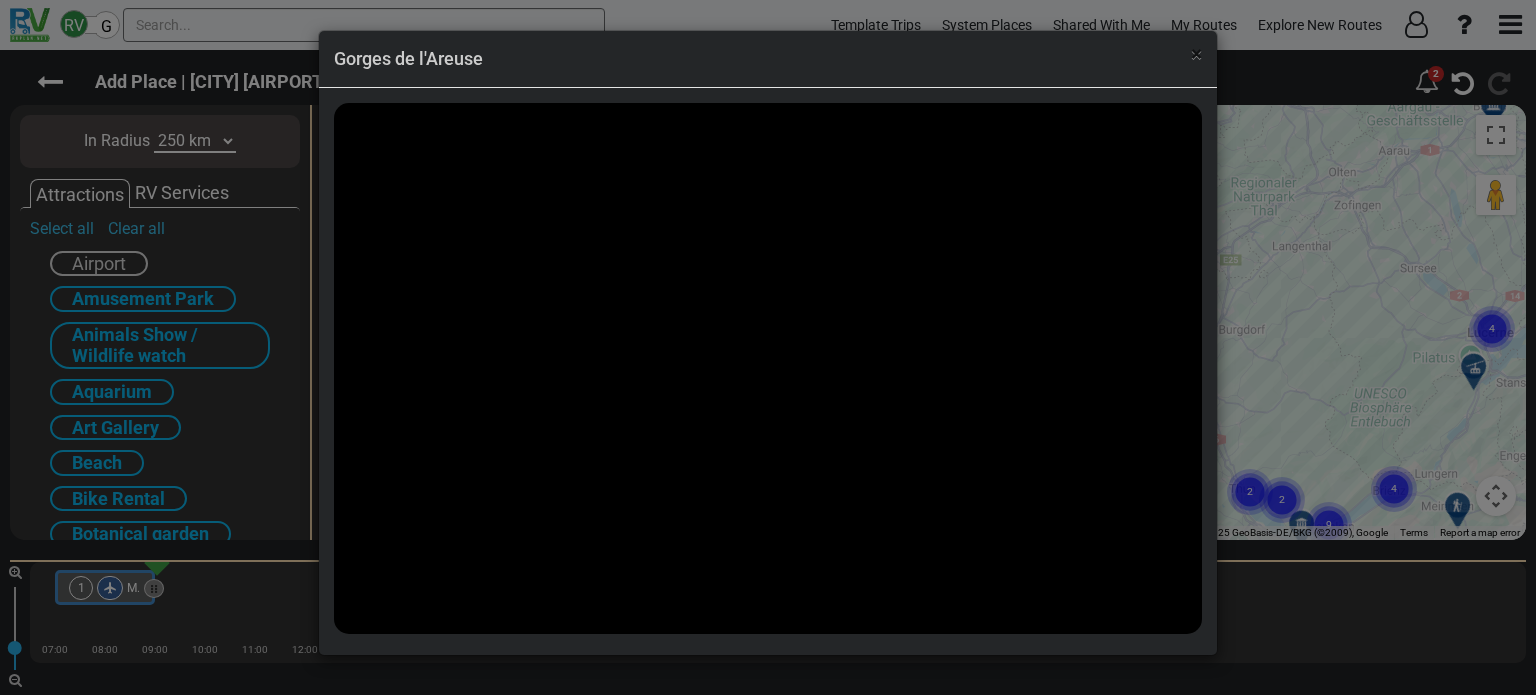 click on "×" at bounding box center [1196, 54] 